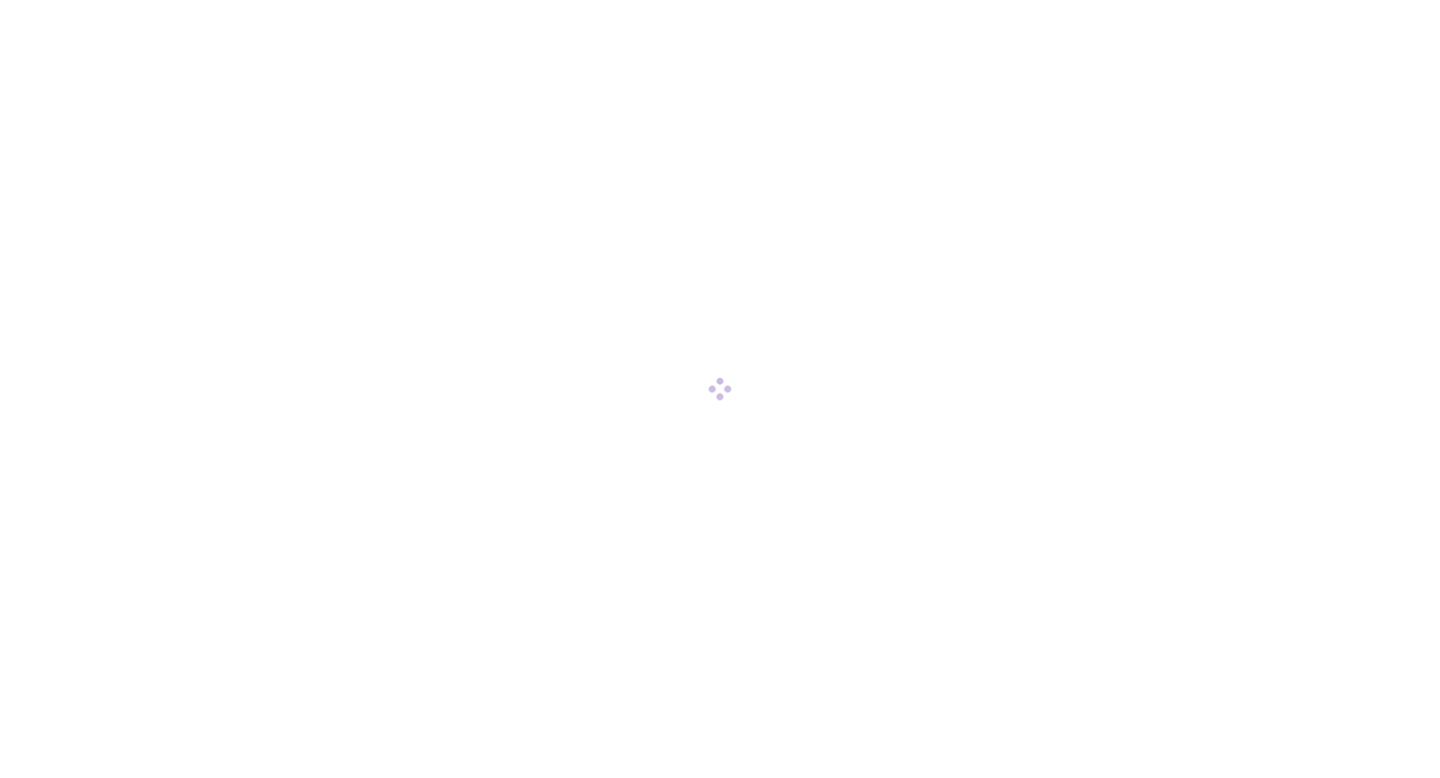 scroll, scrollTop: 0, scrollLeft: 0, axis: both 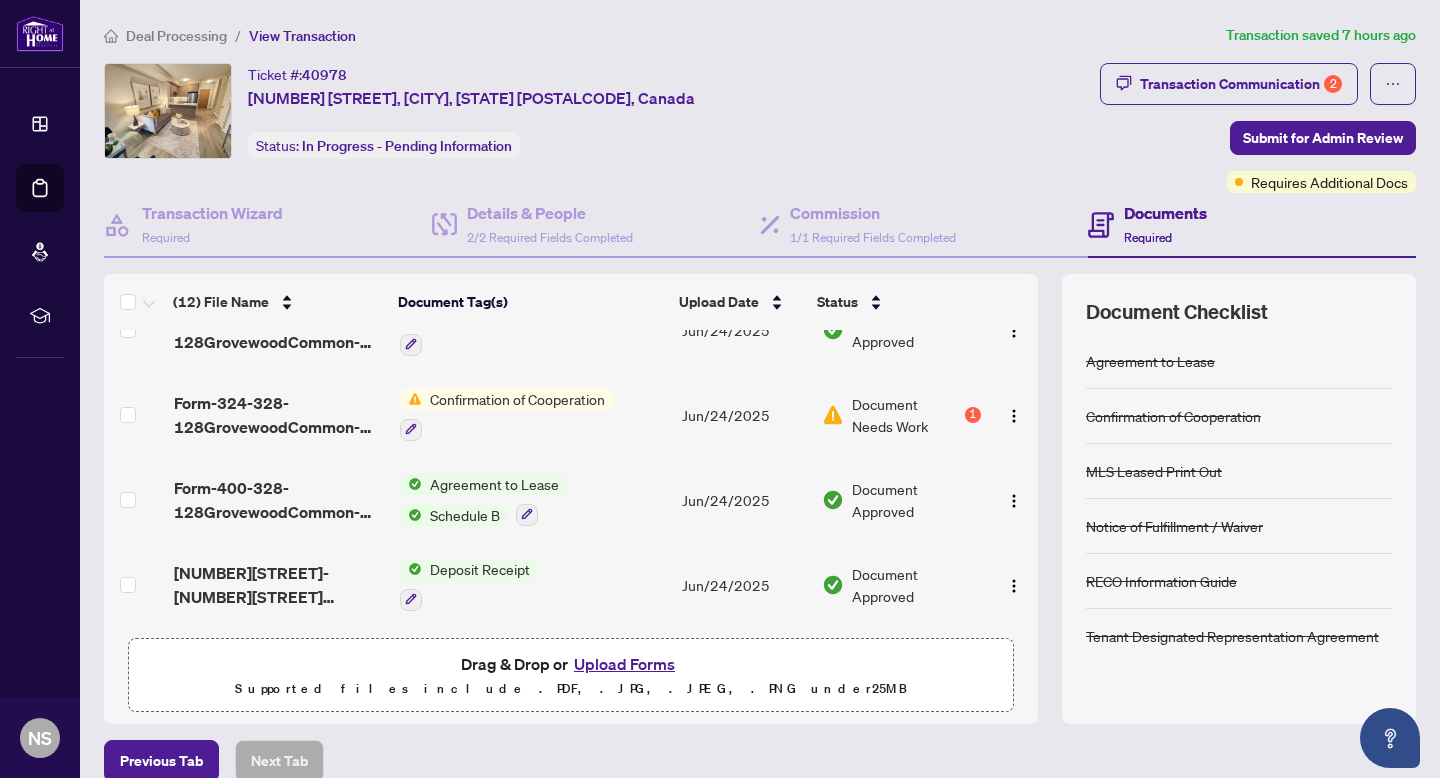 click on "Confirmation of Cooperation" at bounding box center (517, 399) 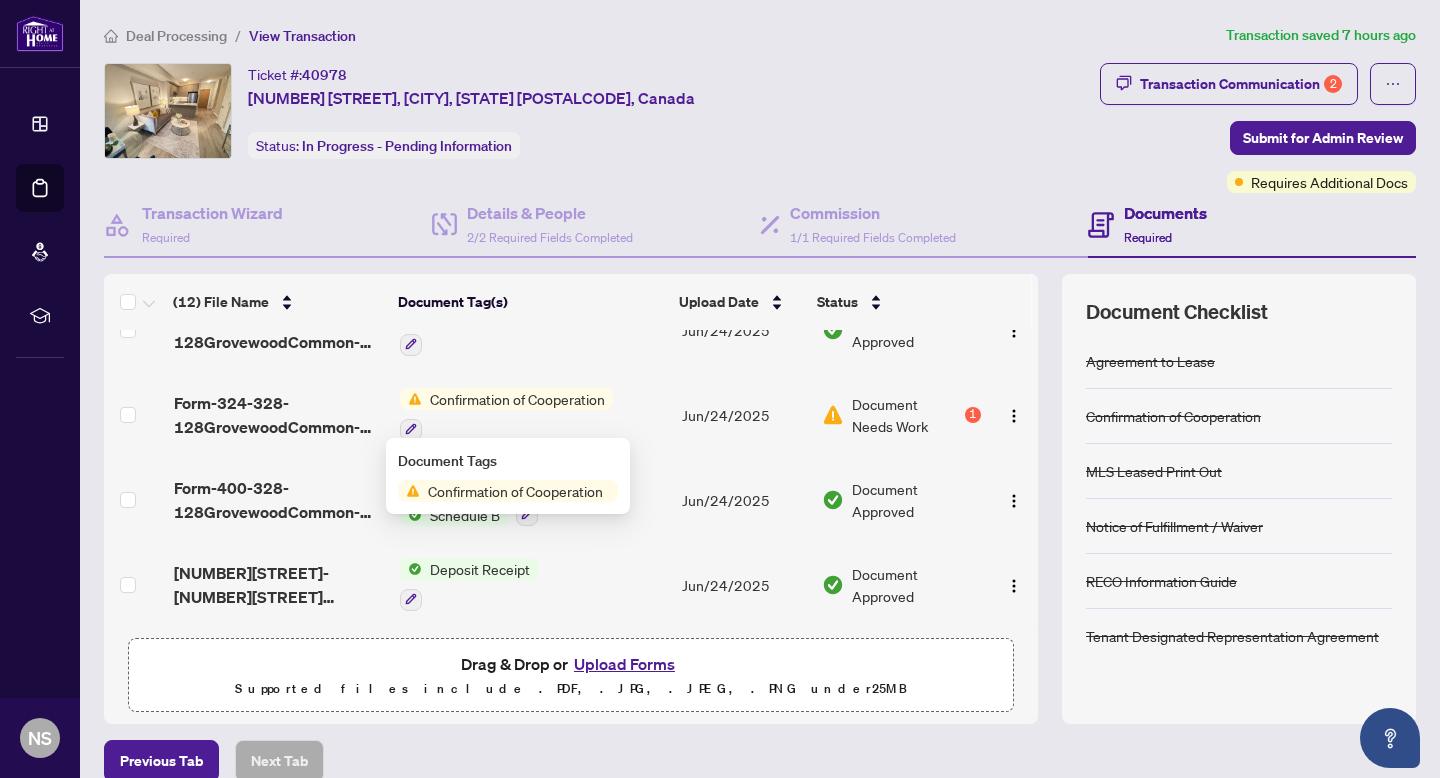click on "Confirmation of Cooperation" at bounding box center [515, 491] 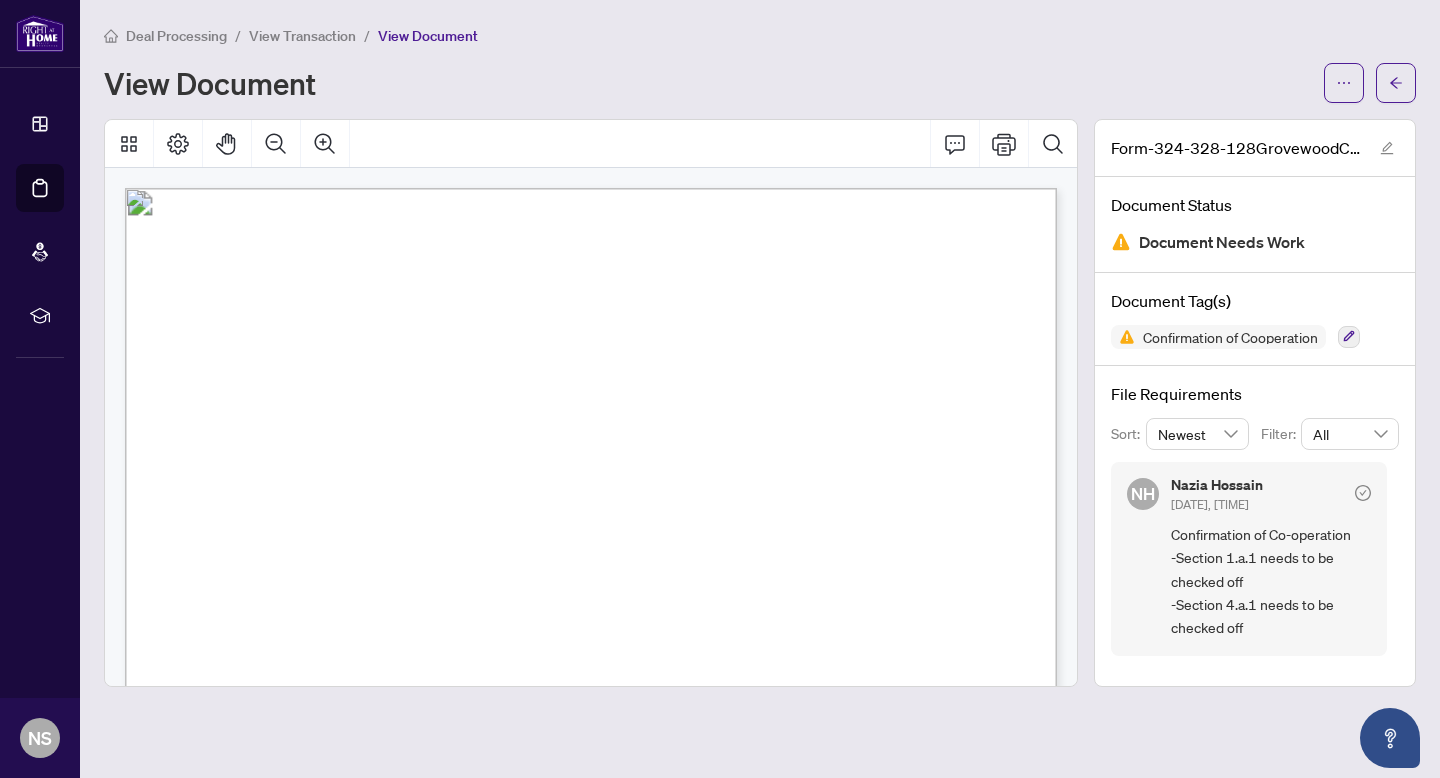 click on "Form-[NUMBER]-Accepted Offer-Co-Op.pdf
The trademarks REALTOR®, REALTORS®, MLS®, Multiple Listing Services® and associated logos are owned or controlled by  The Canadian Real Estate Association (CREA) and identify the real estate professionals who are members of CREA and the  quality of services they provide. Used under license.
© [YEAR], Ontario Real Estate Association (“OREA”). All rights reserved. This form was developed by OREA for the use and reproduction  by its members and licensees only. Any other use or reproduction is prohibited except with prior written consent of OREA. Do not alter  when printing or reproducing the standard pre-set portion. OREA bears no liability for your use of this form.
Confirmation of Co-operation  and Representation
Tenant/Landlord  Form [NUMBER]
for use in the Province of Ontario
TENANT: LANDLORD: DEFINITIONS AND INTERPRETATIONS:  For the purposes of this Confirmation of Co-operation and Representation:
Commission shall be deemed to include other remuneration.
1.  a)" at bounding box center [834, 1106] 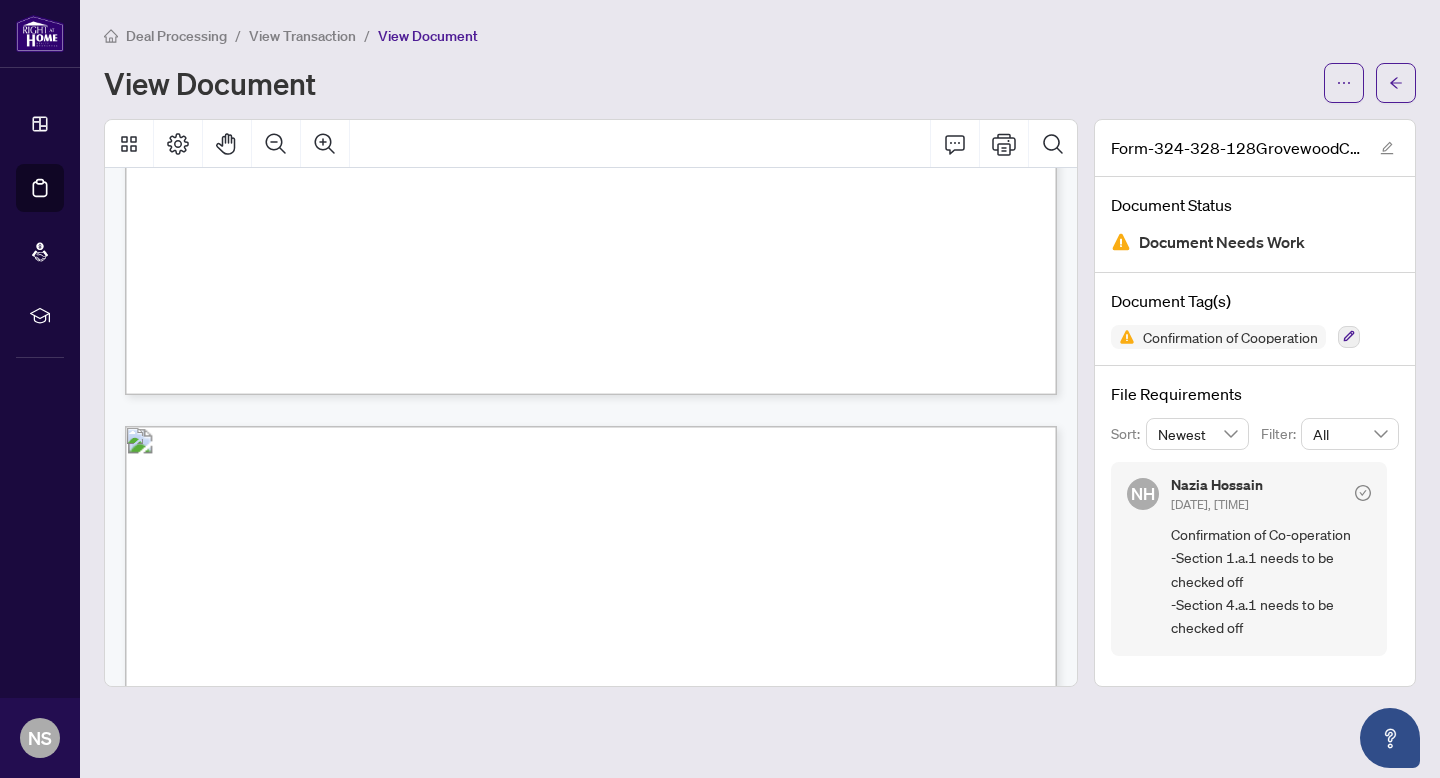 scroll, scrollTop: 1000, scrollLeft: 0, axis: vertical 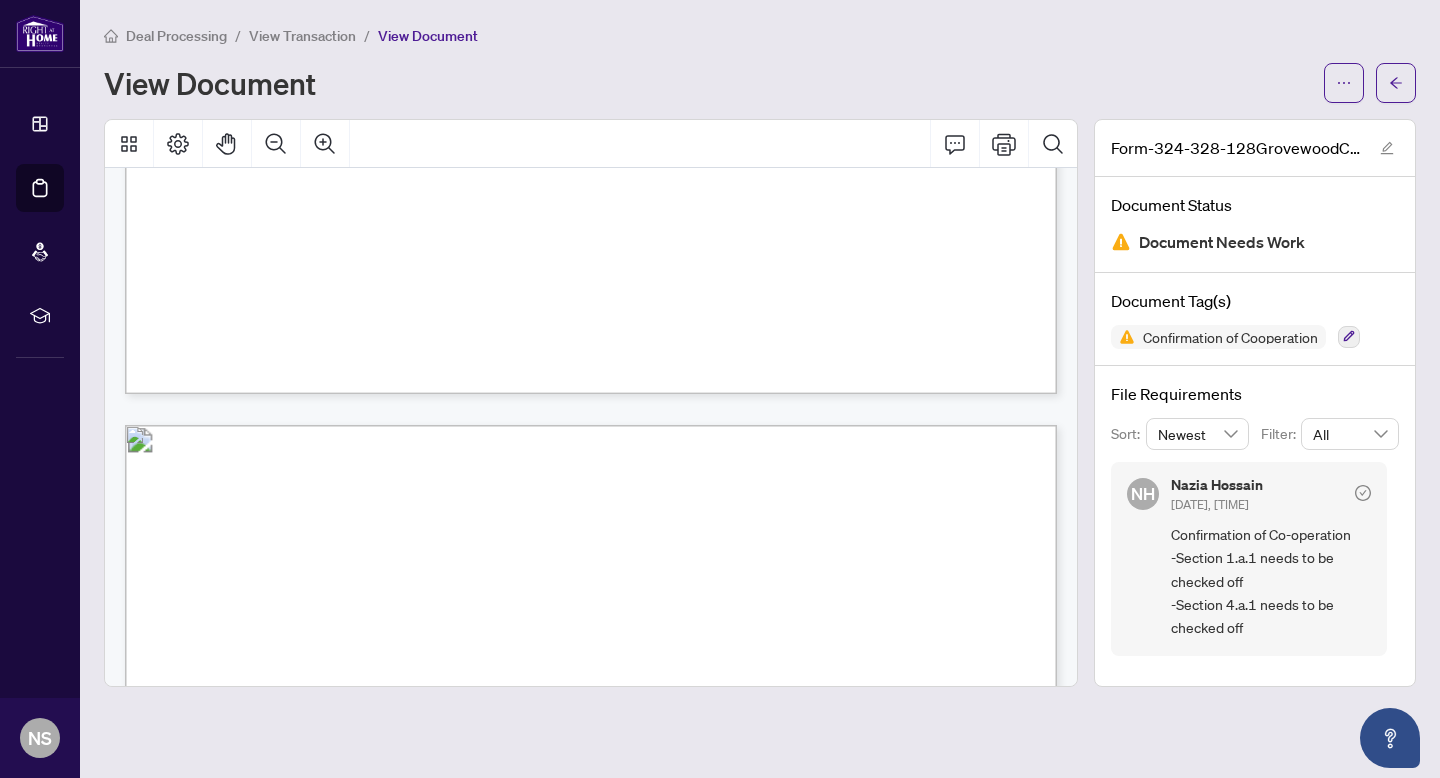 drag, startPoint x: 878, startPoint y: 259, endPoint x: 934, endPoint y: 260, distance: 56.008926 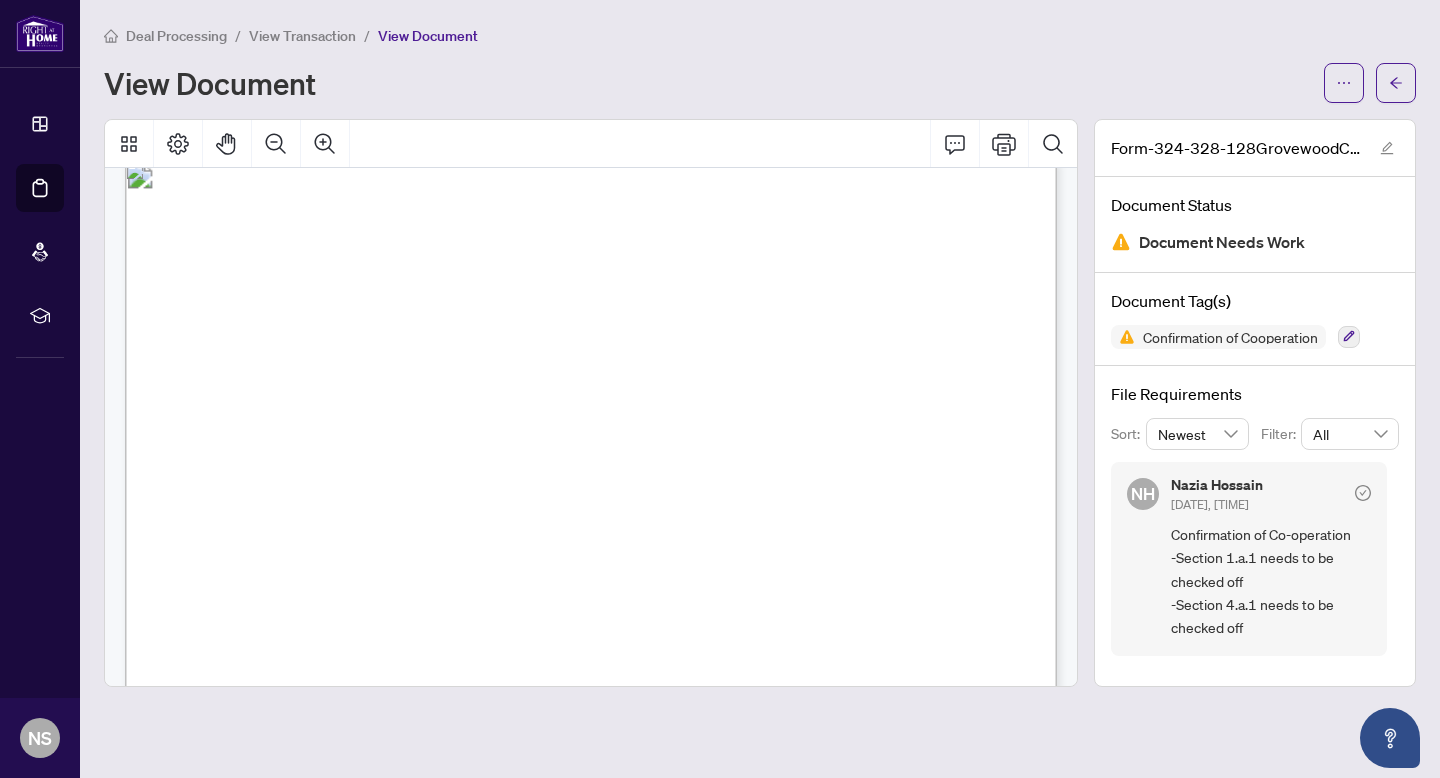 scroll, scrollTop: 0, scrollLeft: 0, axis: both 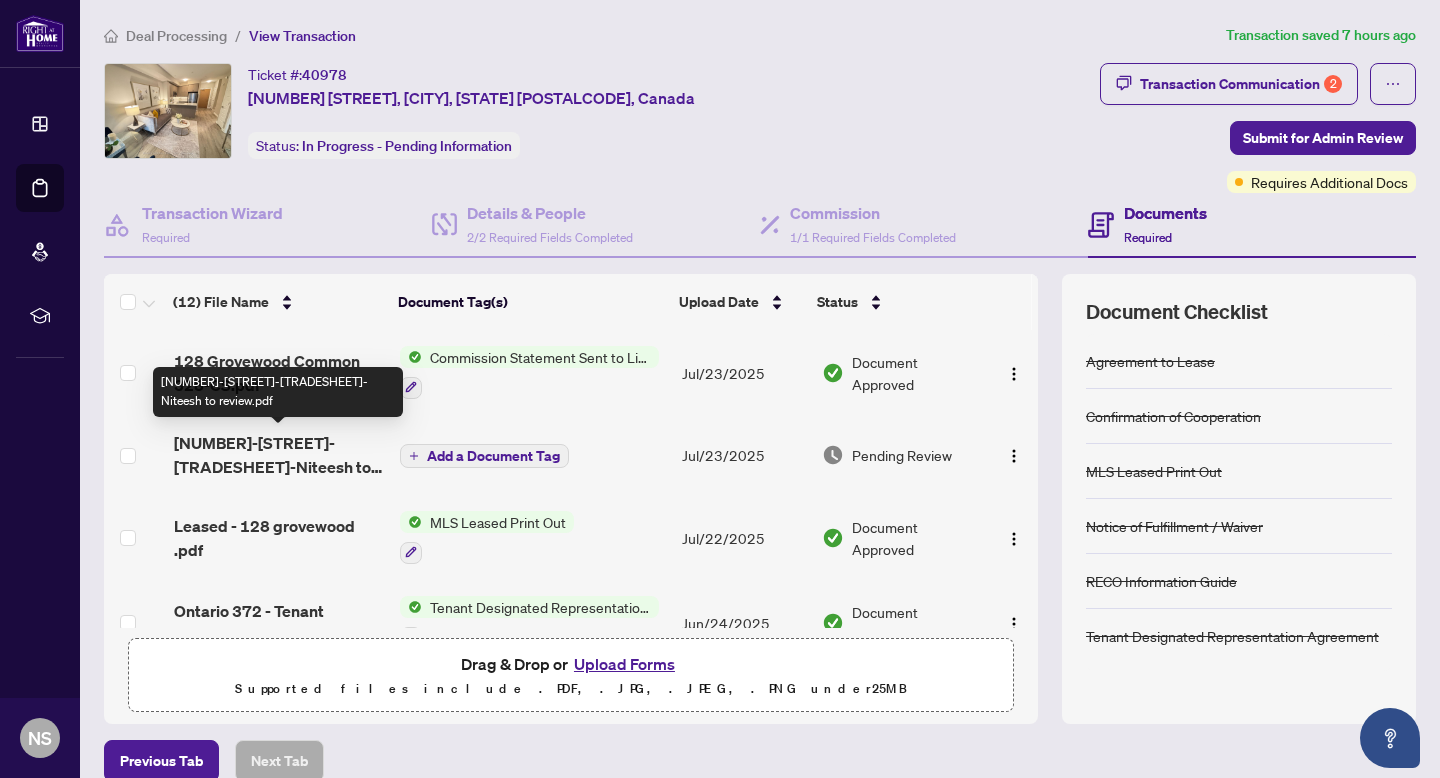 click on "[NUMBER]-[STREET]-[TRADESHEET]-Niteesh to review.pdf" at bounding box center [279, 455] 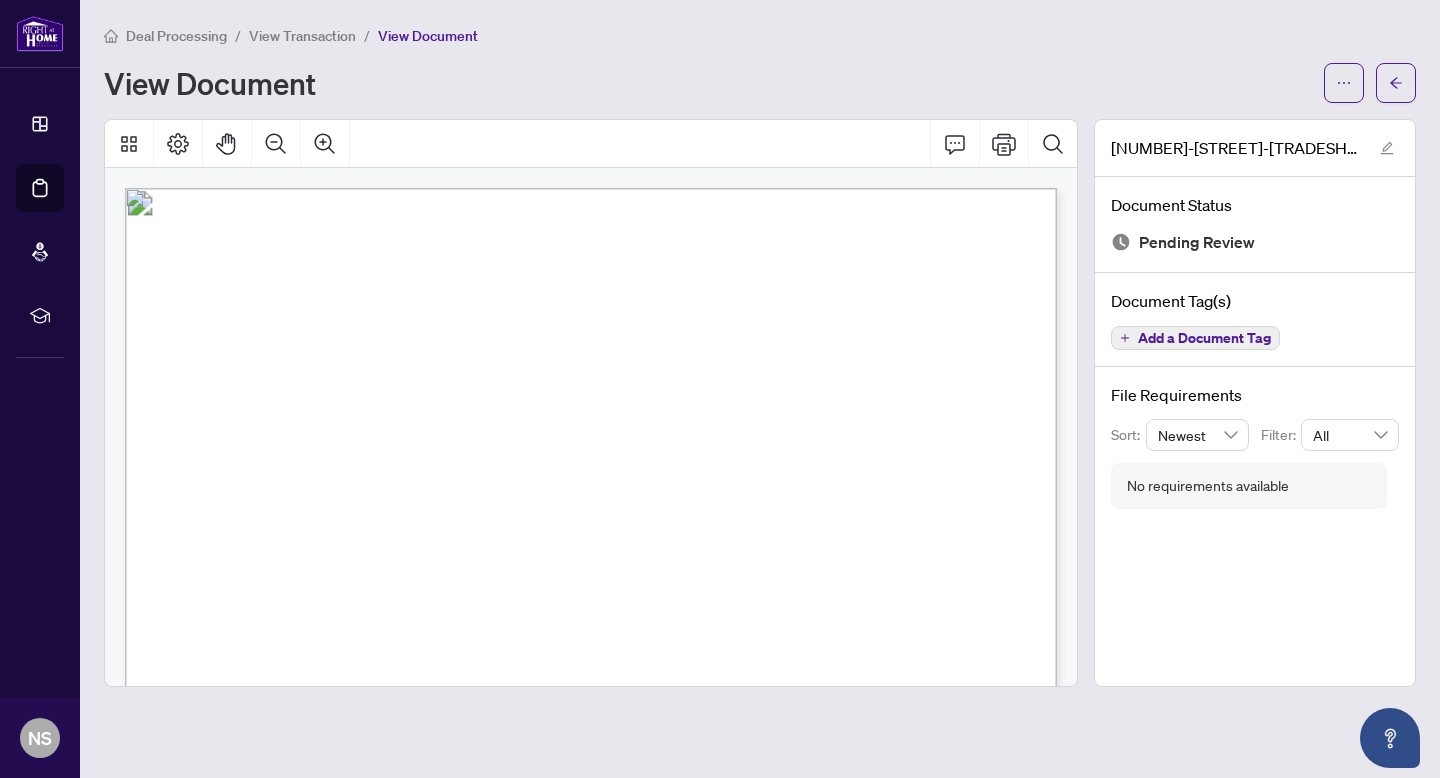 click on "Property:" at bounding box center [204, 256] 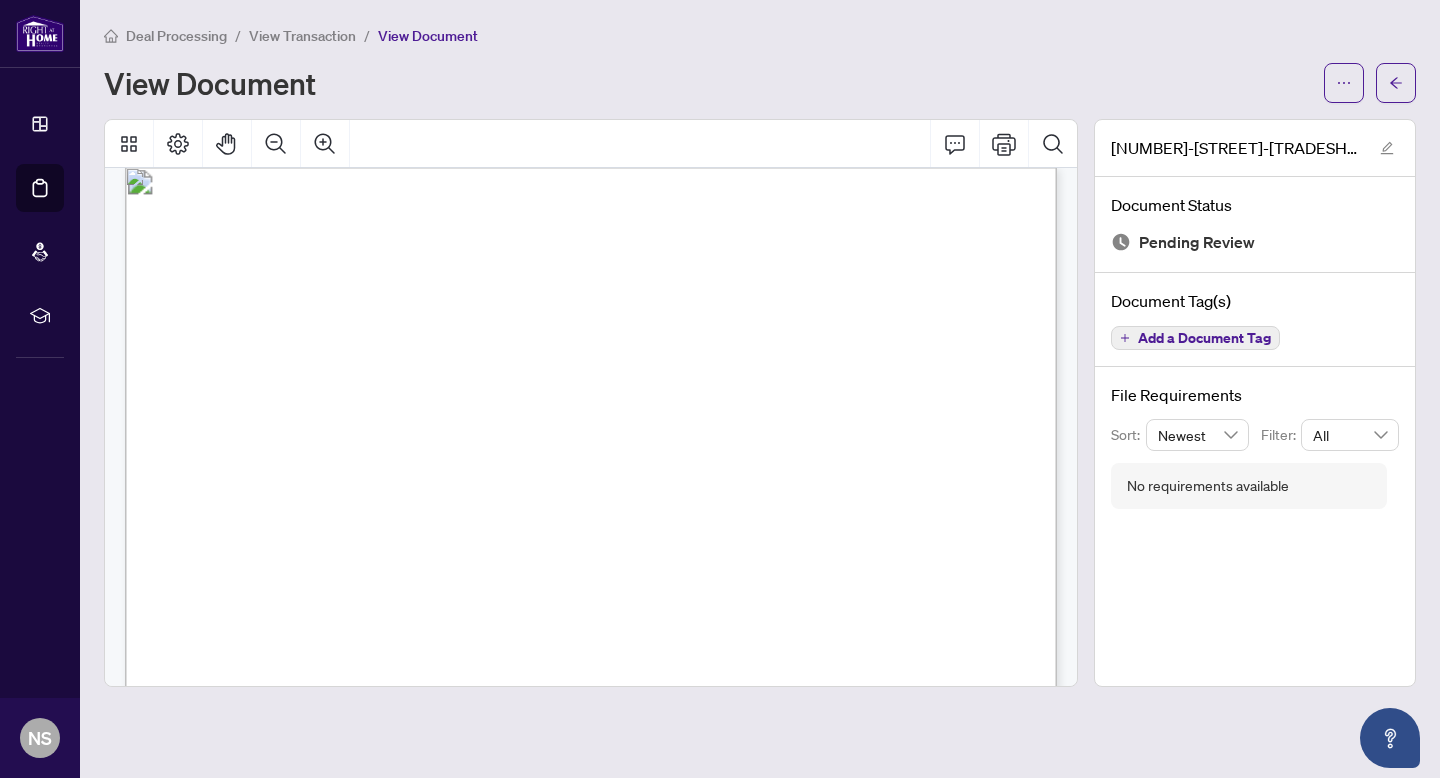 scroll, scrollTop: 0, scrollLeft: 0, axis: both 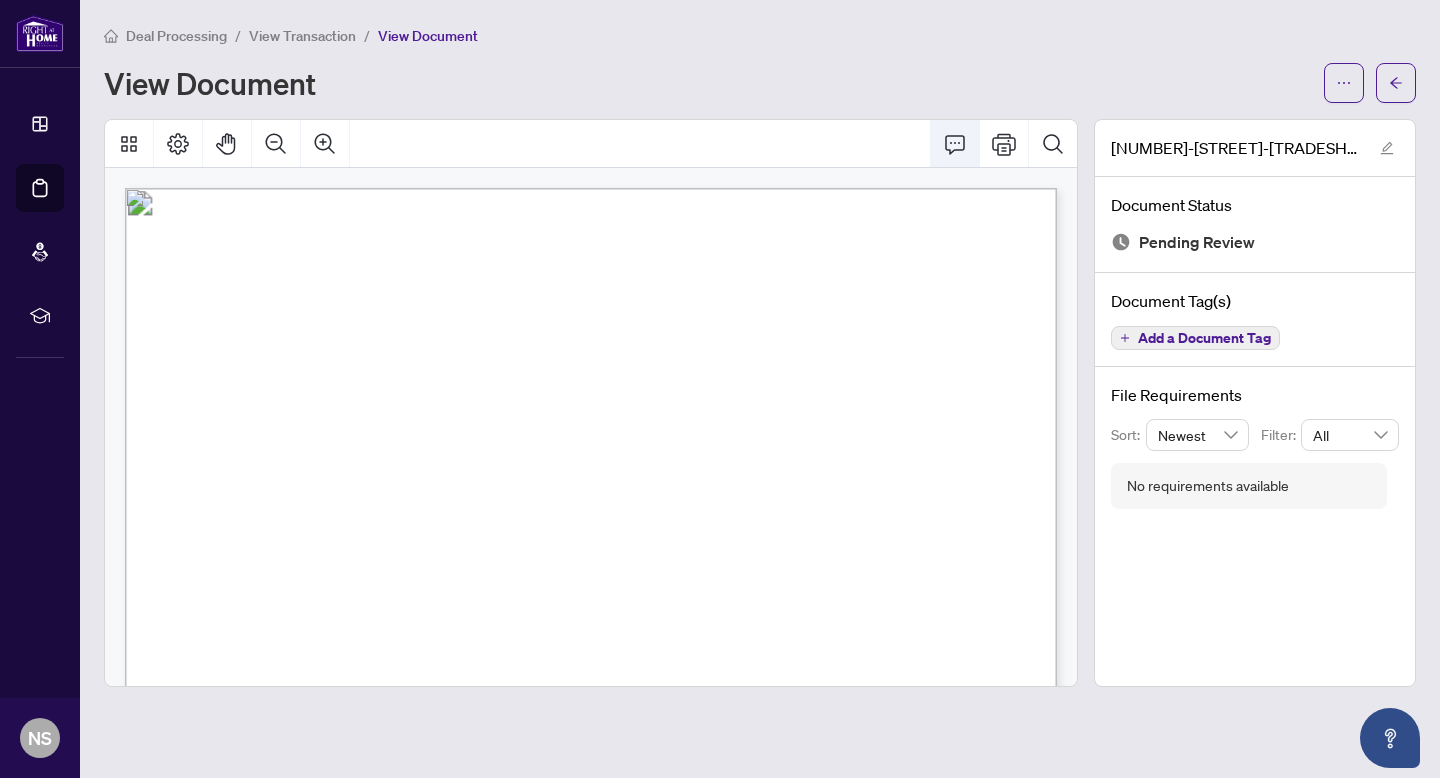 click at bounding box center (955, 144) 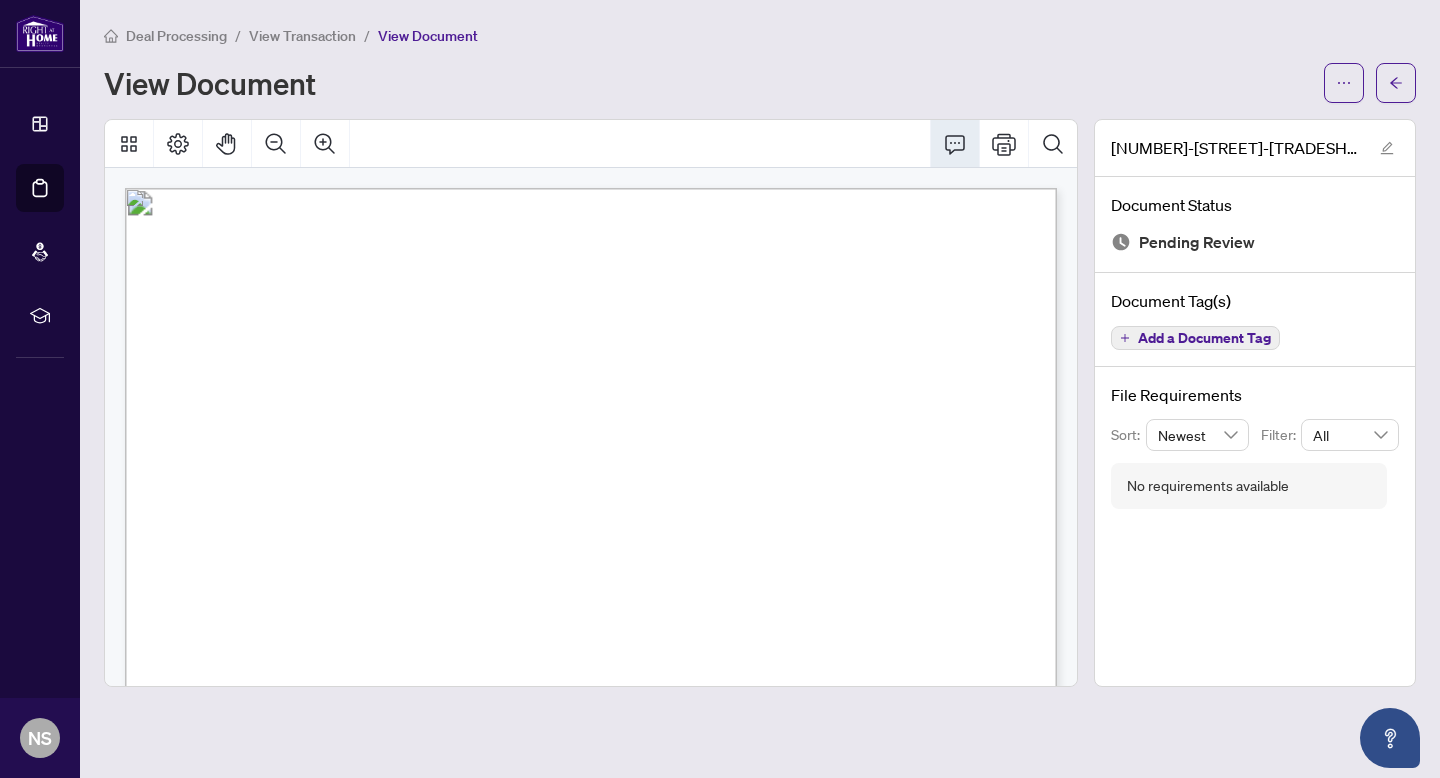 click 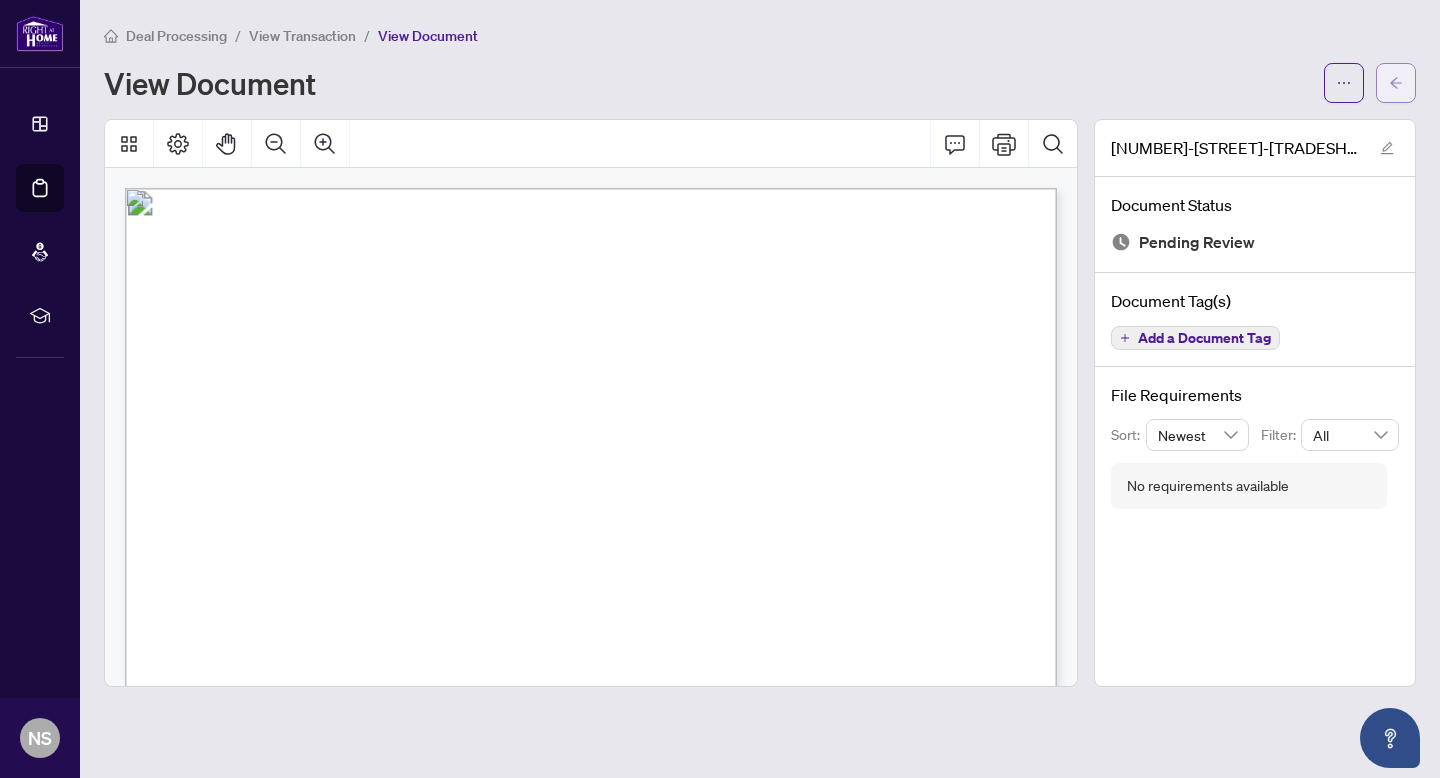 click 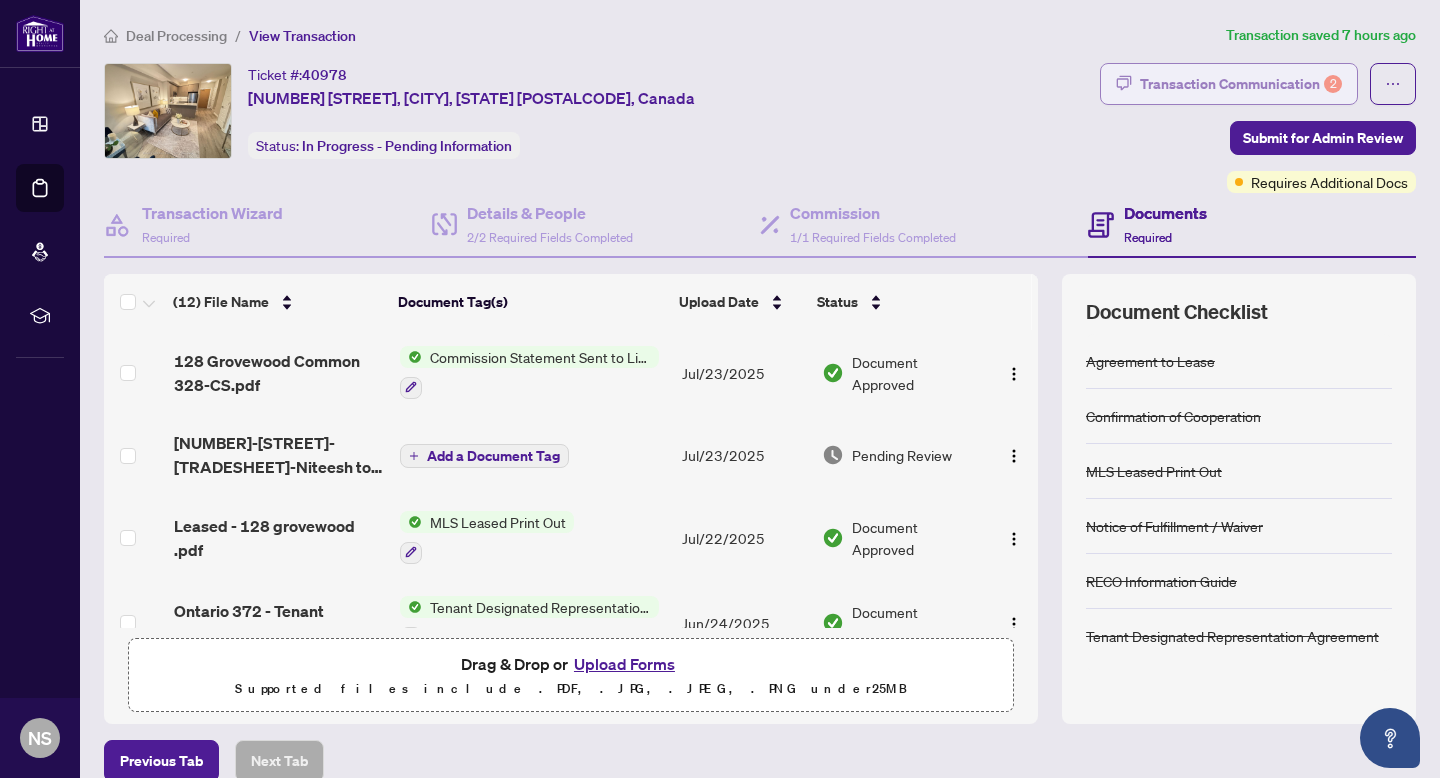click on "Transaction Communication 2" at bounding box center [1241, 84] 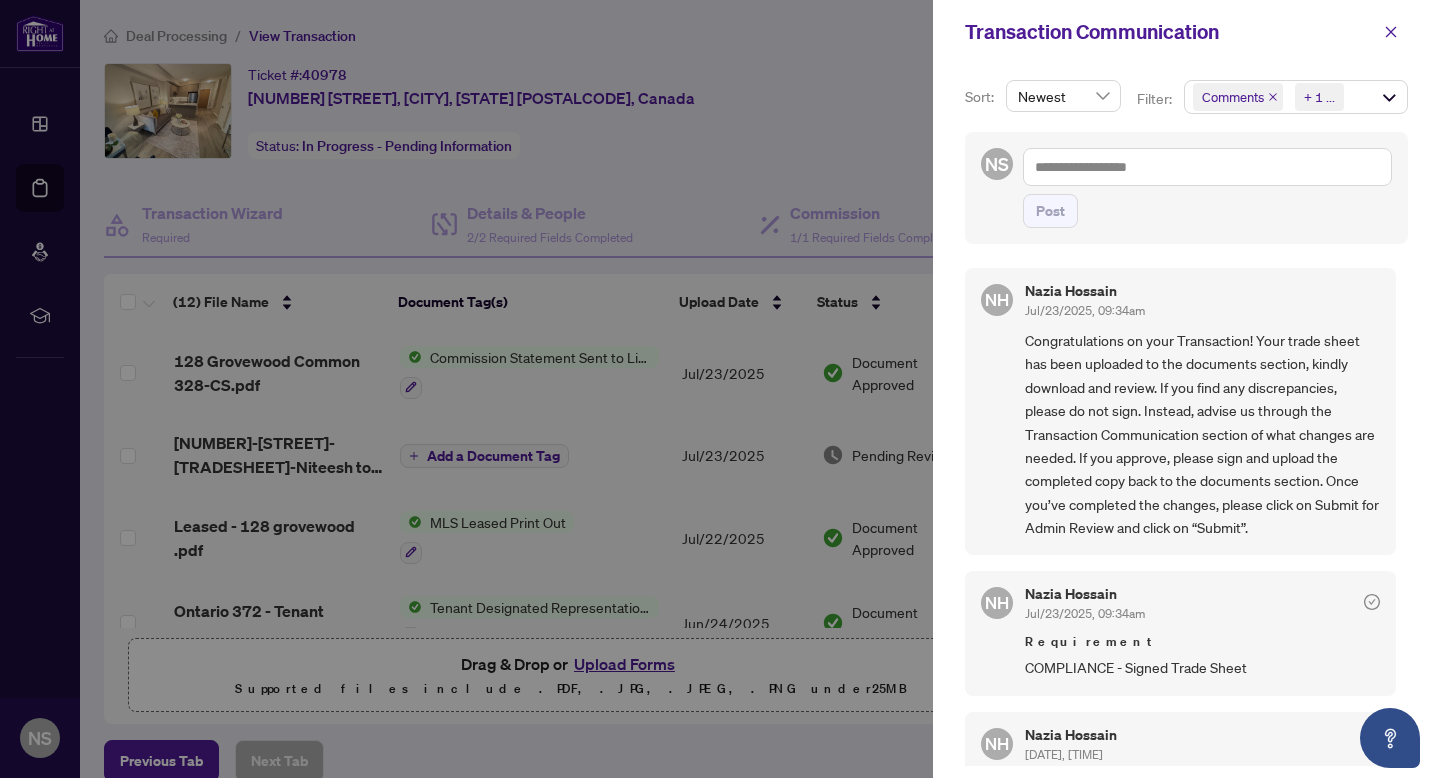 click on "Congratulations on your Transaction! Your trade sheet has been uploaded to the documents section, kindly download and review. If you find any discrepancies, please do not sign. Instead, advise us through the Transaction Communication section of what changes are needed. If you approve, please sign and upload the completed copy back to the documents section. Once you’ve completed the changes, please click on Submit for Admin Review and click on “Submit”." at bounding box center [1202, 434] 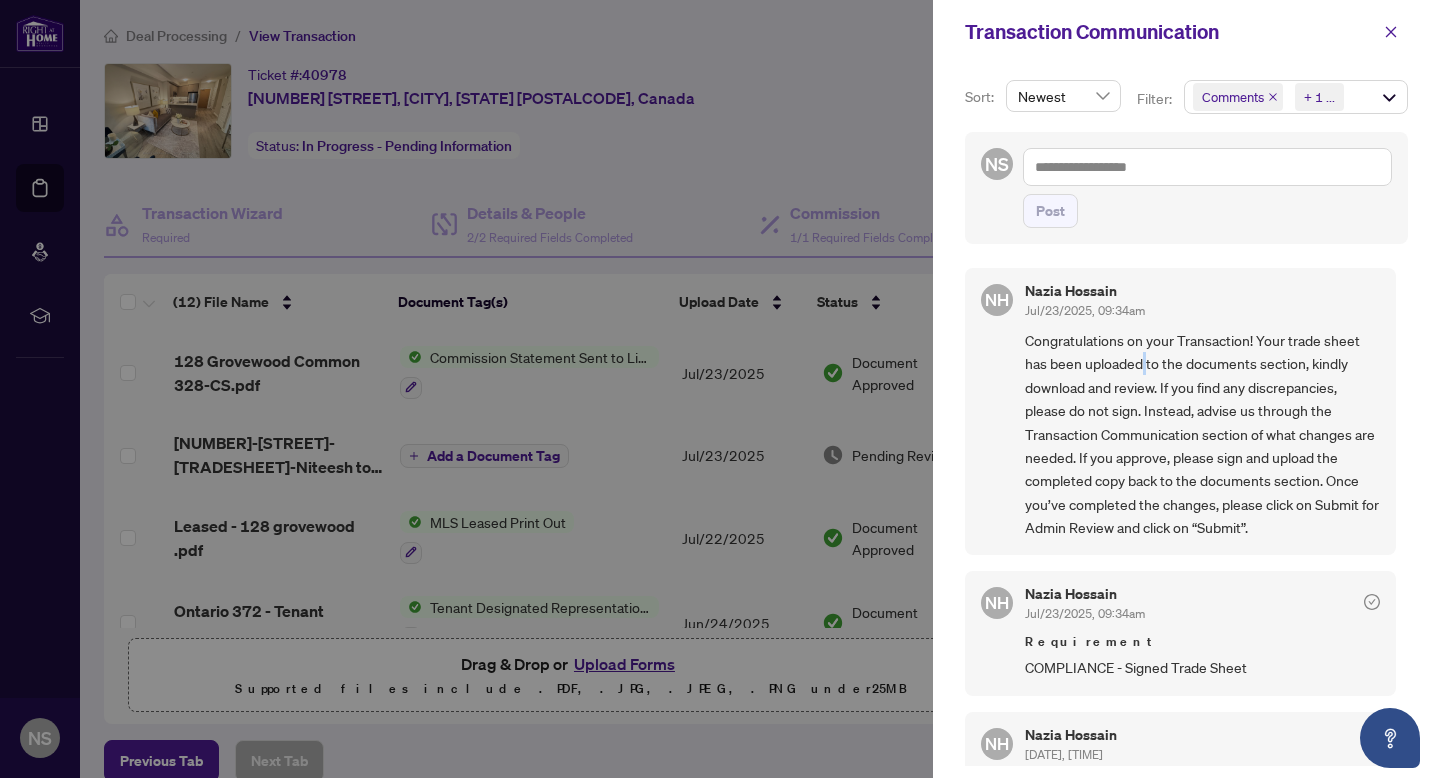 click on "Congratulations on your Transaction! Your trade sheet has been uploaded to the documents section, kindly download and review. If you find any discrepancies, please do not sign. Instead, advise us through the Transaction Communication section of what changes are needed. If you approve, please sign and upload the completed copy back to the documents section. Once you’ve completed the changes, please click on Submit for Admin Review and click on “Submit”." at bounding box center (1202, 434) 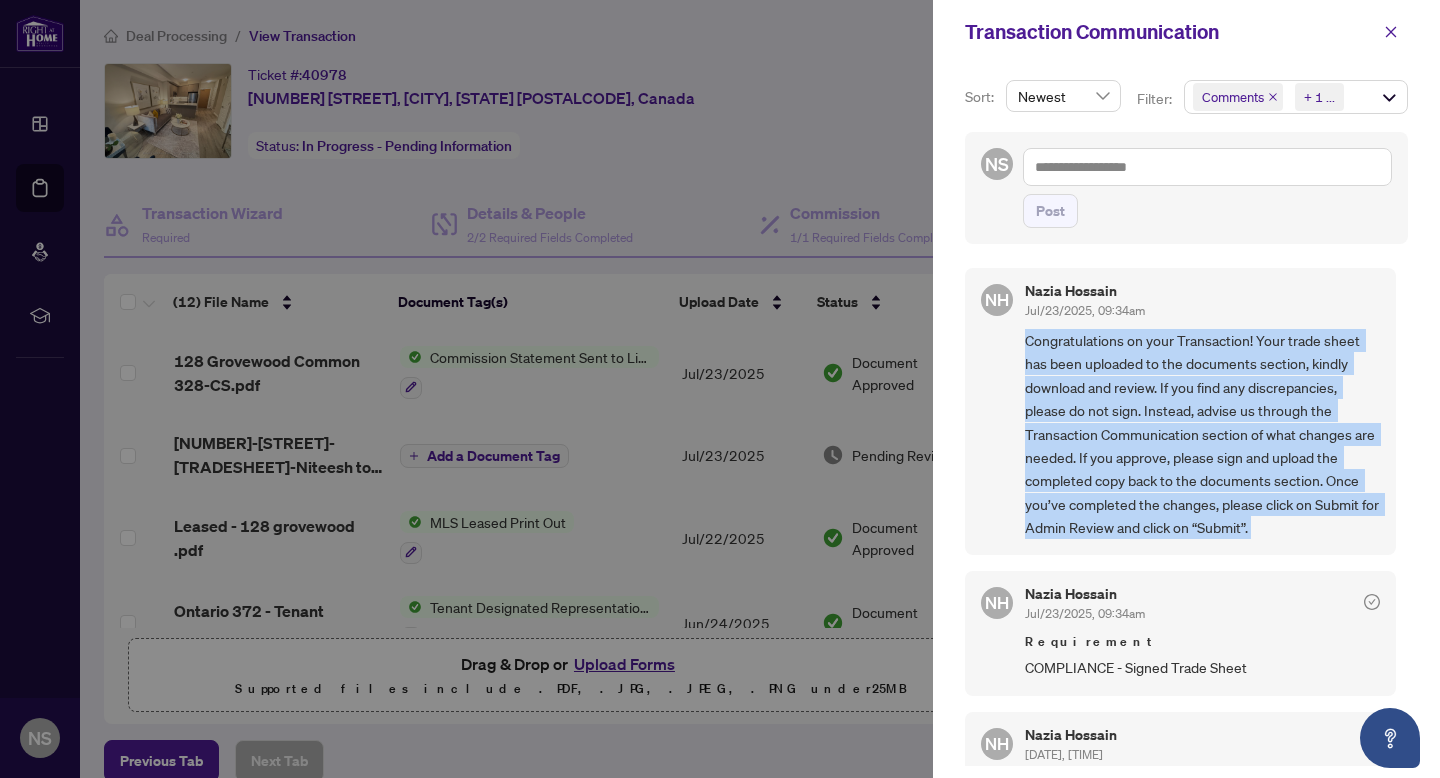 click on "Congratulations on your Transaction! Your trade sheet has been uploaded to the documents section, kindly download and review. If you find any discrepancies, please do not sign. Instead, advise us through the Transaction Communication section of what changes are needed. If you approve, please sign and upload the completed copy back to the documents section. Once you’ve completed the changes, please click on Submit for Admin Review and click on “Submit”." at bounding box center (1202, 434) 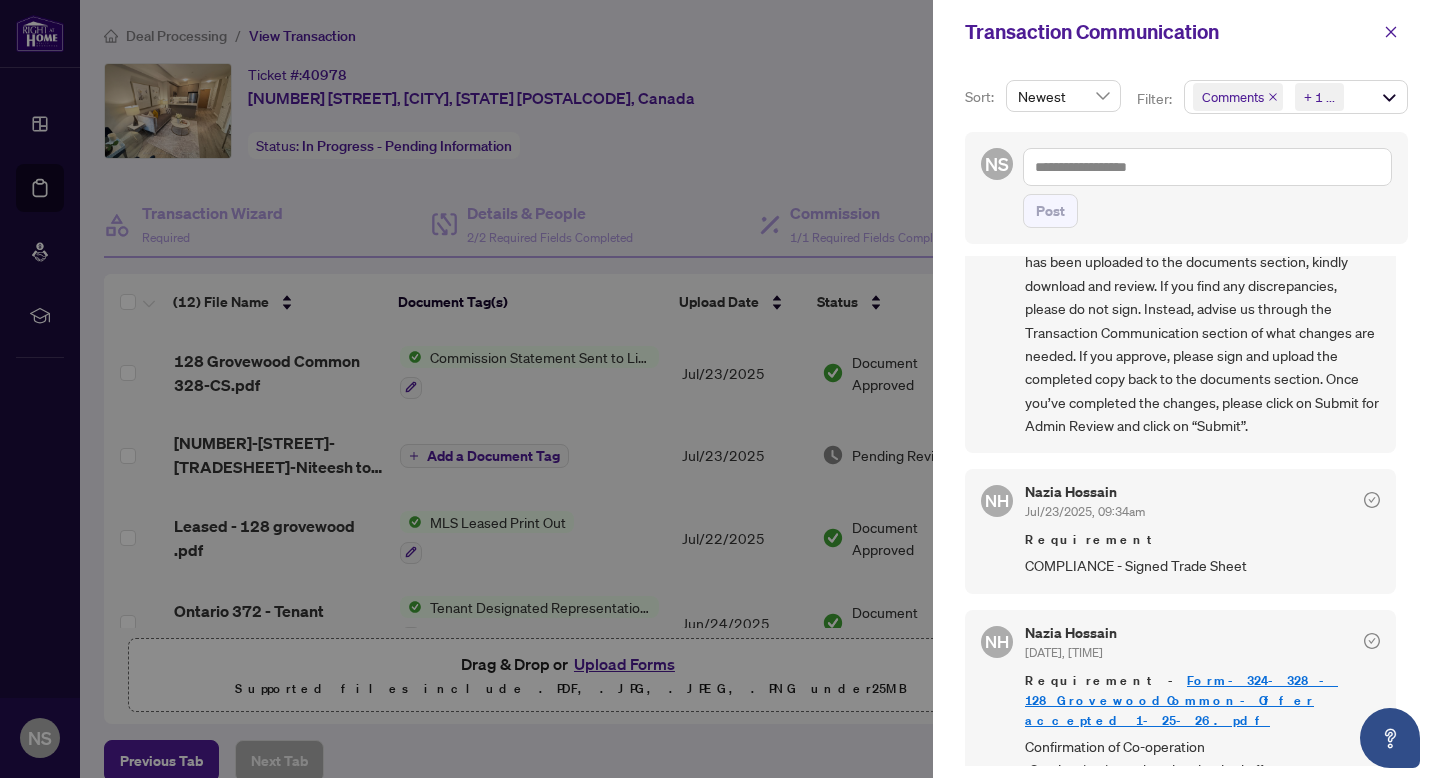 scroll, scrollTop: 0, scrollLeft: 0, axis: both 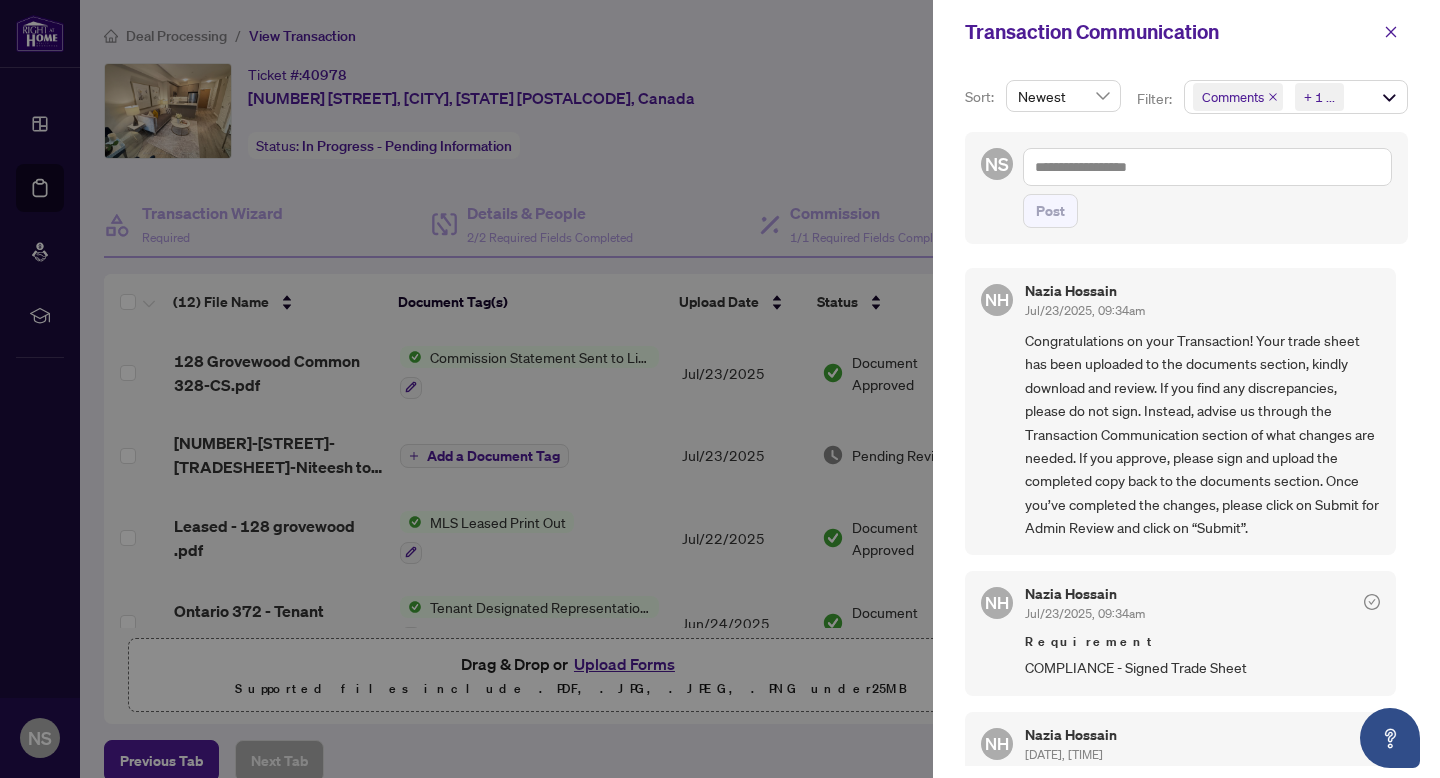 click at bounding box center [720, 389] 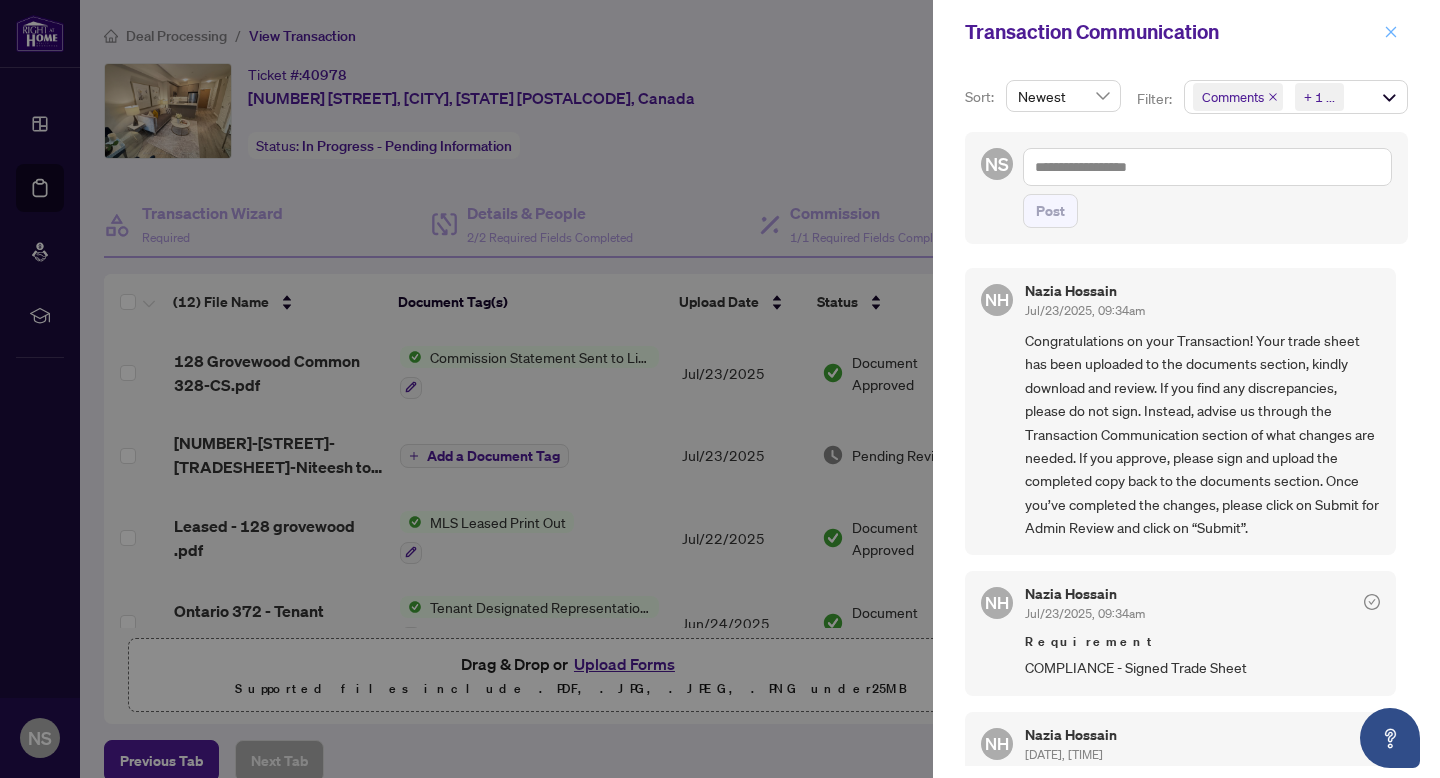 click 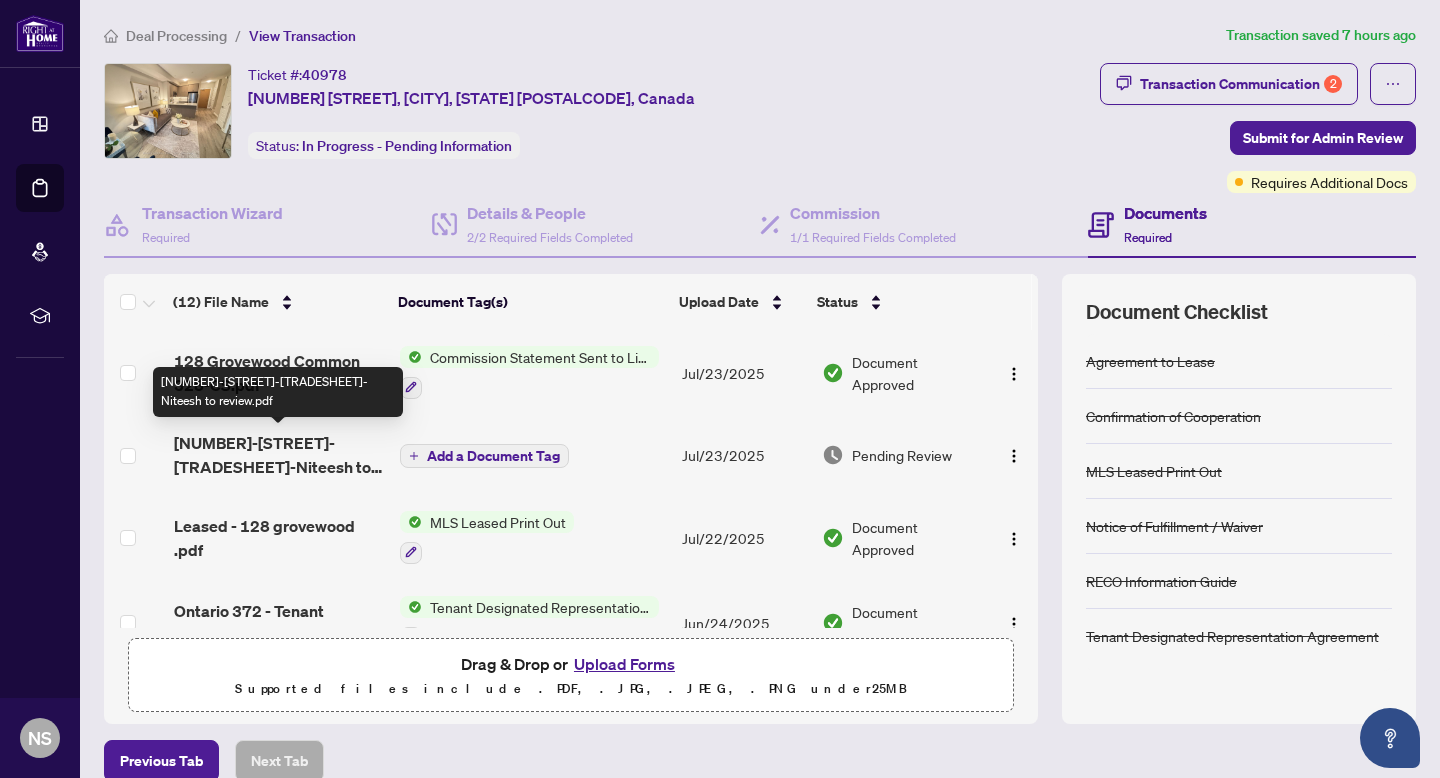 click on "[NUMBER]-[STREET]-[TRADESHEET]-Niteesh to review.pdf" at bounding box center (279, 455) 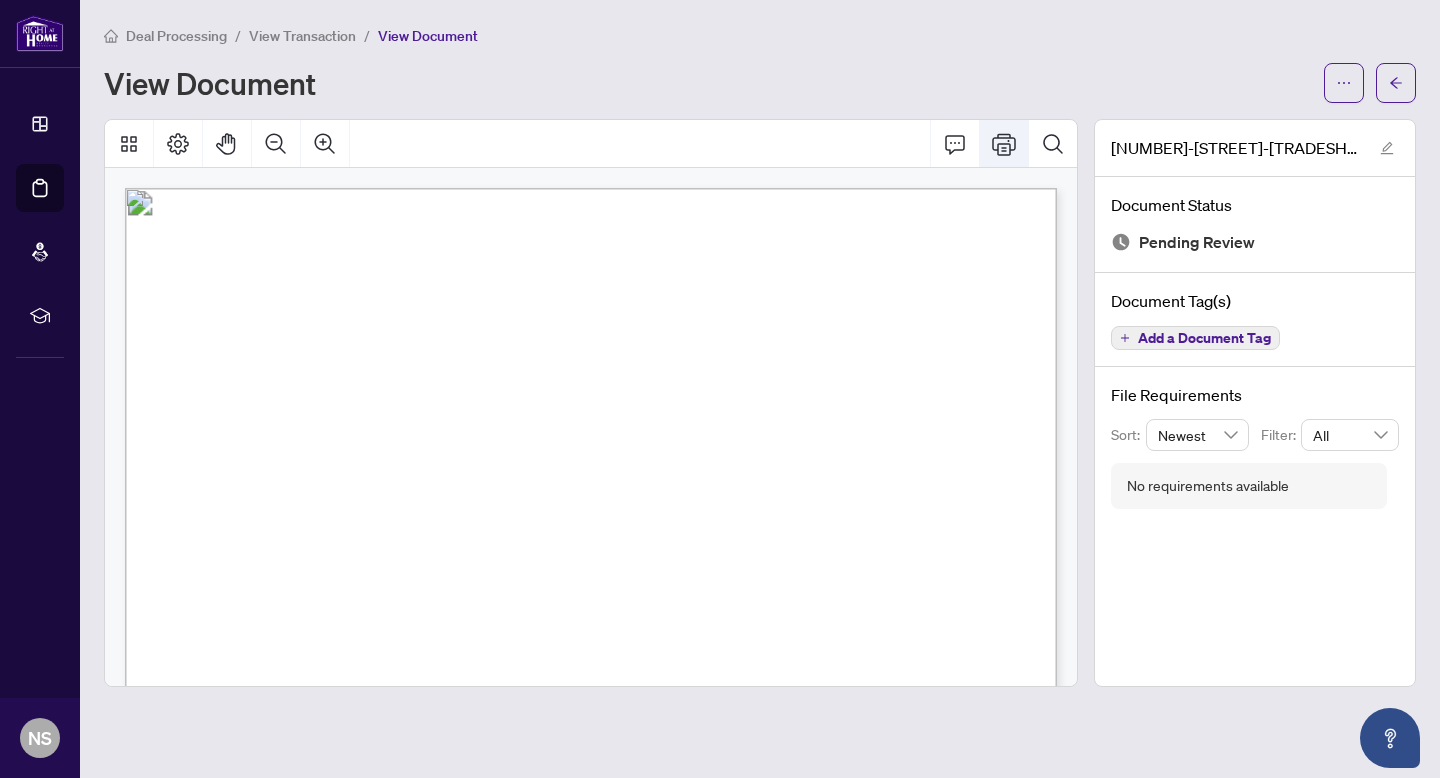 click 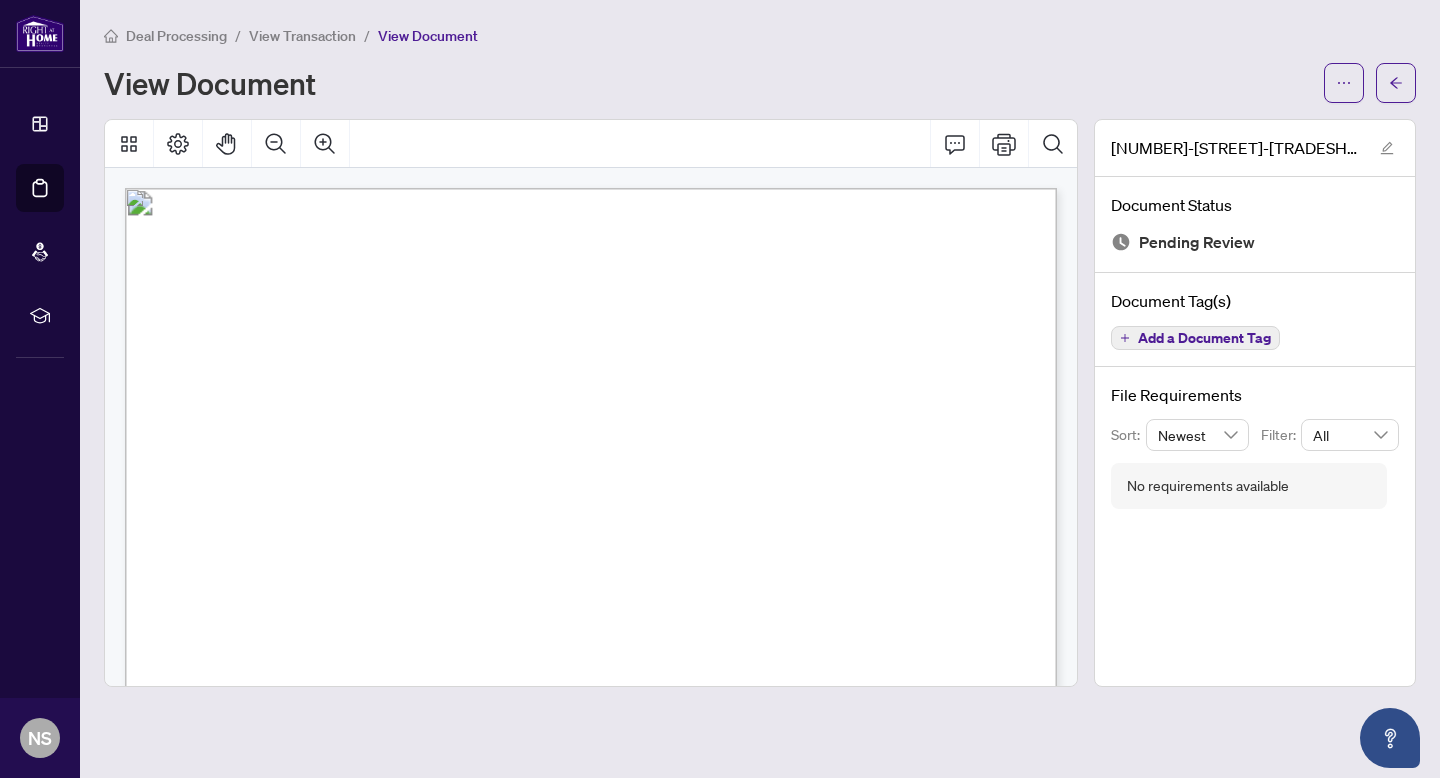 click at bounding box center (591, 403) 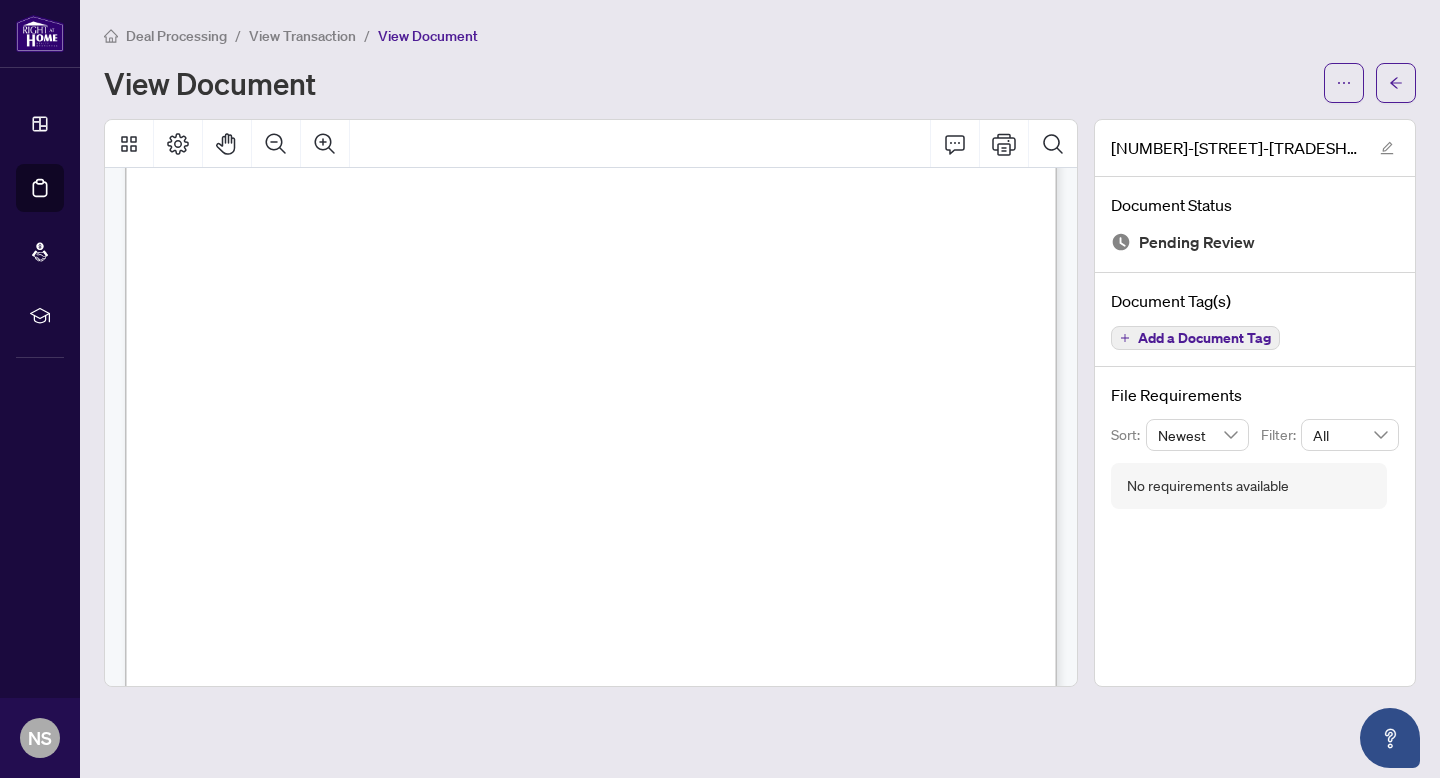 scroll, scrollTop: 400, scrollLeft: 0, axis: vertical 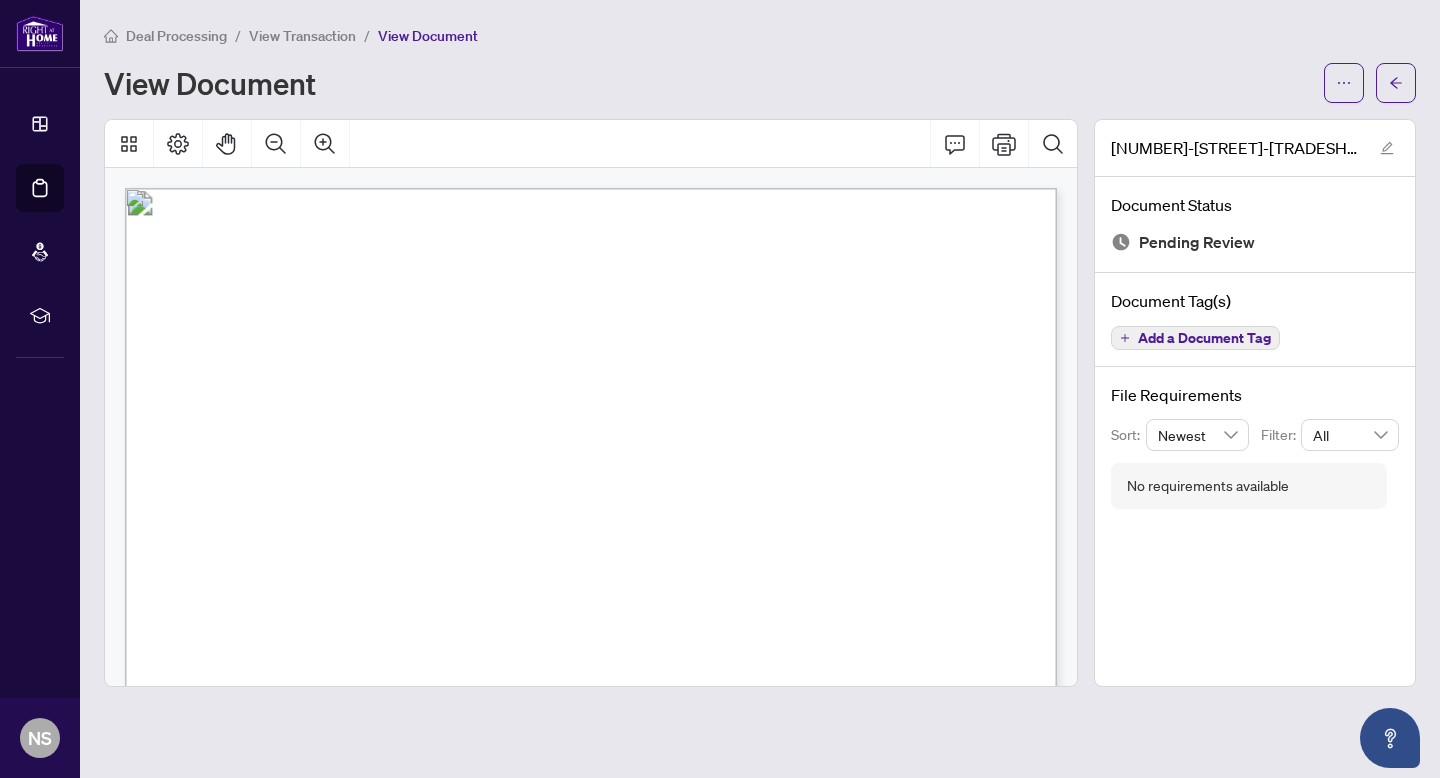 click on "128 Grovewood Common 328-Trade sheet-[LAST] to review.pdf Document Status Pending Review Document Tag(s) Add a Document Tag File Requirements Sort: Newest Filter: All No requirements available" at bounding box center [1255, 403] 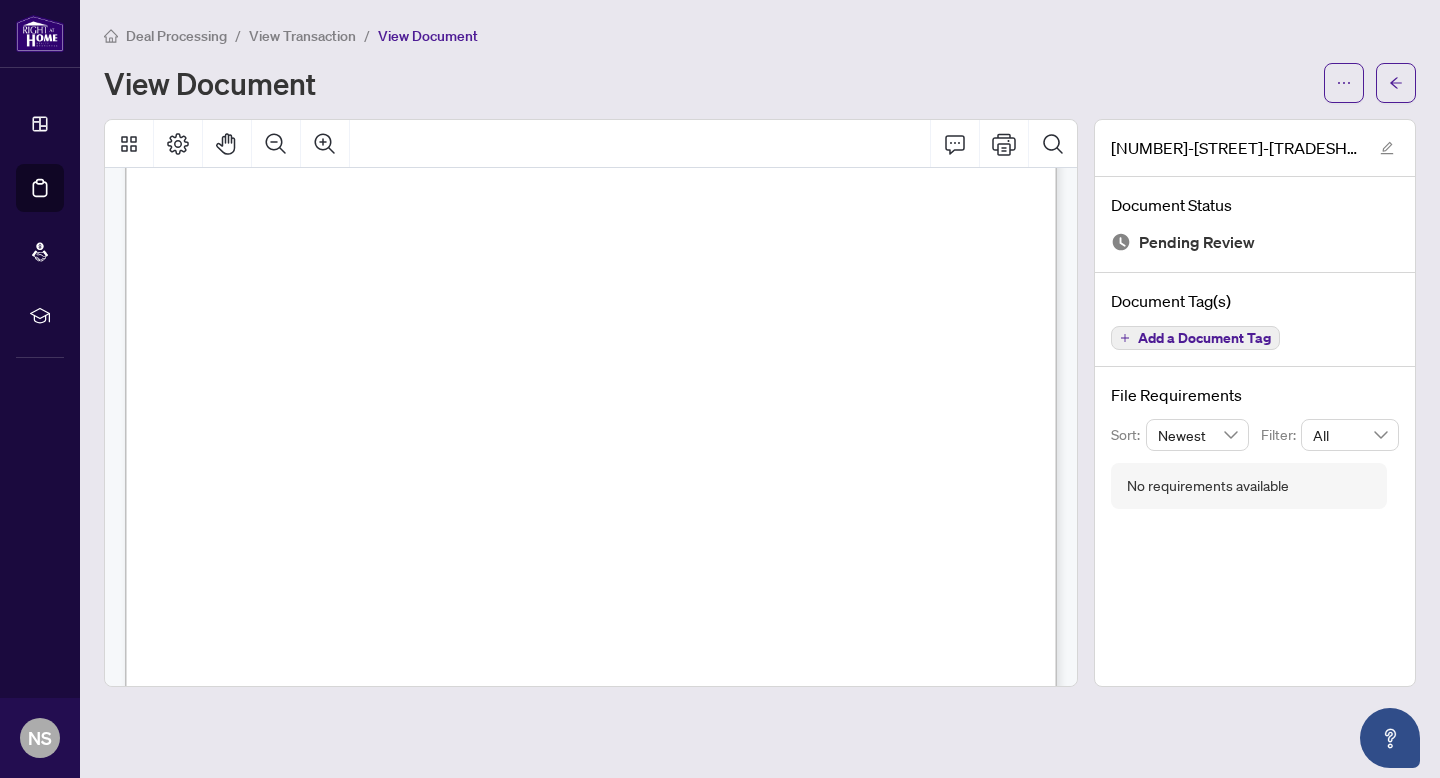 scroll, scrollTop: 120, scrollLeft: 0, axis: vertical 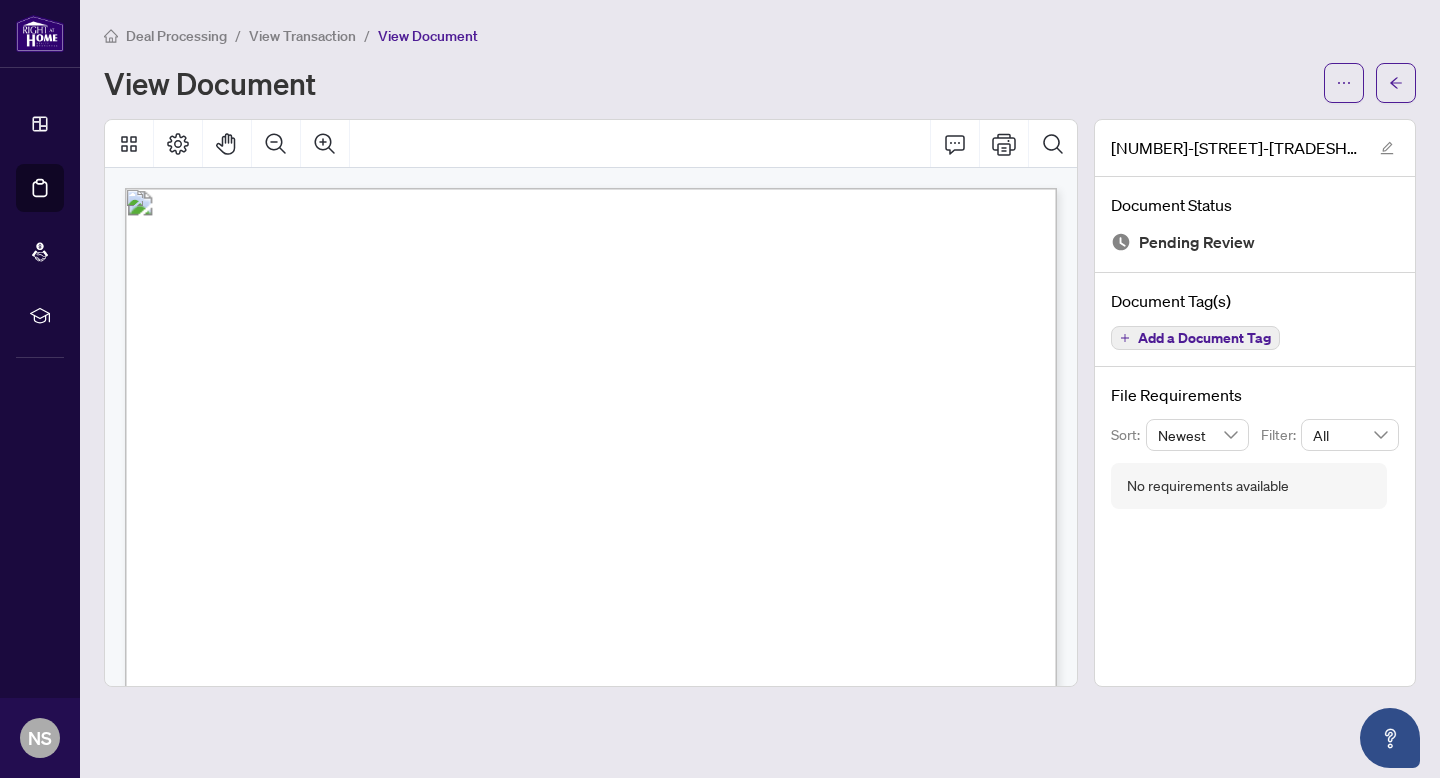 click on "View Document" at bounding box center (708, 83) 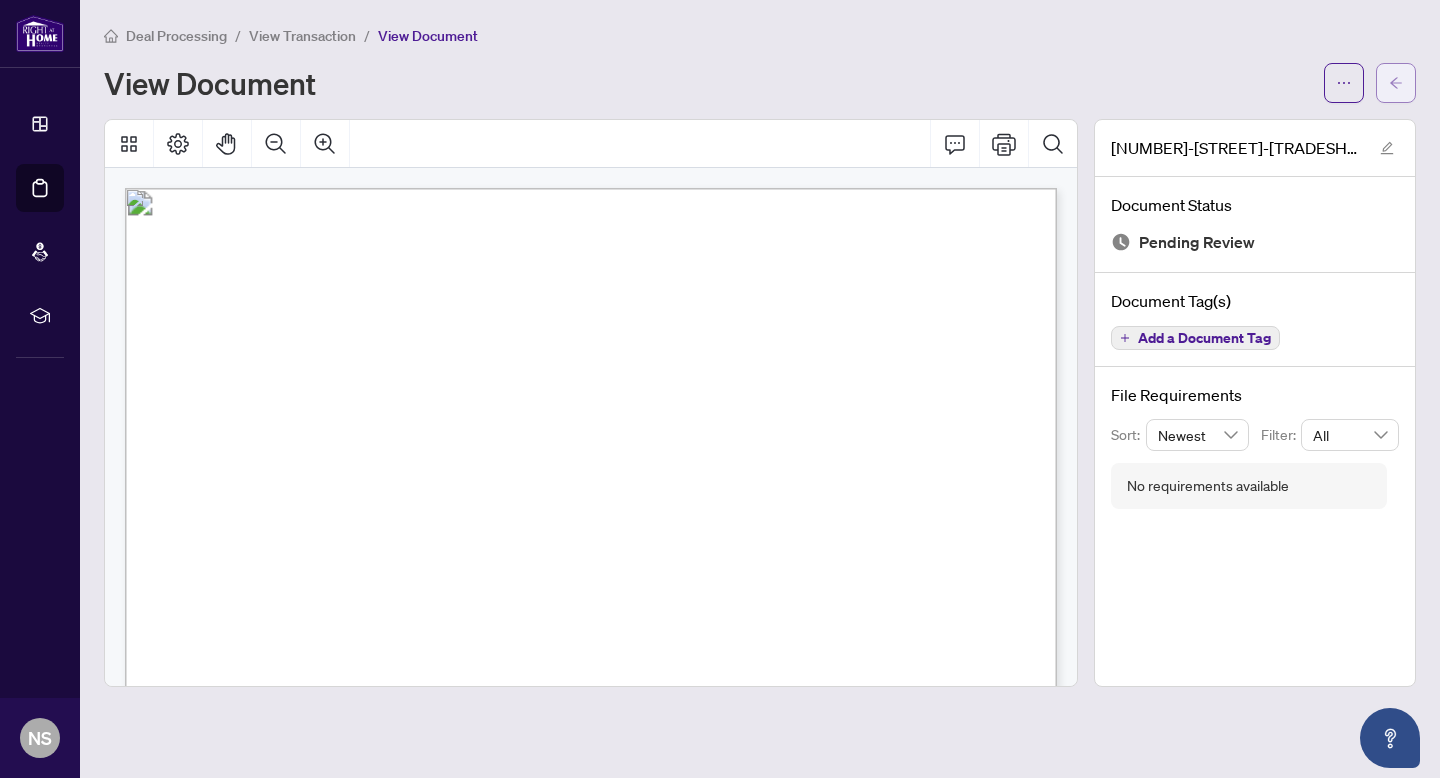 click at bounding box center (1396, 83) 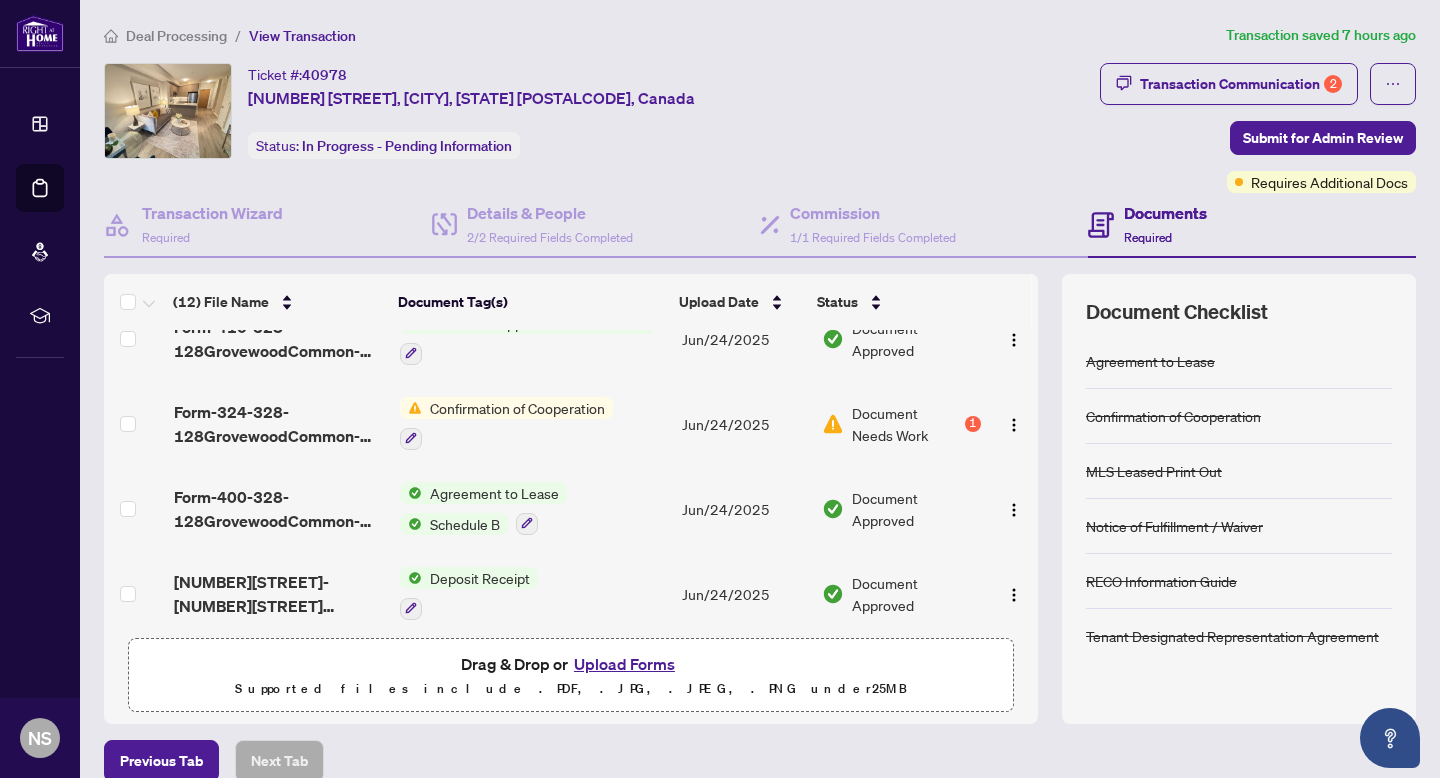 scroll, scrollTop: 719, scrollLeft: 0, axis: vertical 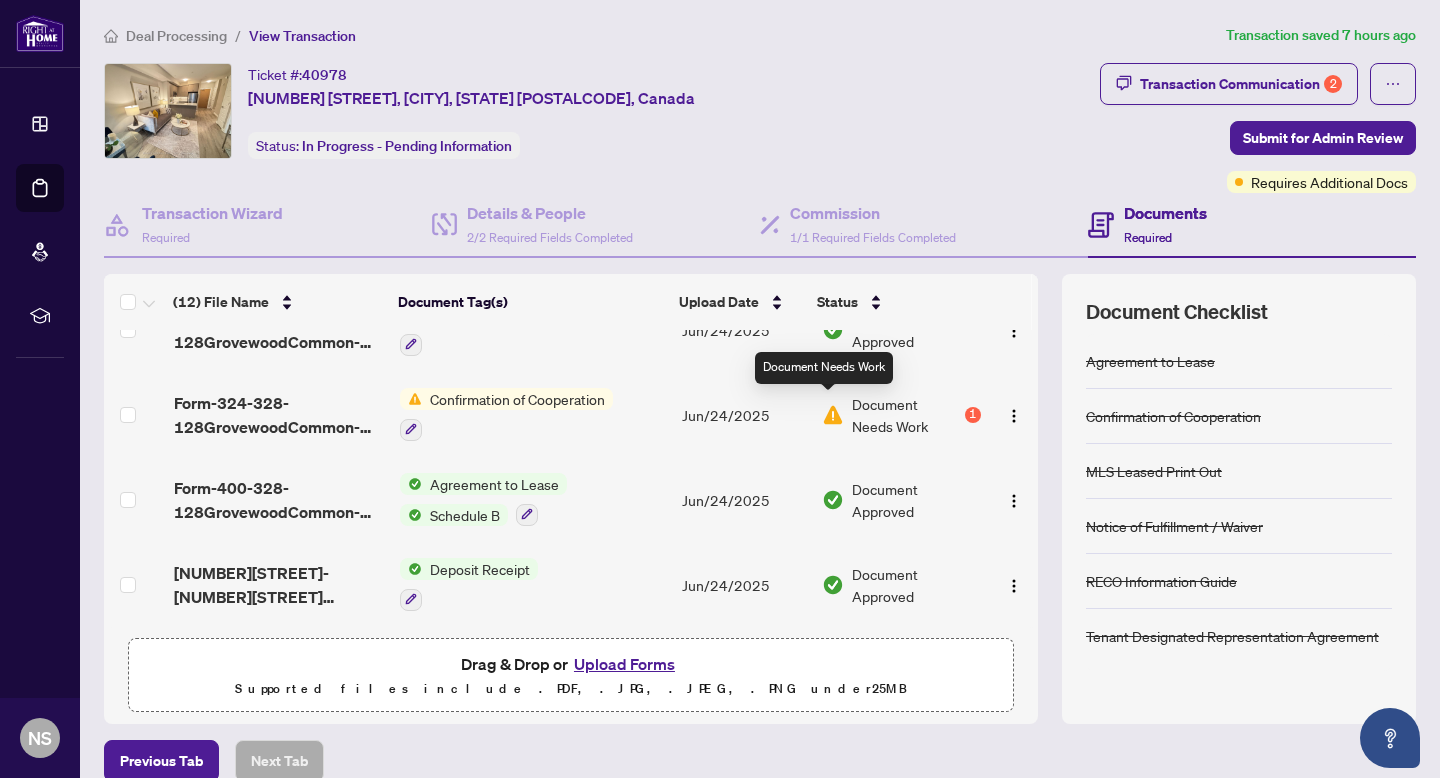 click at bounding box center [833, 415] 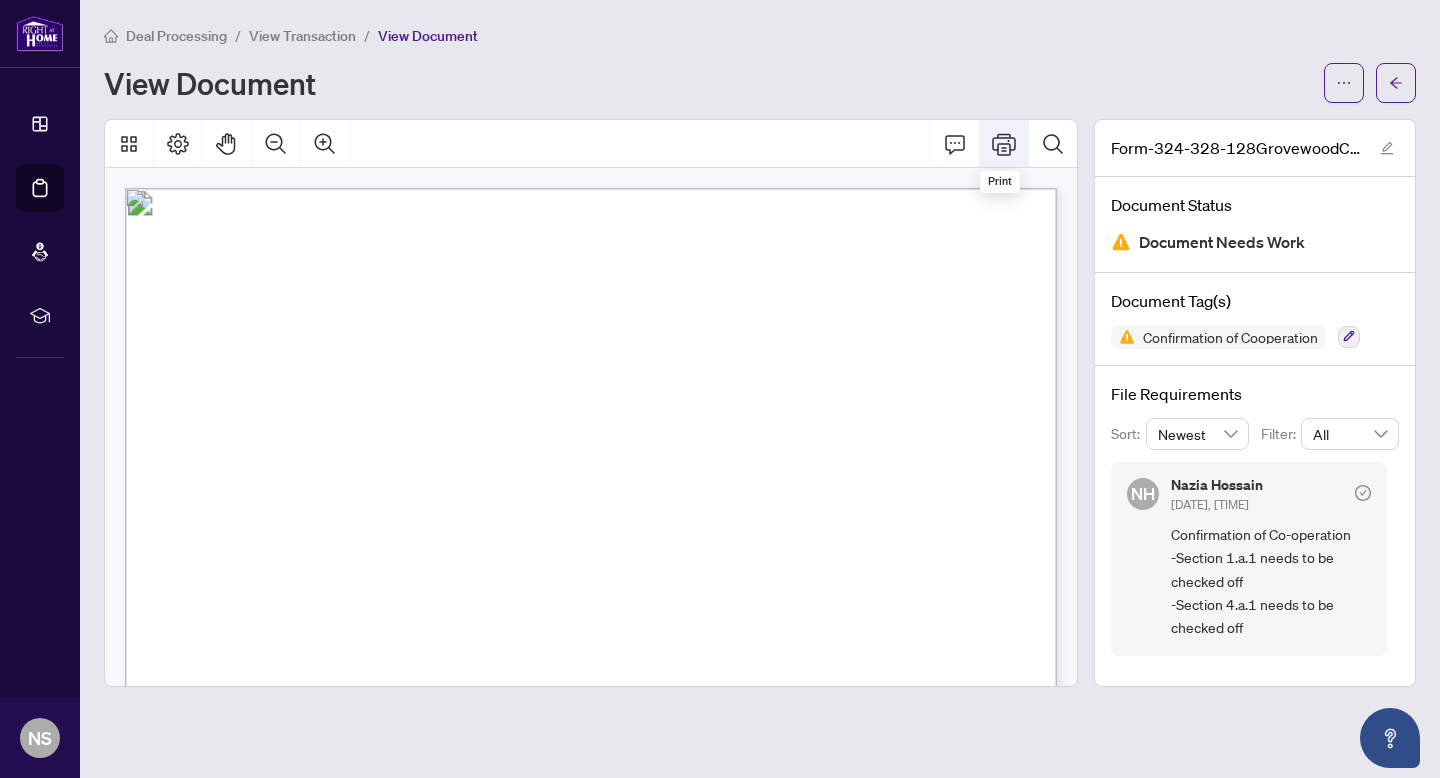 click 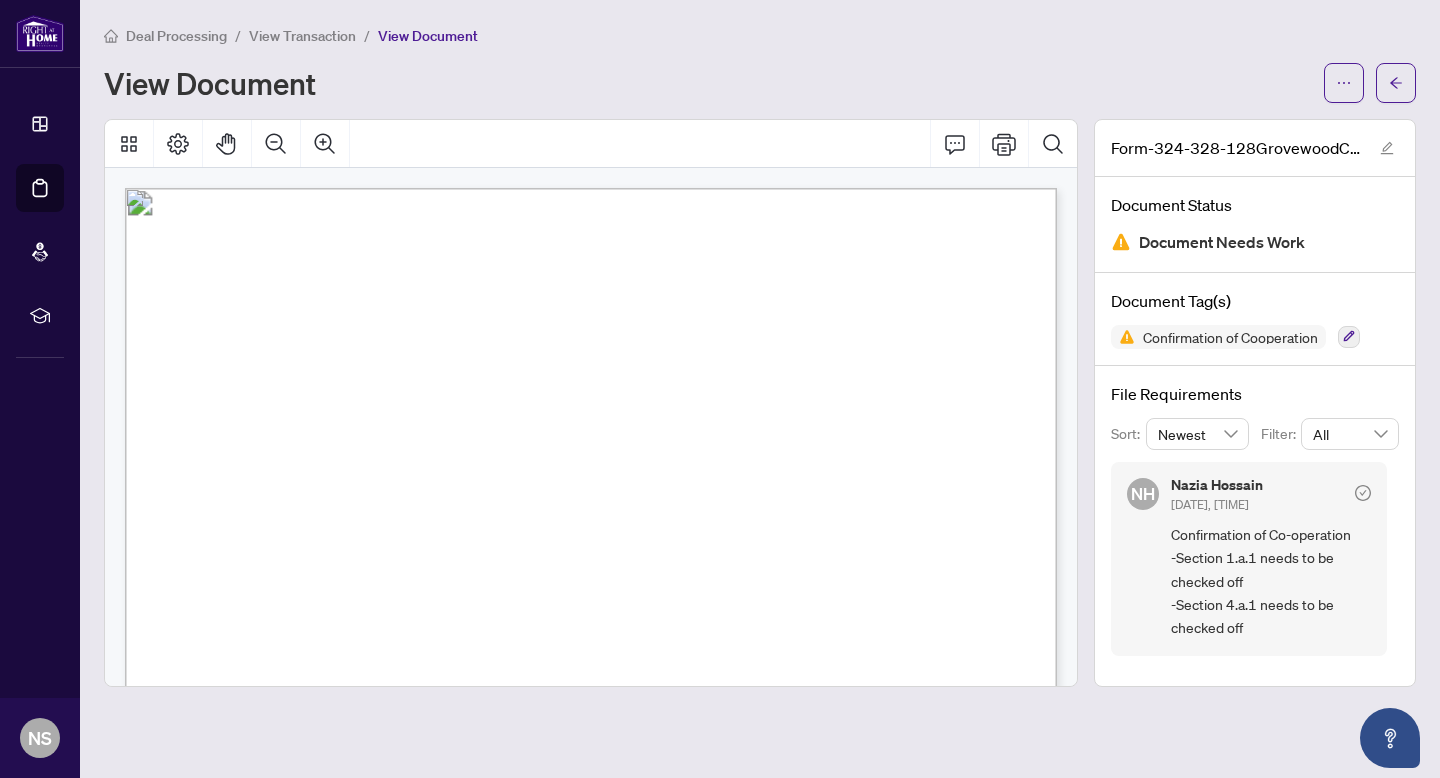 click on "Form-[NUMBER]-[NUMBER]-[STREET]-Offer accepted [DATE].pdf Document Status Document Needs Work Document Tag(s) Confirmation of Cooperation File Requirements Sort: Newest Filter: All NH Nazia Hossain   [DATE], [TIME] Confirmation of Co-operation
-Section 1.a.1 needs to be checked off
-Section 4.a.1 needs to be checked off" at bounding box center (1255, 403) 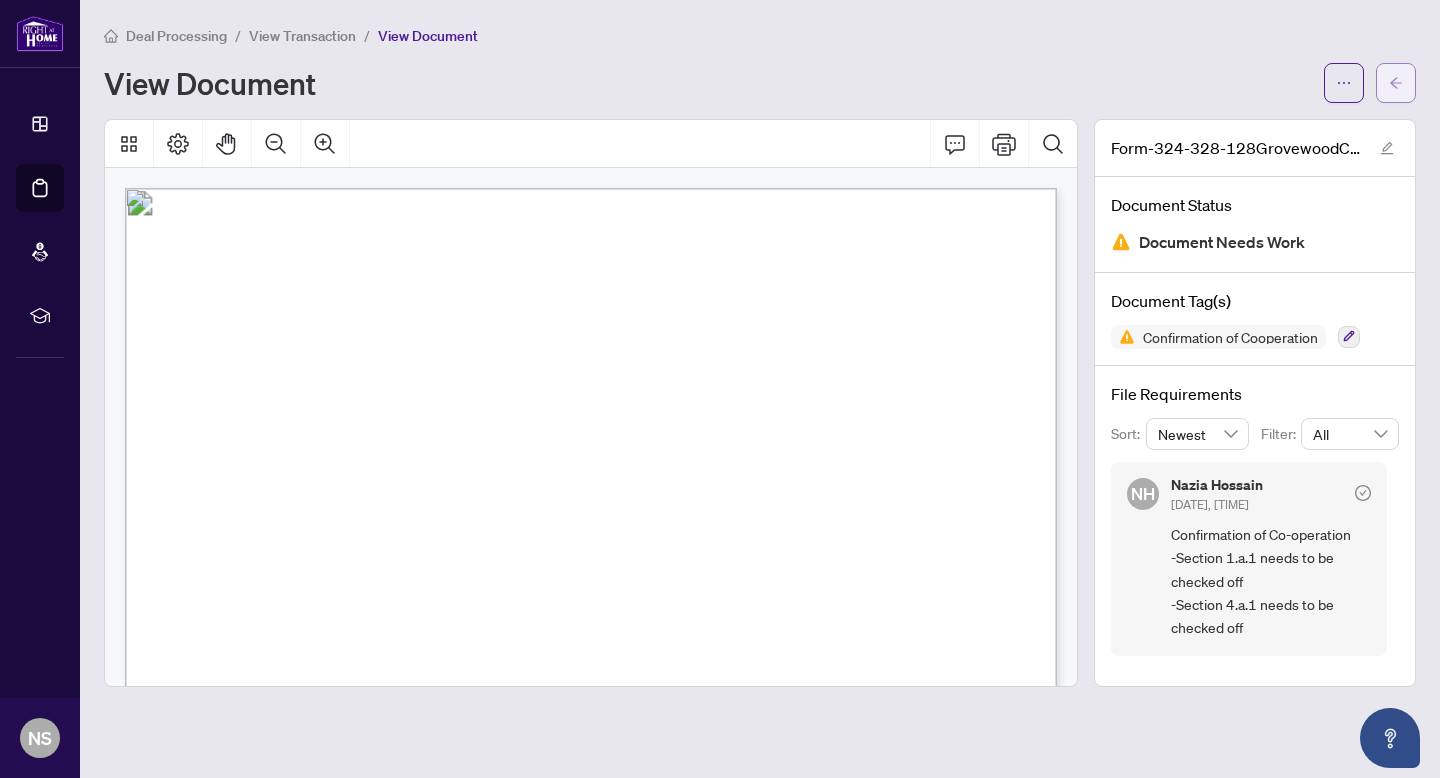 click 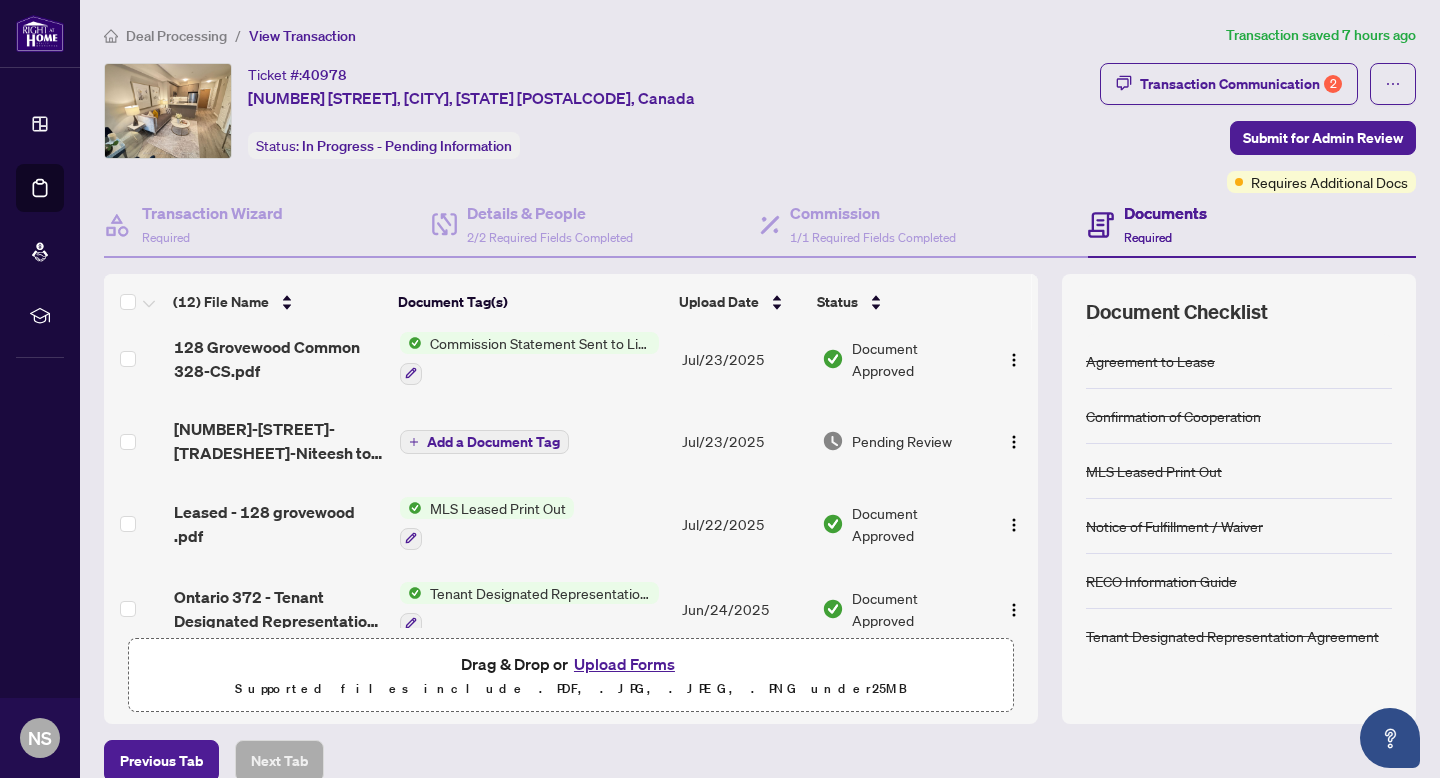 scroll, scrollTop: 0, scrollLeft: 0, axis: both 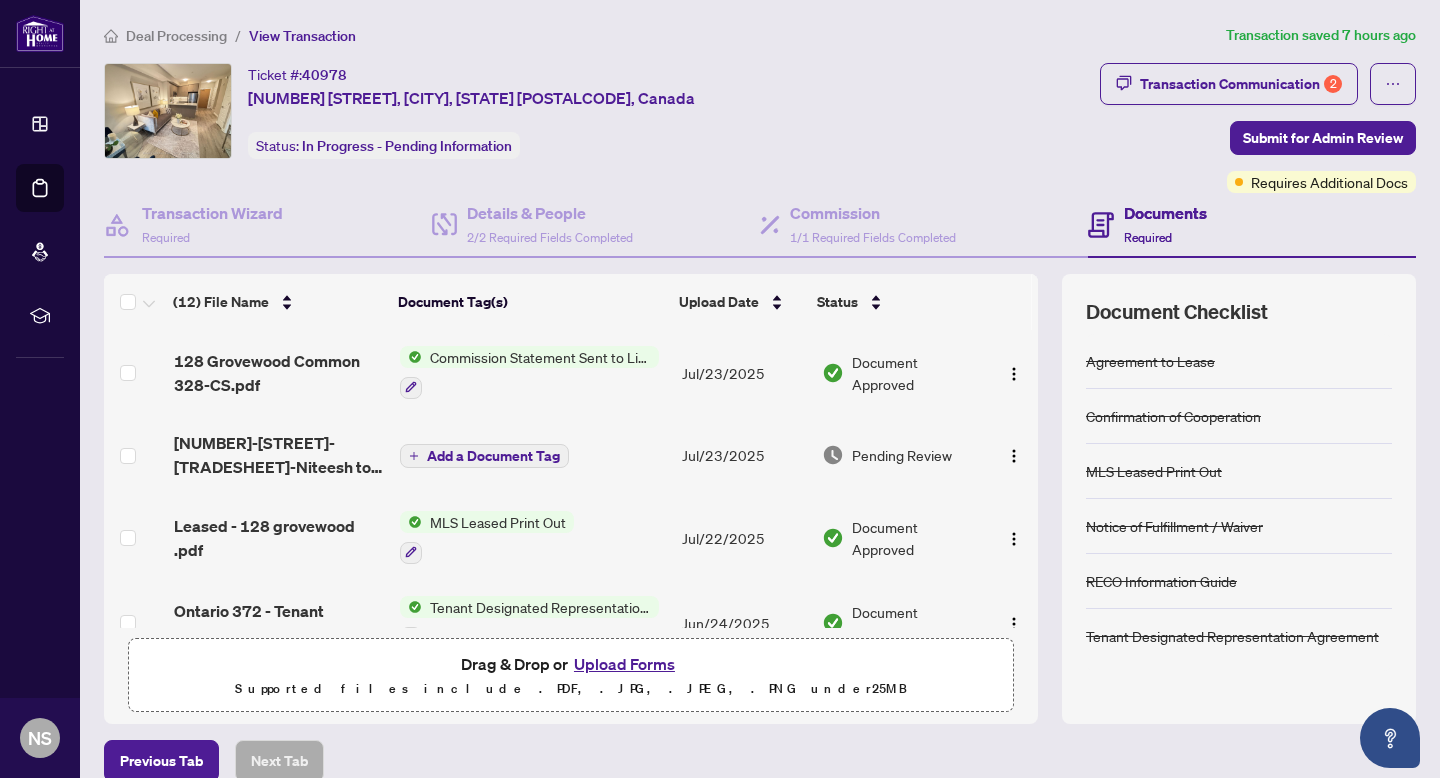 click on "Jul/23/2025" at bounding box center (744, 455) 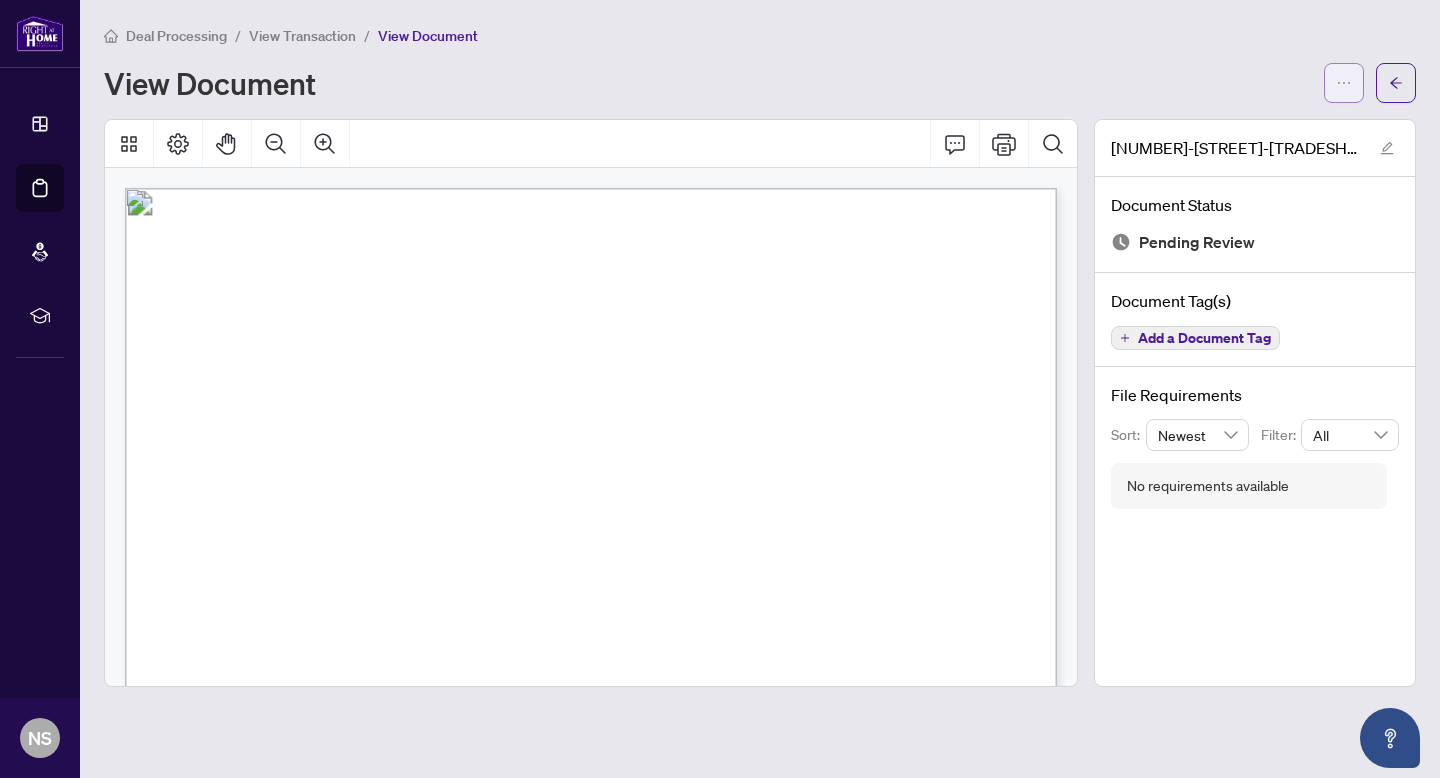 click at bounding box center (1344, 83) 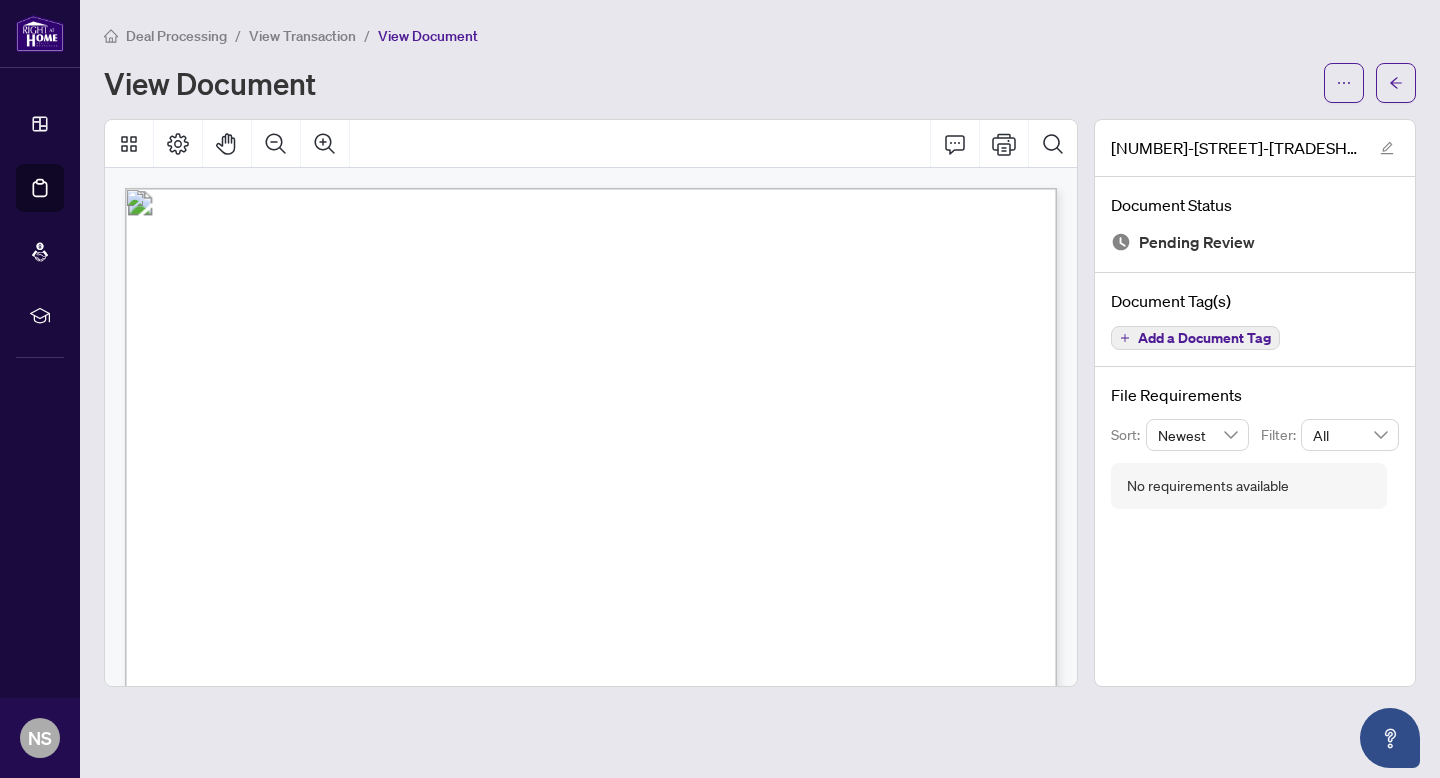 click on "View Document" at bounding box center (760, 83) 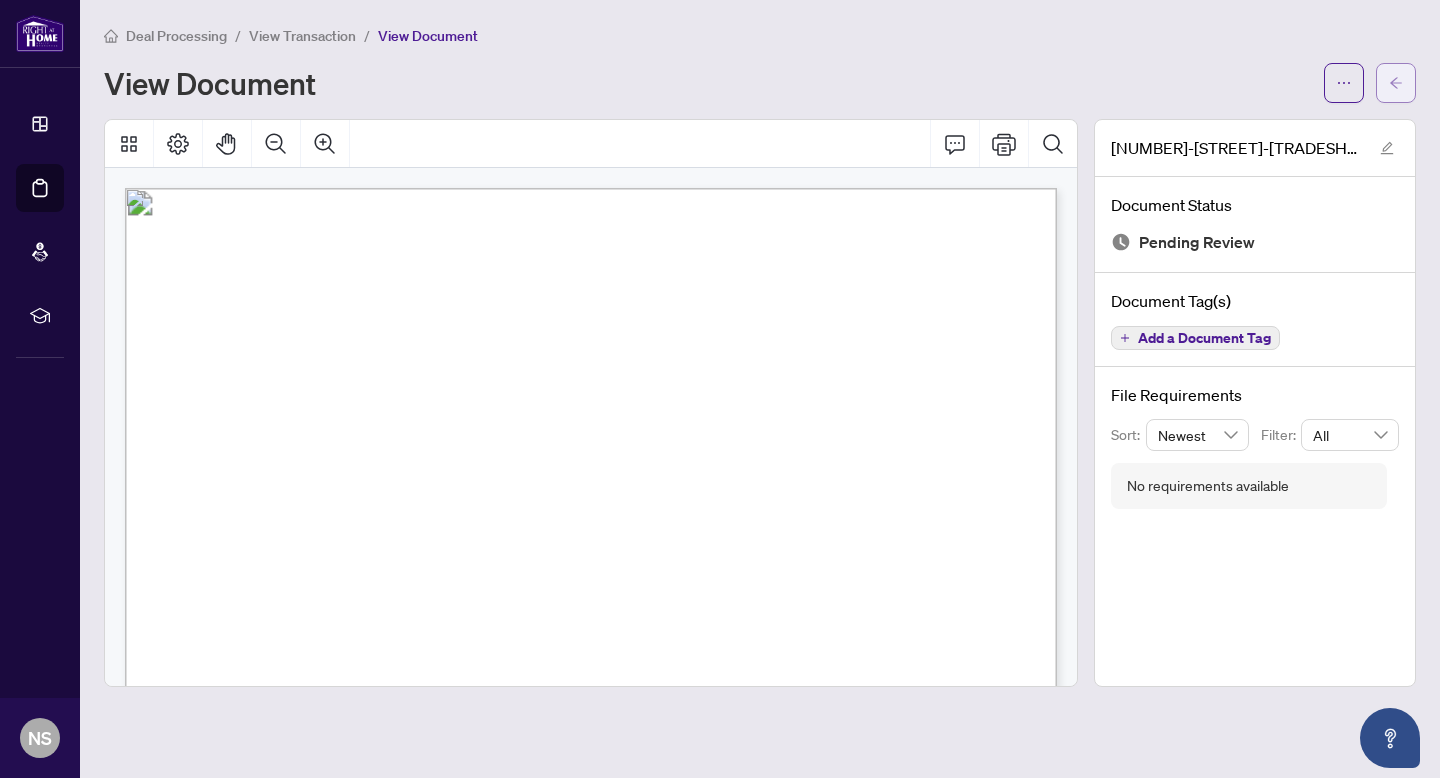 click 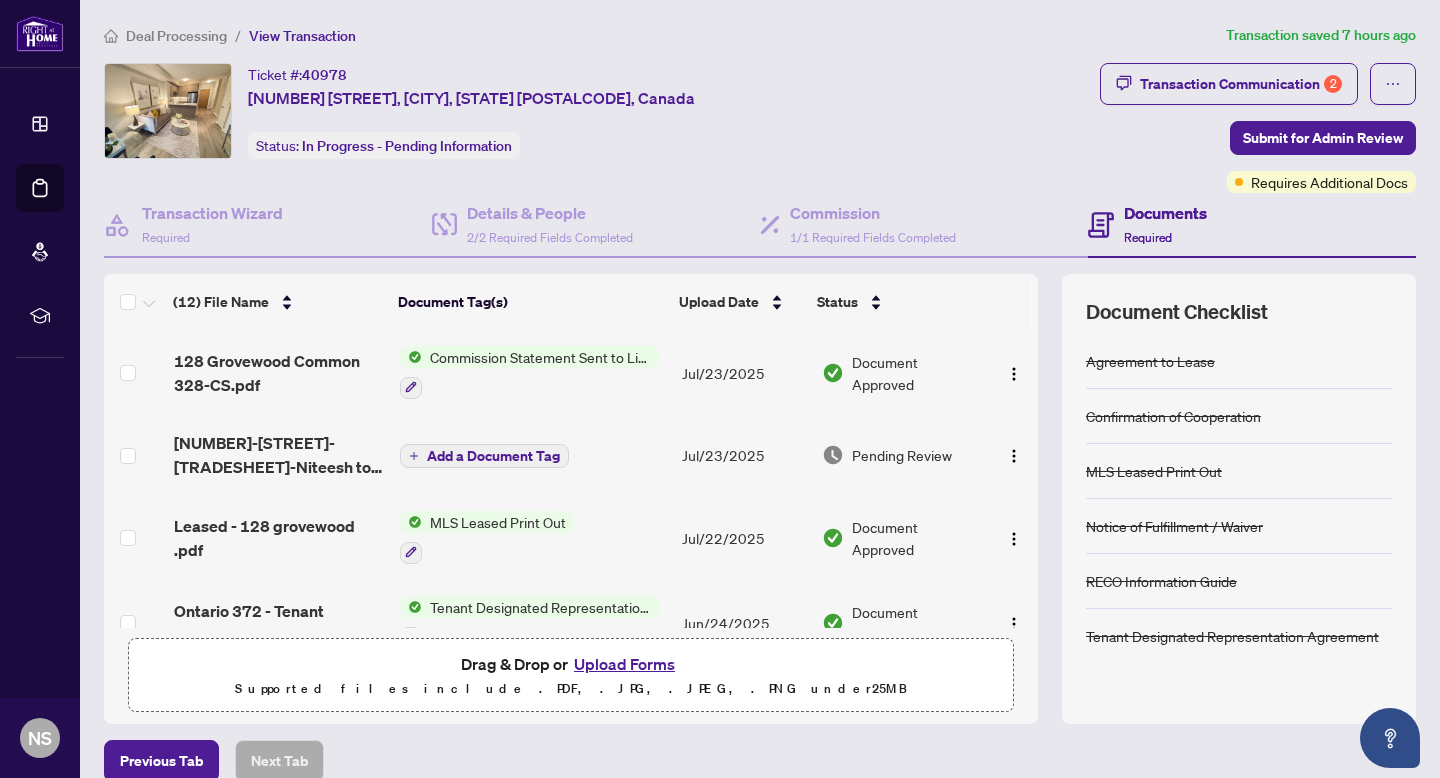 click on "Upload Forms" at bounding box center (624, 664) 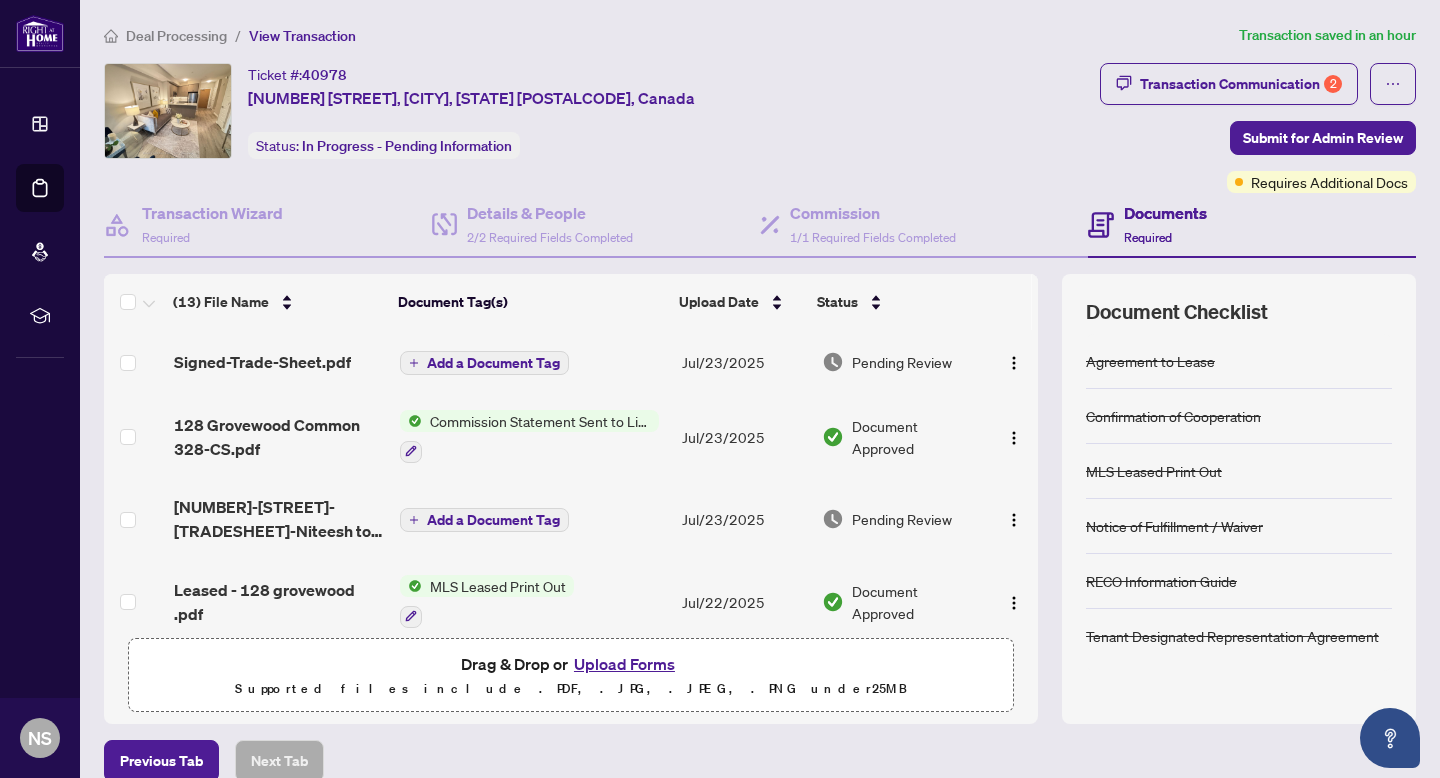 click on "Add a Document Tag" at bounding box center (493, 363) 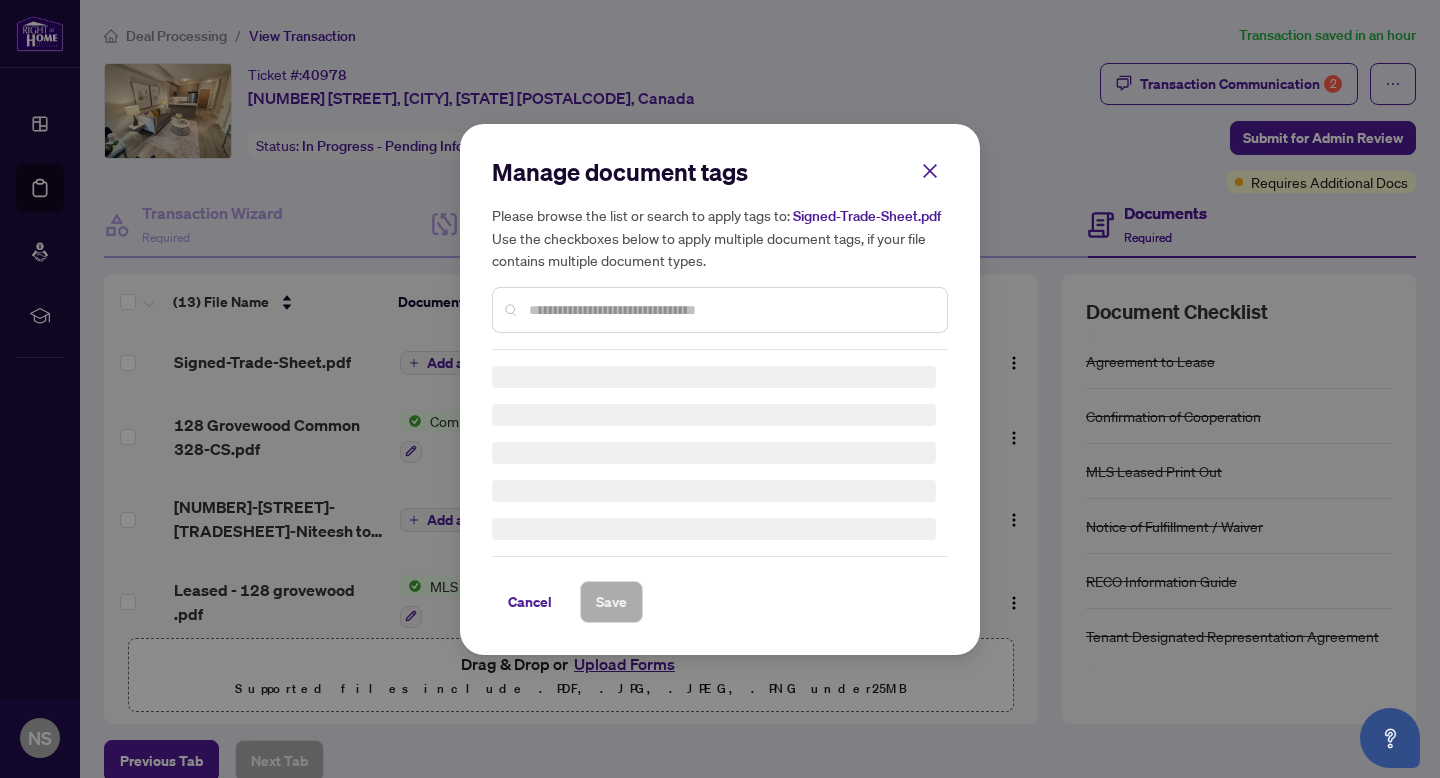 click on "Manage document tags Please browse the list or search to apply tags to: Signed-Trade-Sheet.pdf Use the checkboxes below to apply multiple document tags, if your file contains multiple document types." at bounding box center [720, 253] 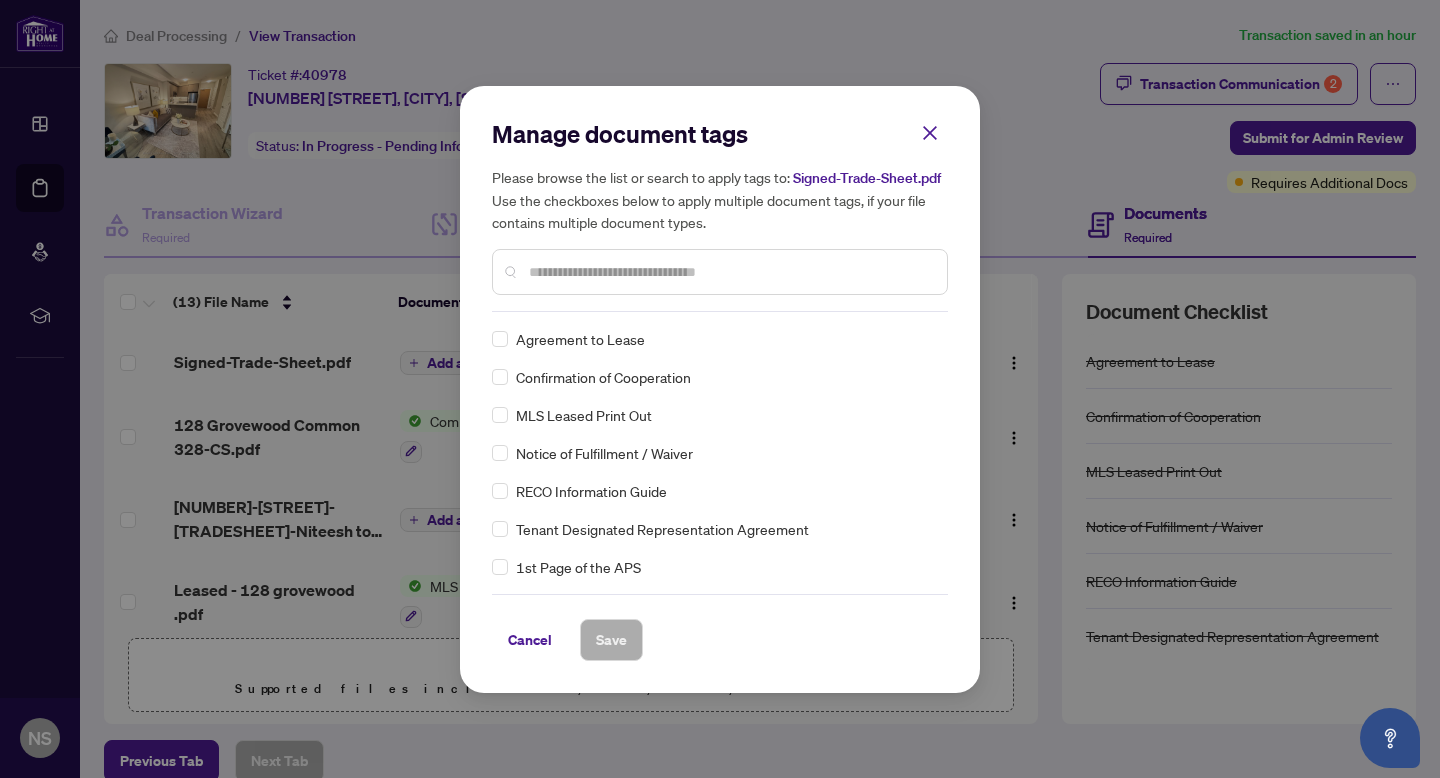 click at bounding box center (720, 272) 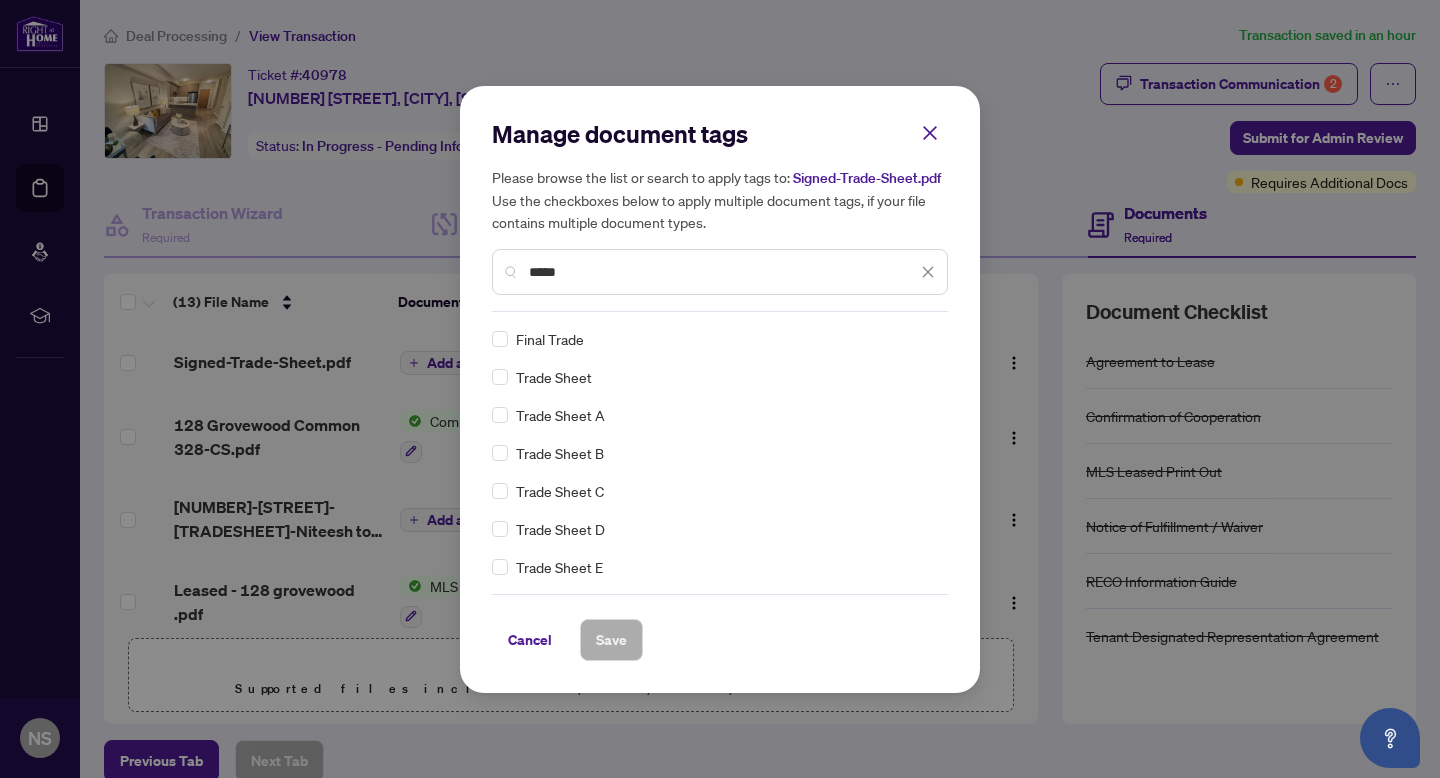 type on "*****" 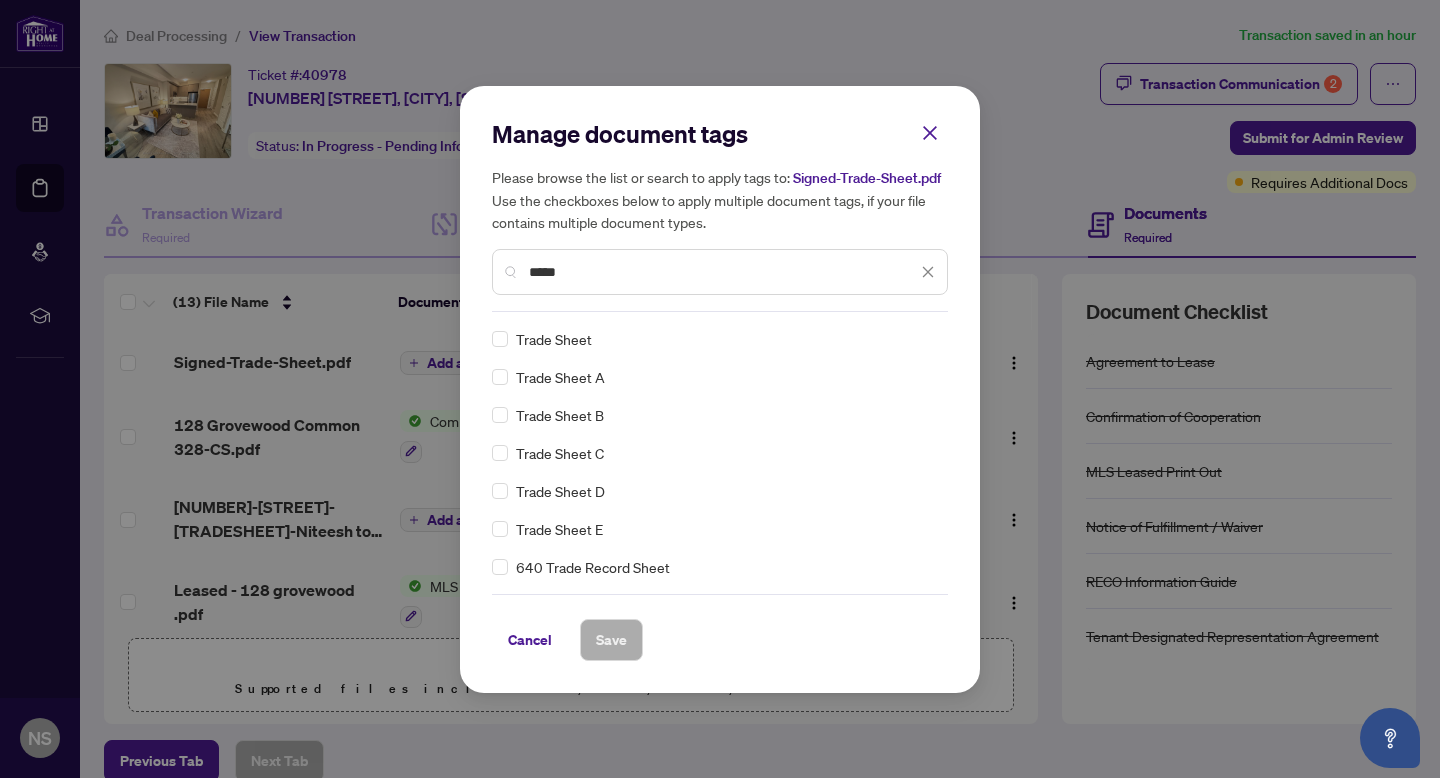 scroll, scrollTop: 0, scrollLeft: 0, axis: both 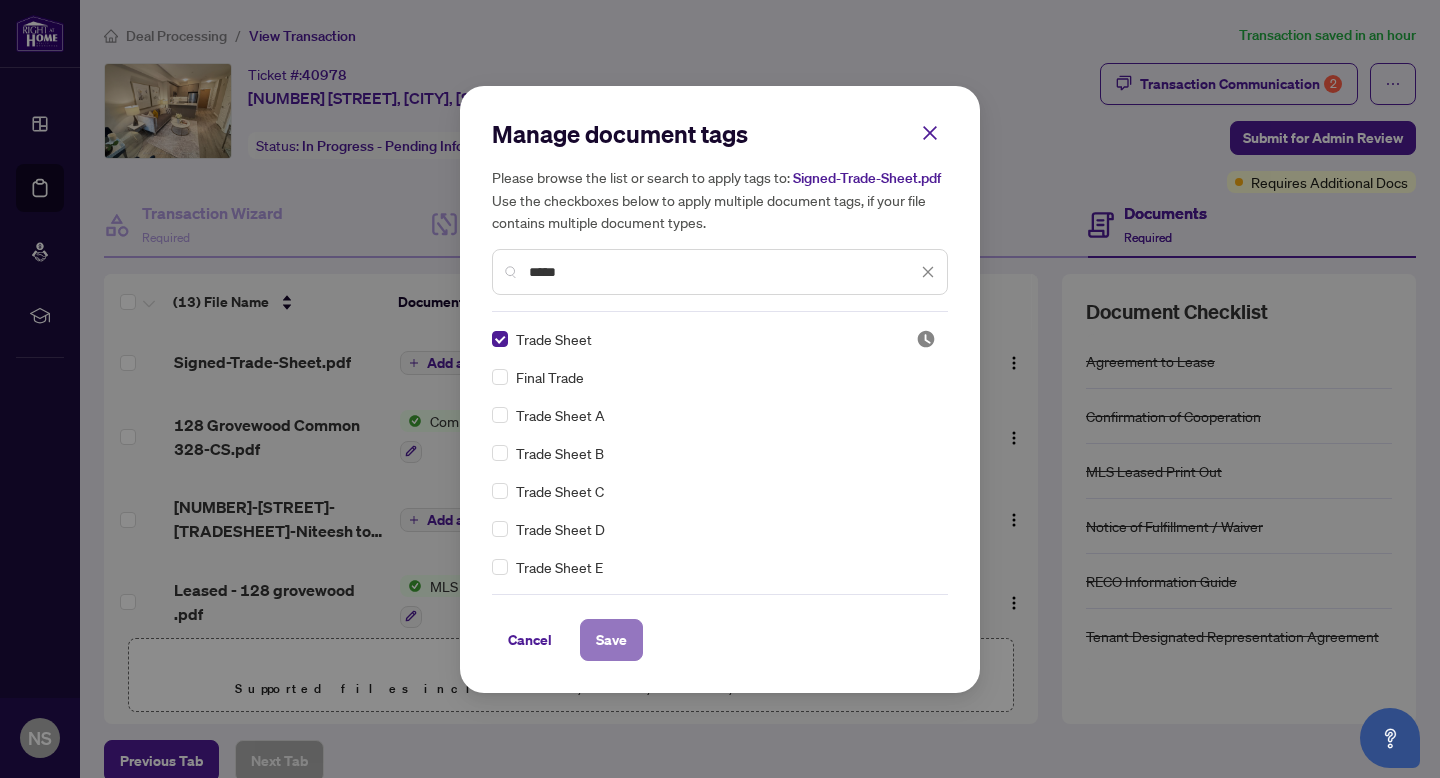 click on "Save" at bounding box center [611, 640] 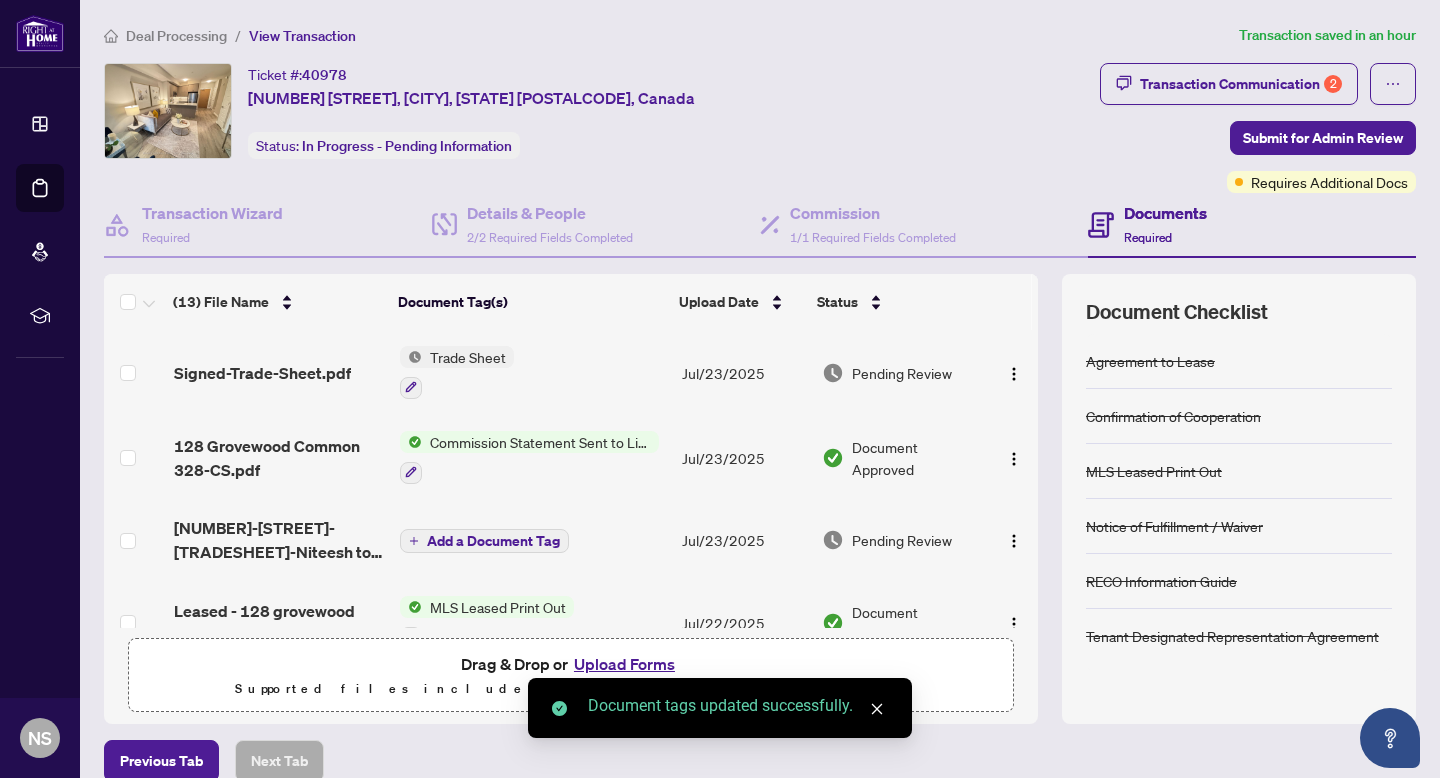 click on "Ticket #: 40978 328-128 Grovewood Common, Oakville, Ontario L6H 0X3, Canada Status: In Progress - Pending Information" at bounding box center (598, 111) 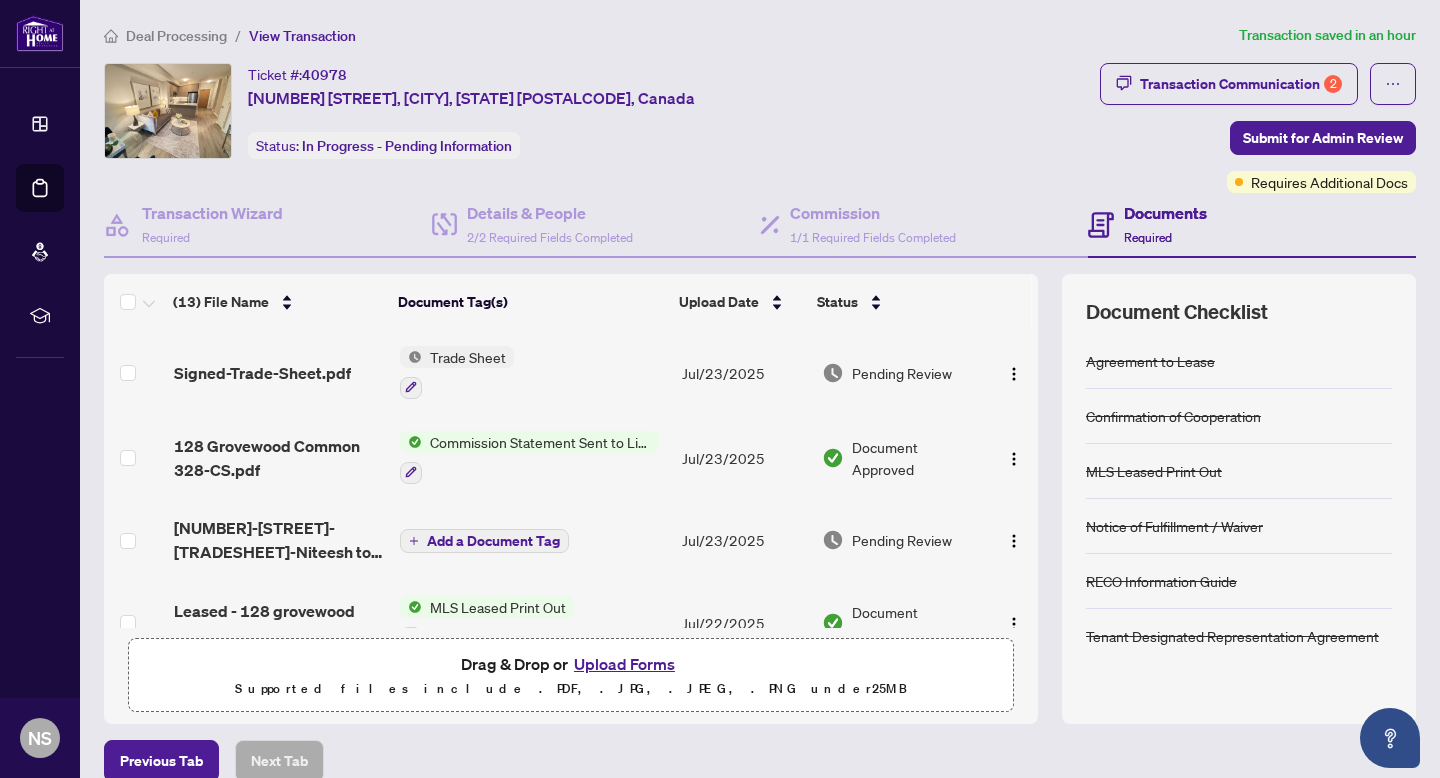 click on "Ticket #: 40978 328-128 Grovewood Common, Oakville, Ontario L6H 0X3, Canada Status: In Progress - Pending Information" at bounding box center [598, 111] 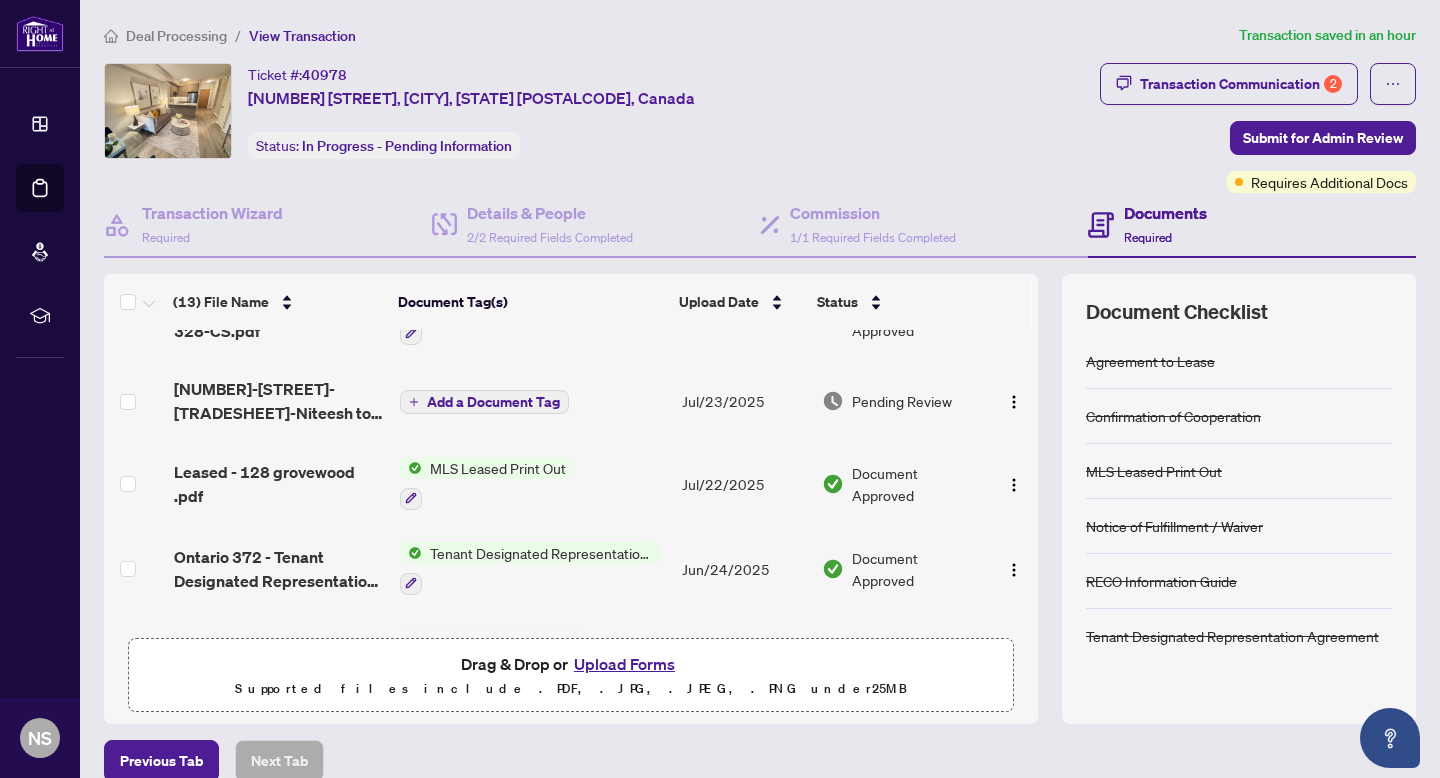 scroll, scrollTop: 105, scrollLeft: 0, axis: vertical 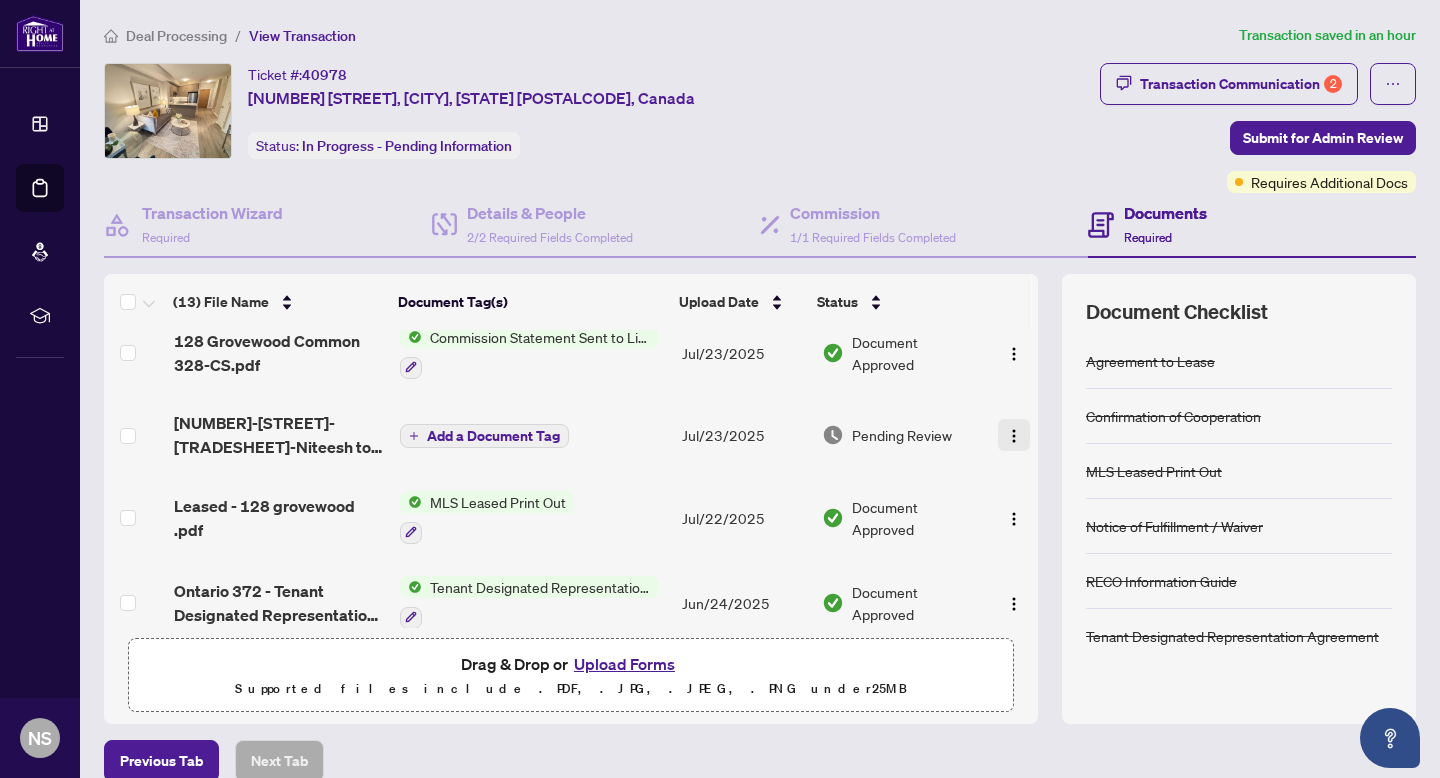 click at bounding box center [1014, 436] 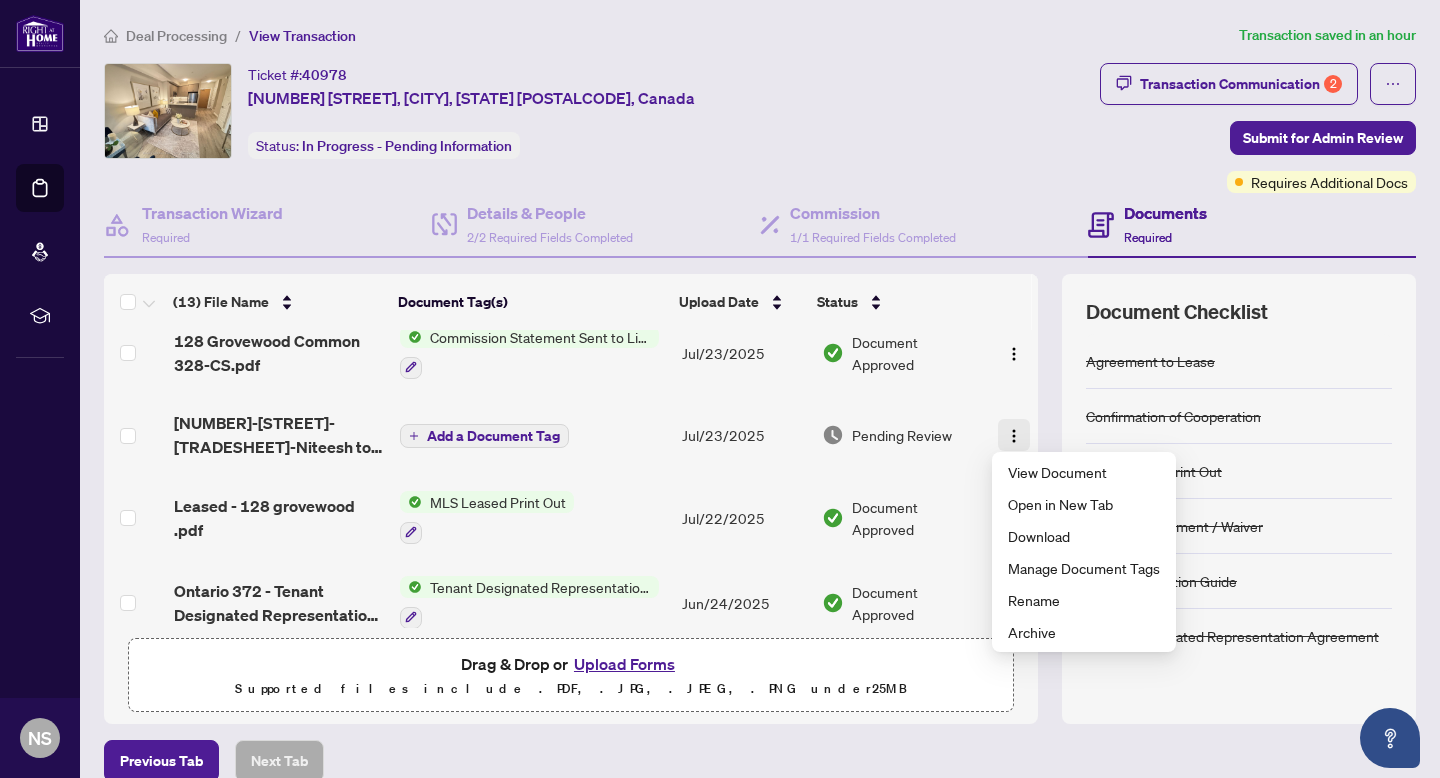 click at bounding box center [1014, 436] 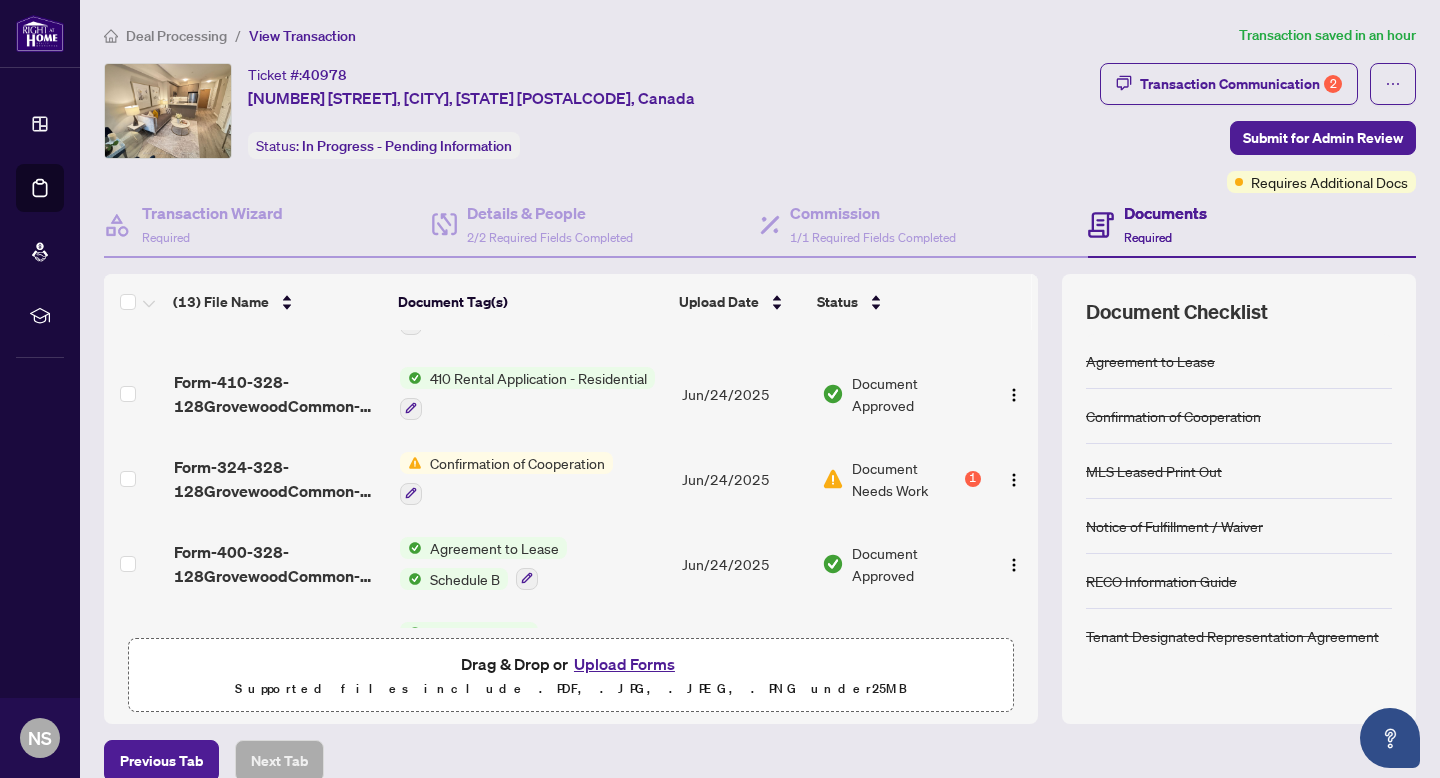 scroll, scrollTop: 743, scrollLeft: 0, axis: vertical 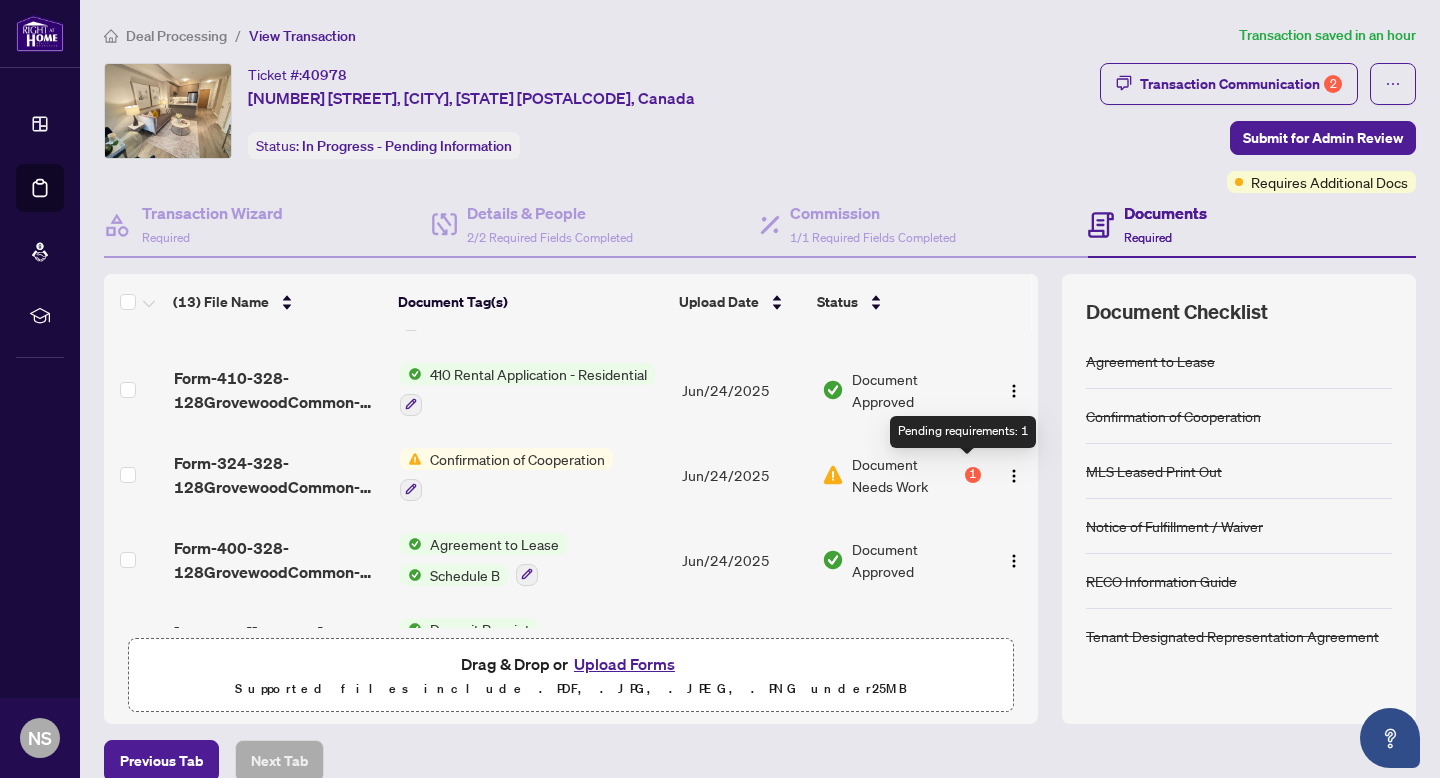 click on "1" at bounding box center [973, 475] 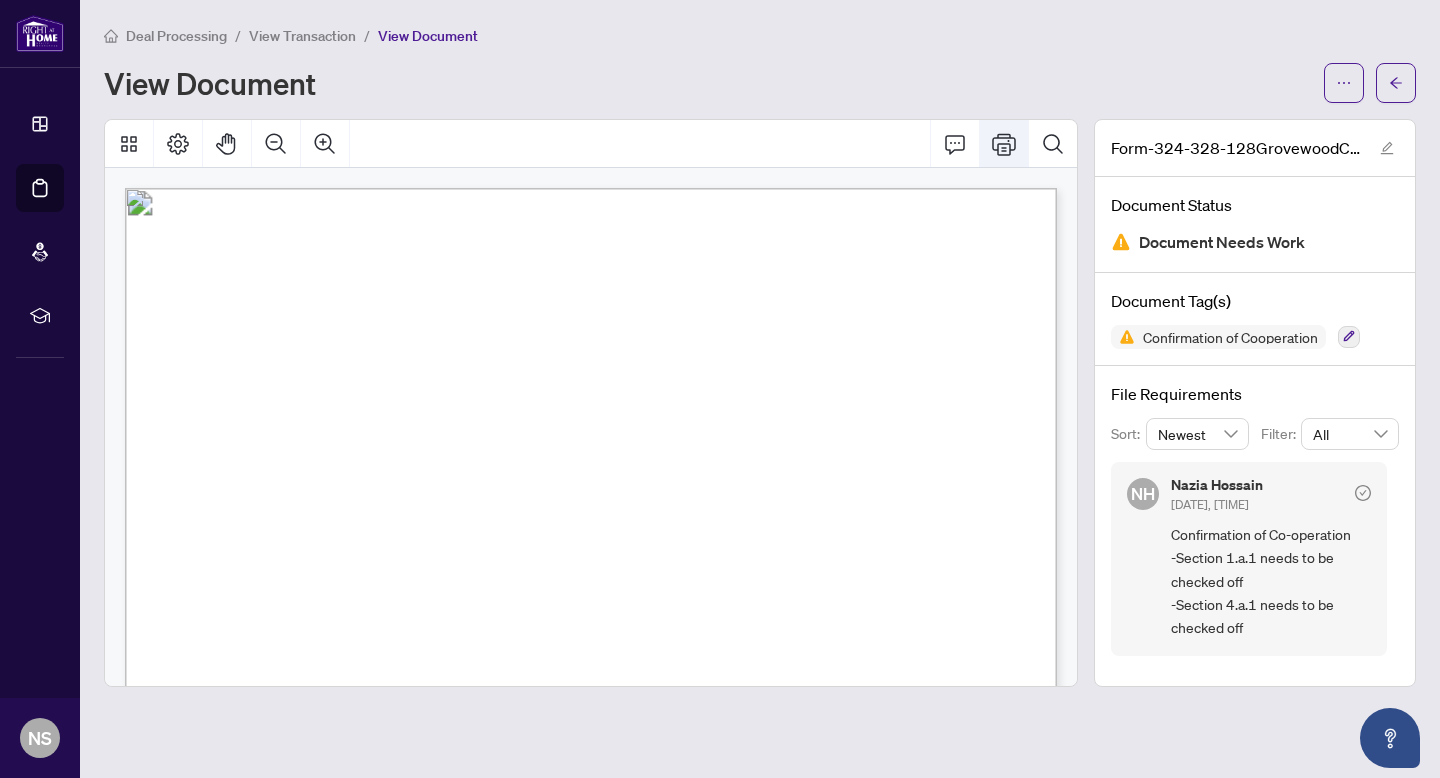 click 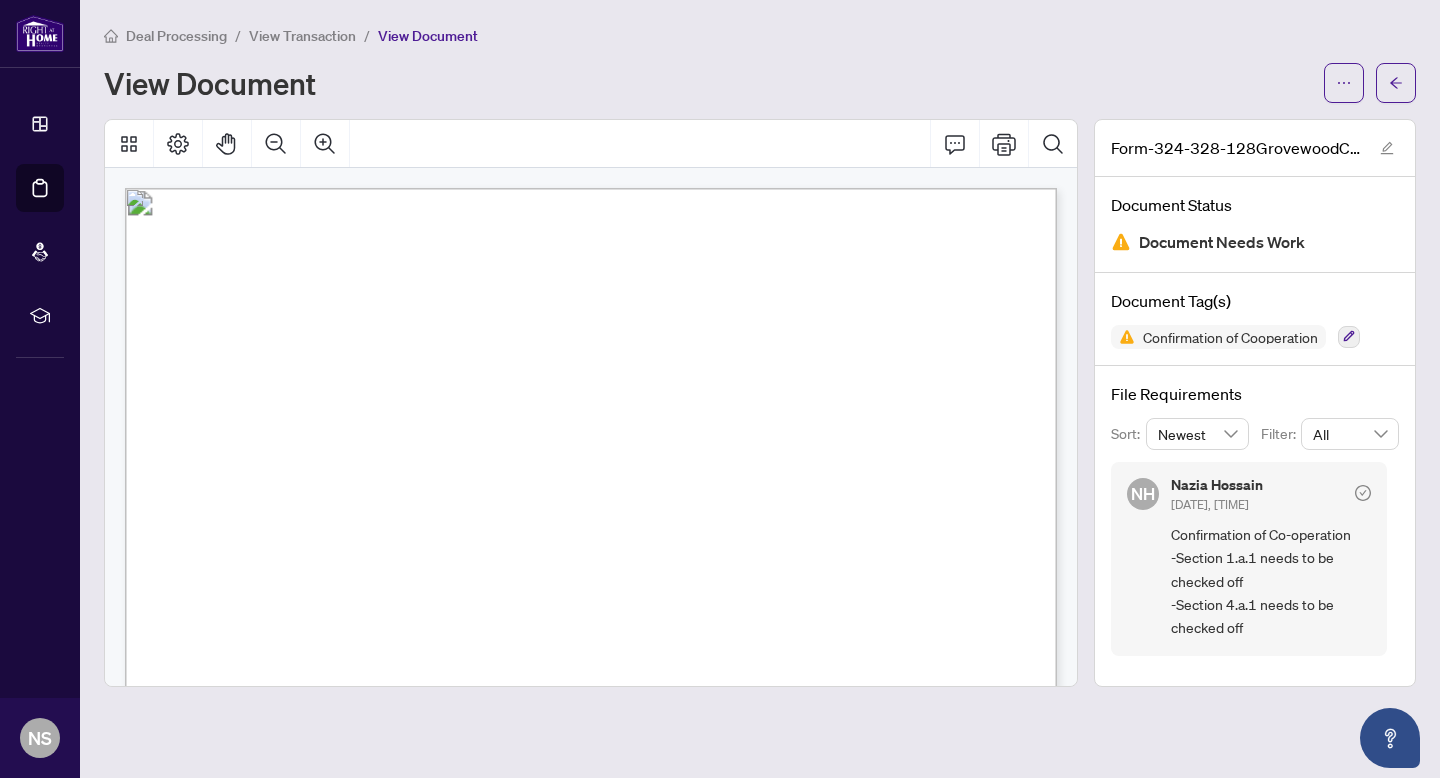 click on "View Document" at bounding box center (708, 83) 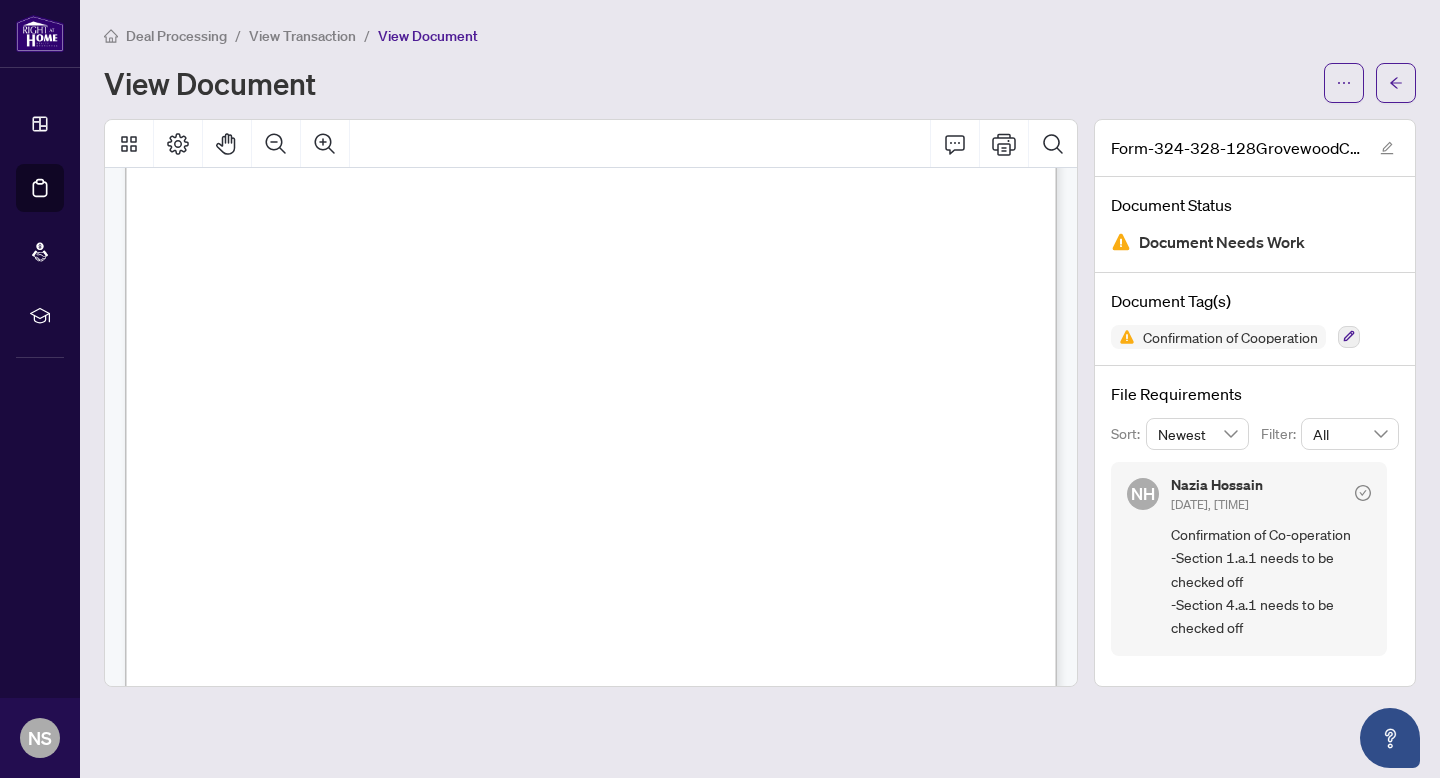 scroll, scrollTop: 400, scrollLeft: 0, axis: vertical 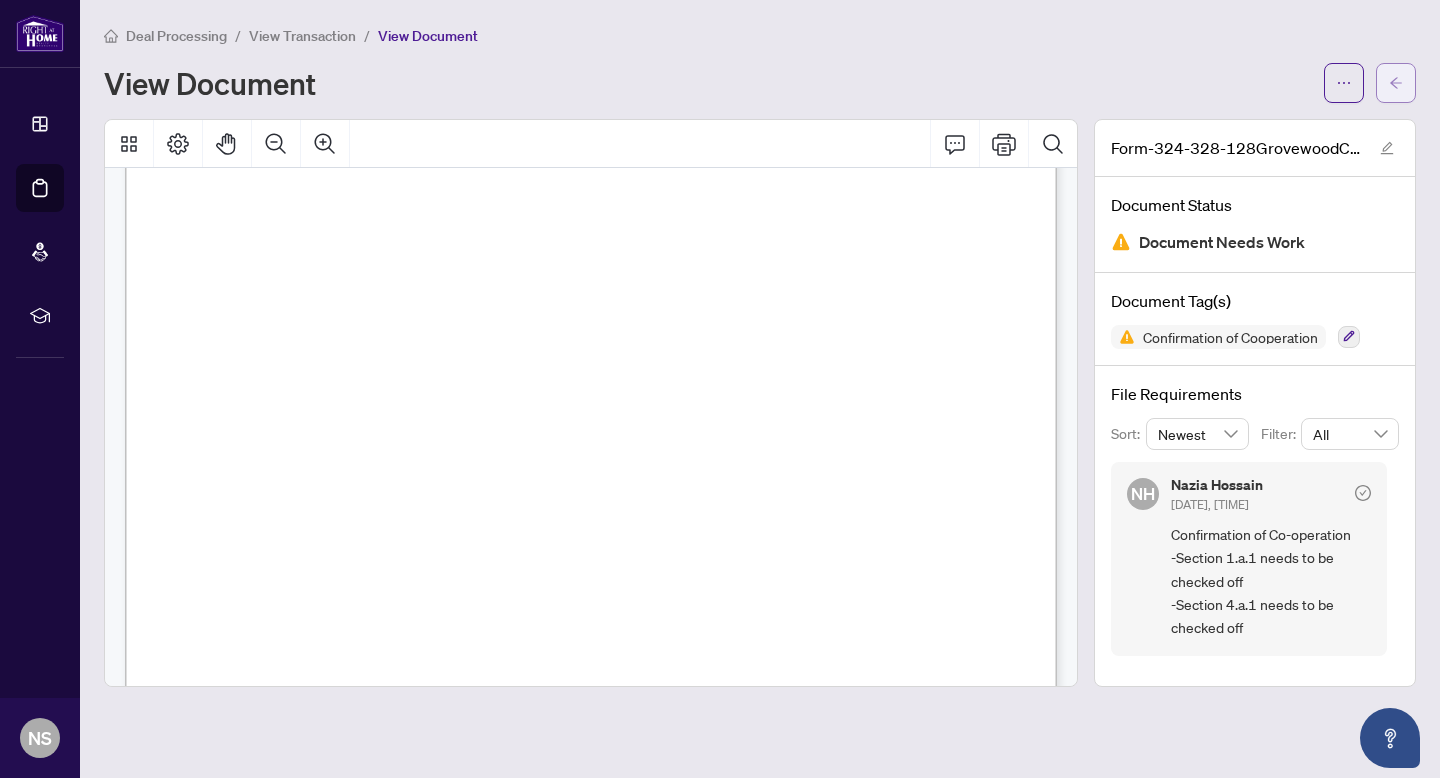 click at bounding box center (1396, 83) 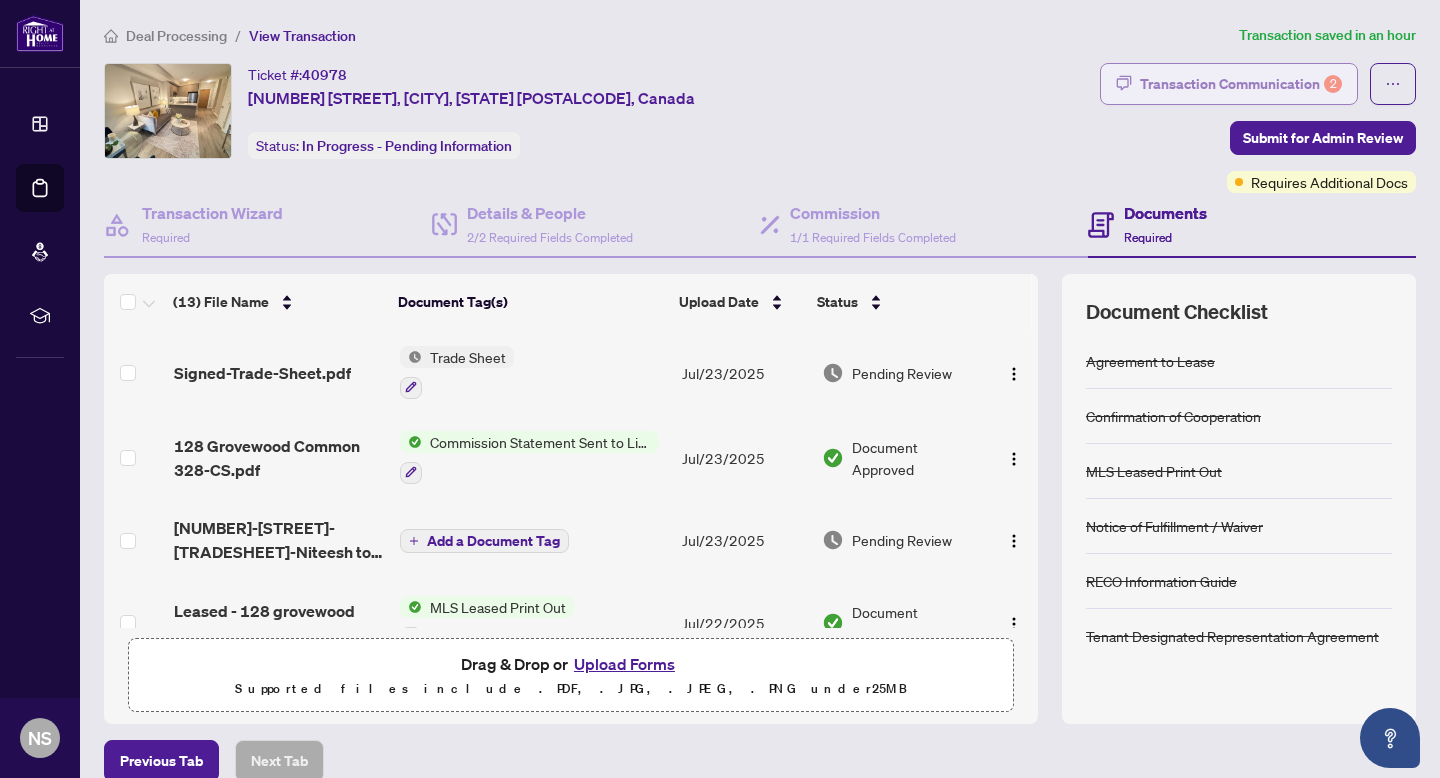 click on "Transaction Communication 2" at bounding box center (1241, 84) 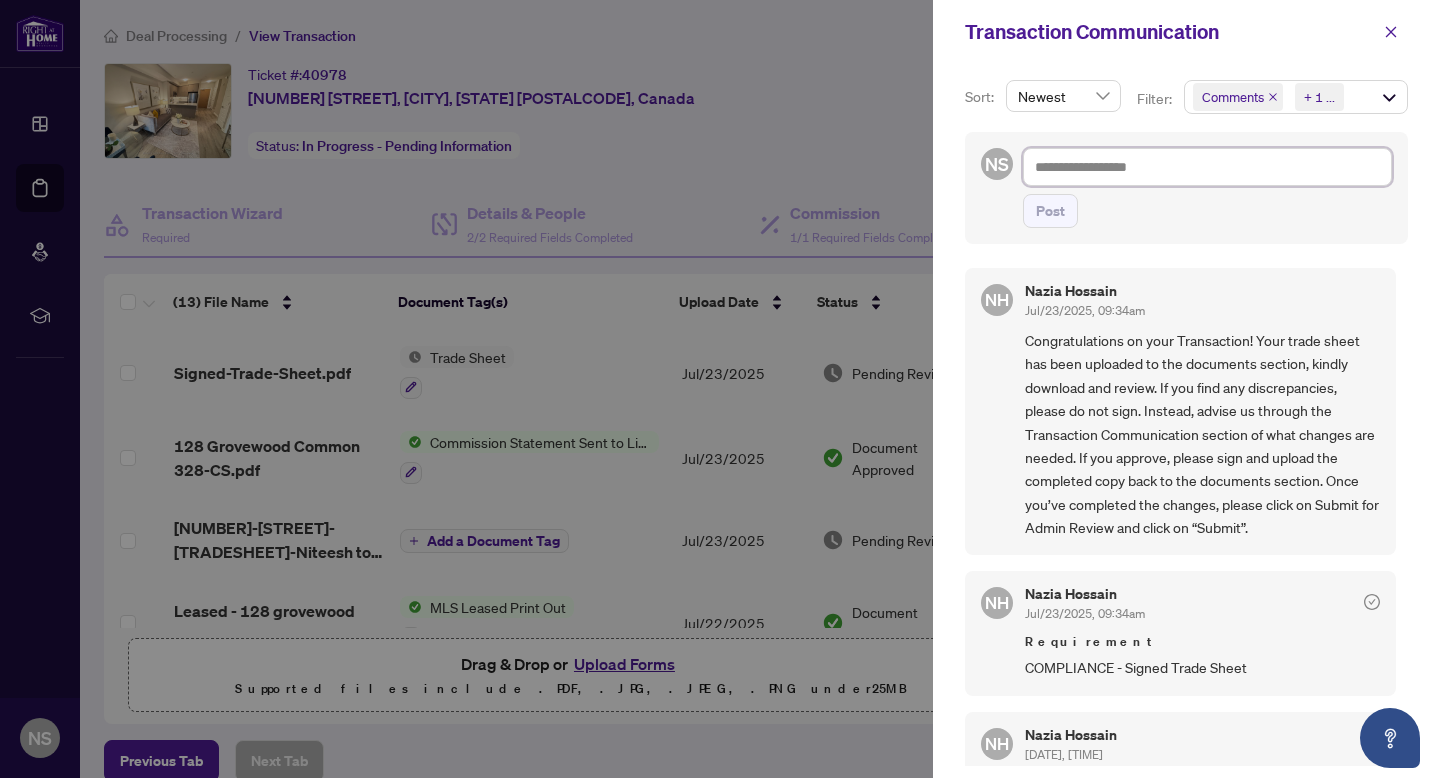 click at bounding box center (1207, 167) 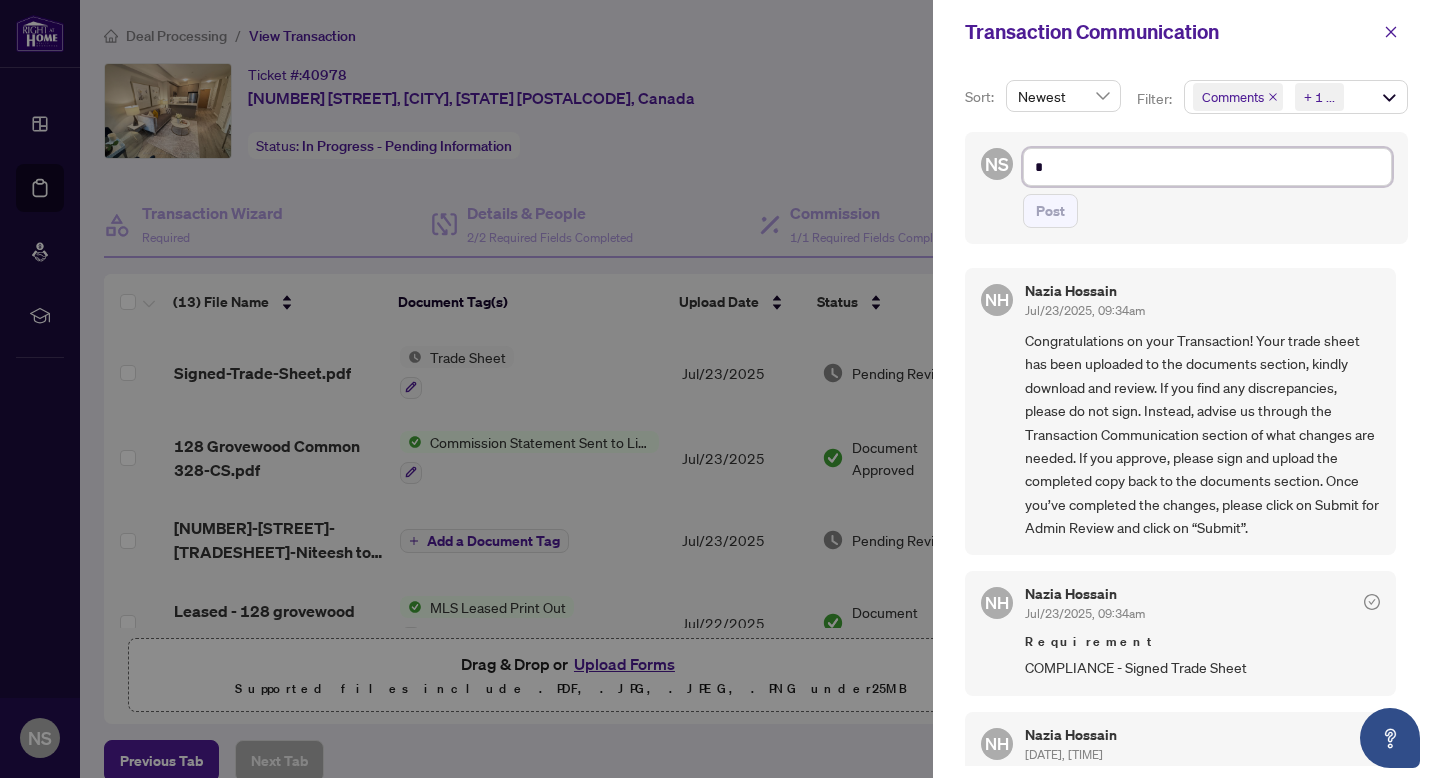 type on "**" 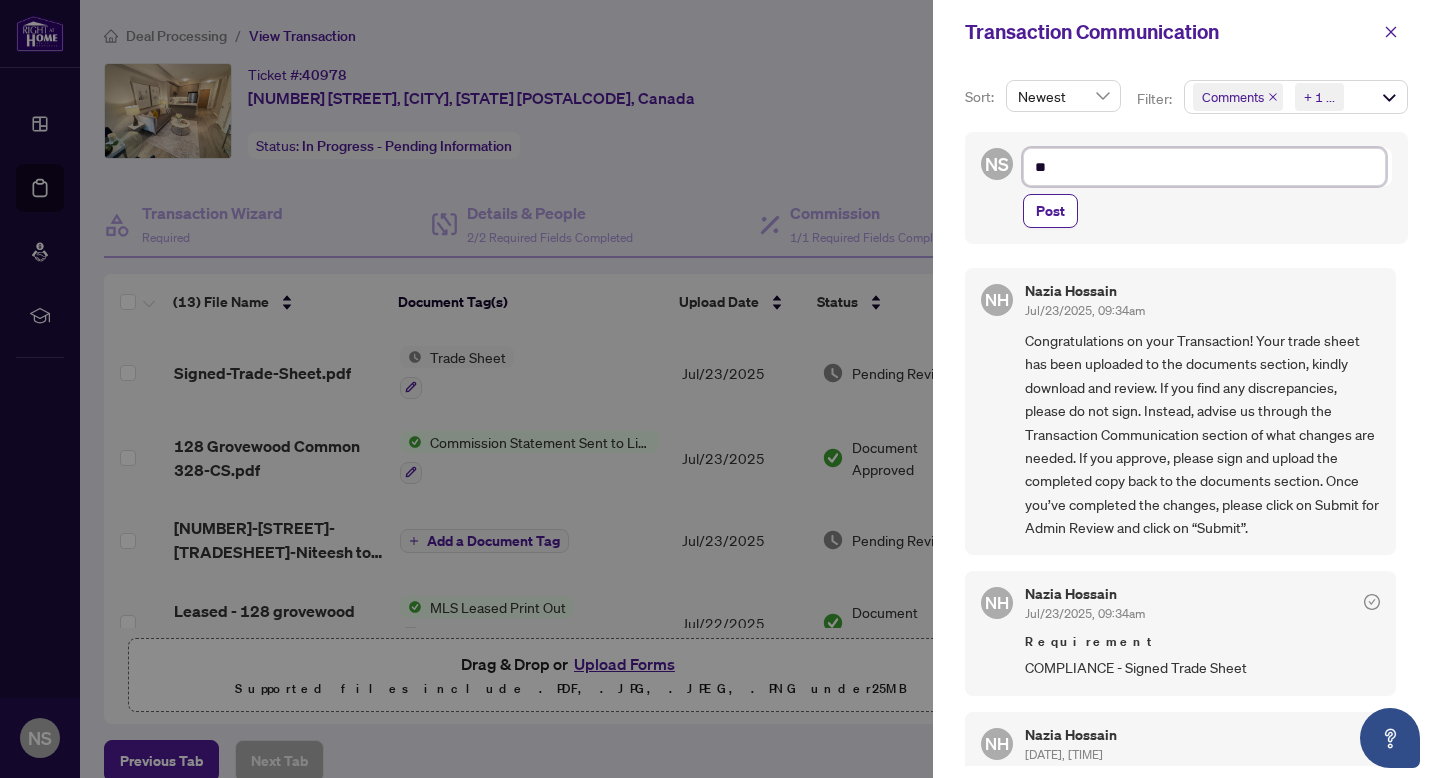type on "***" 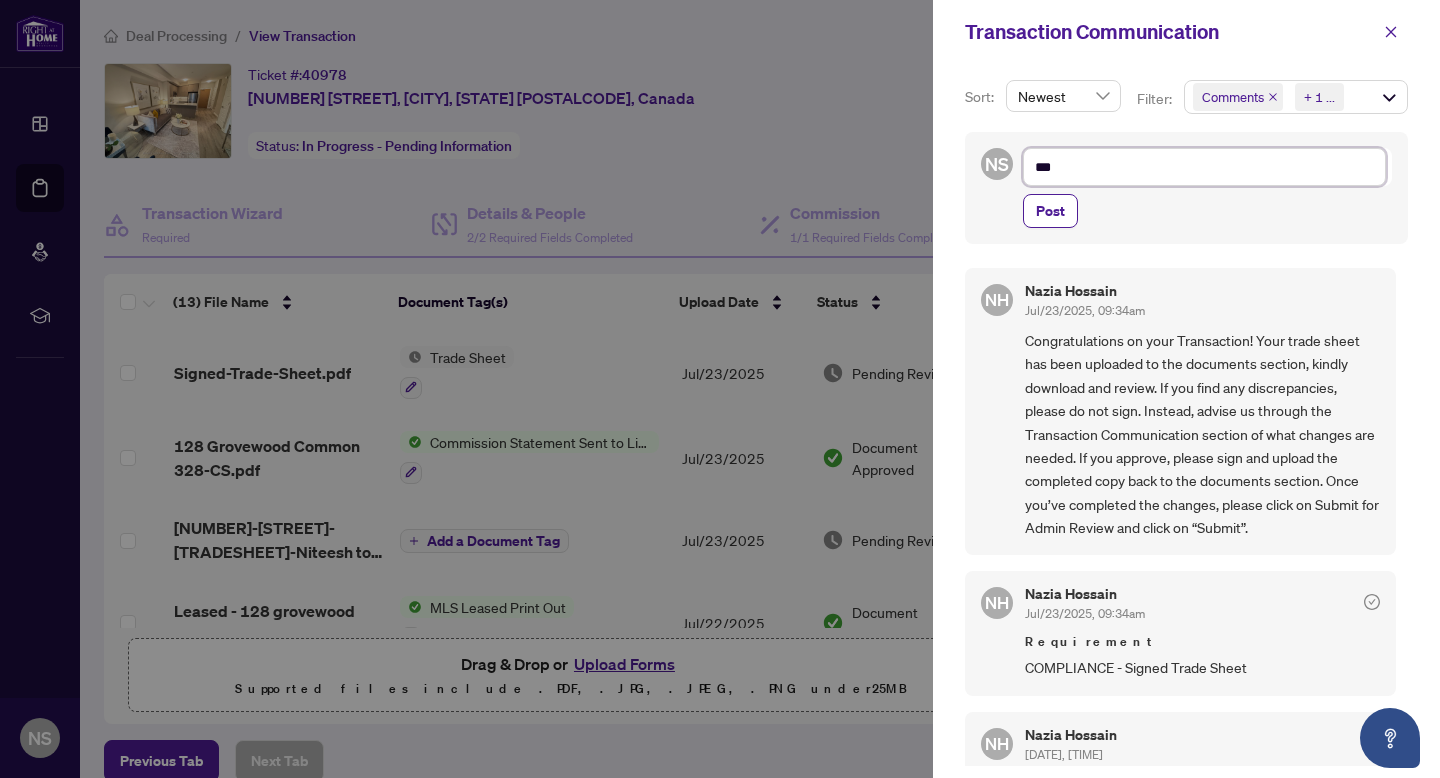 type on "****" 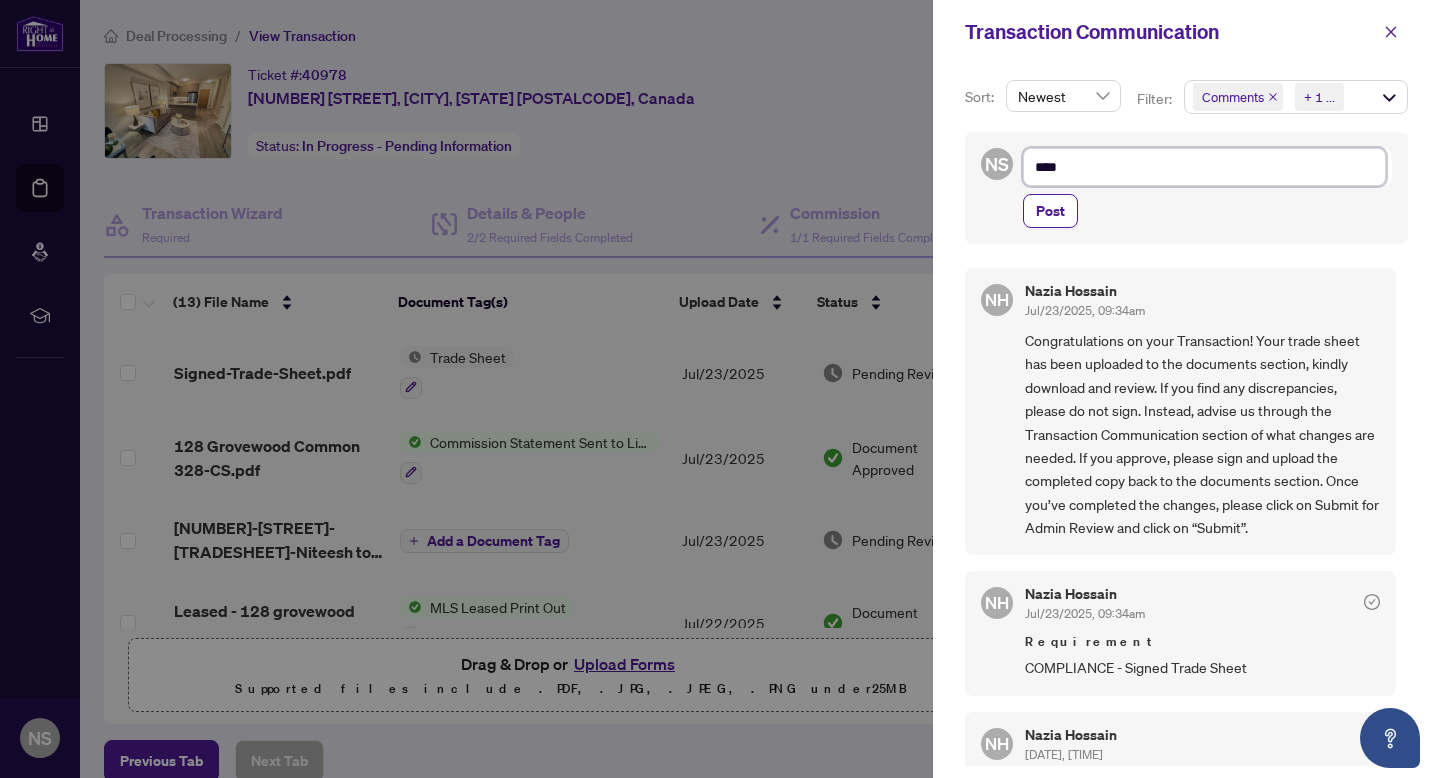 type on "*****" 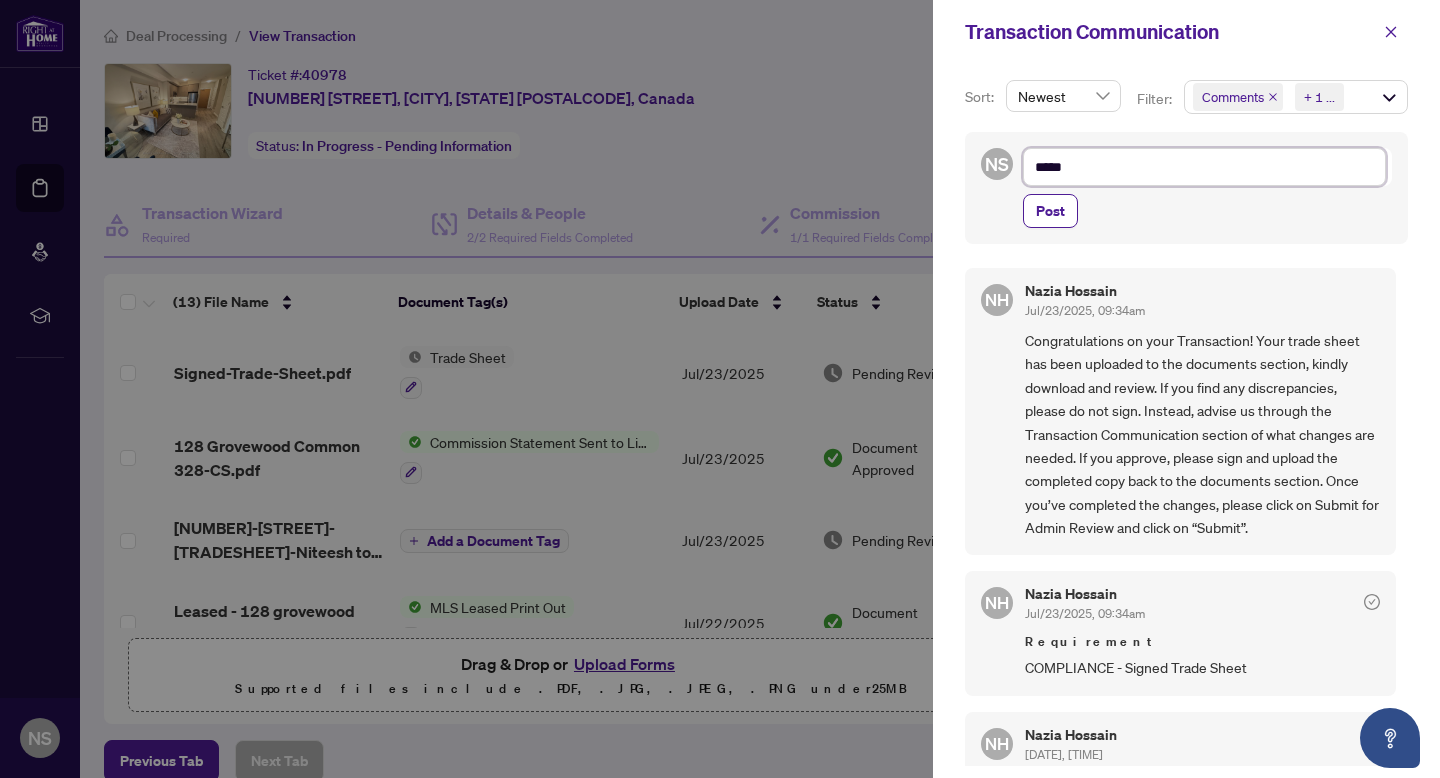 type on "******" 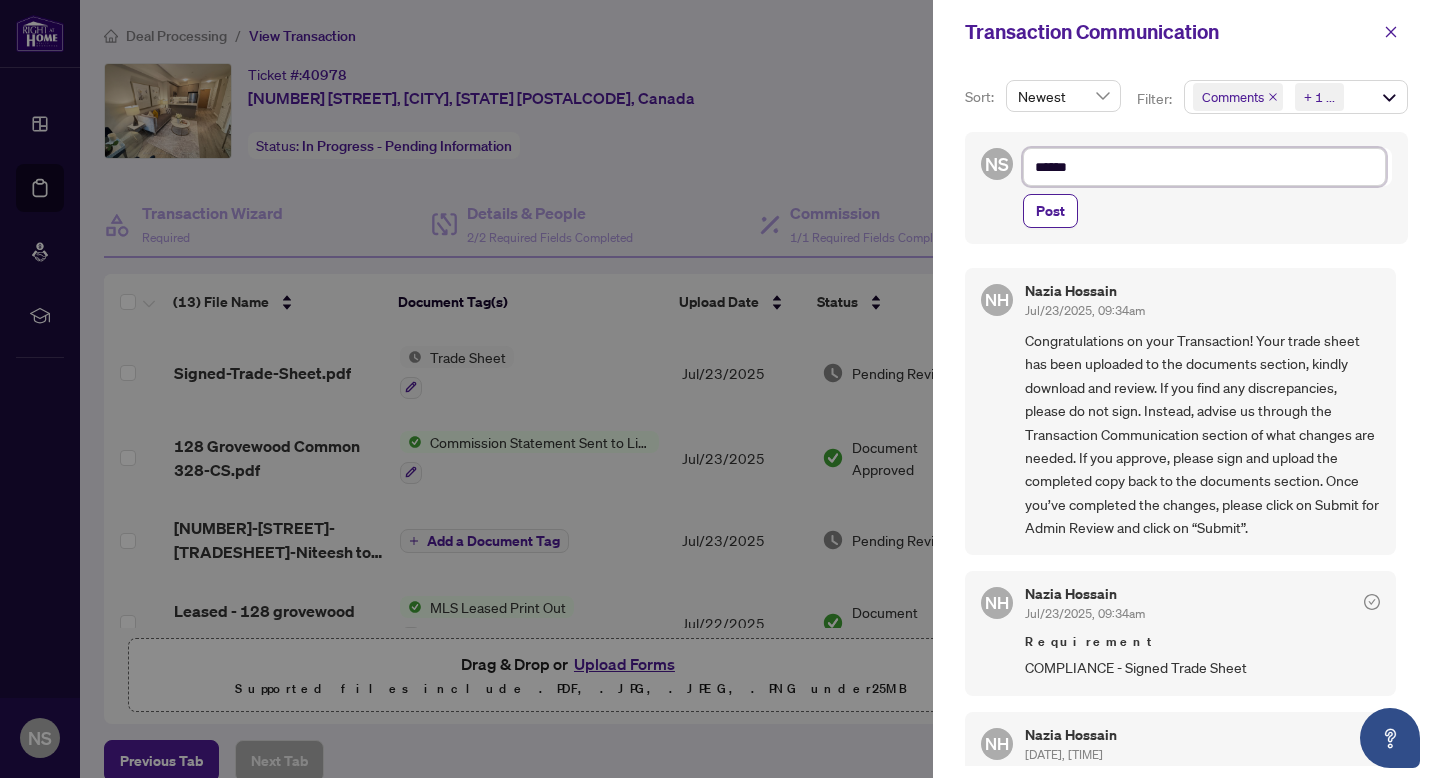type on "******" 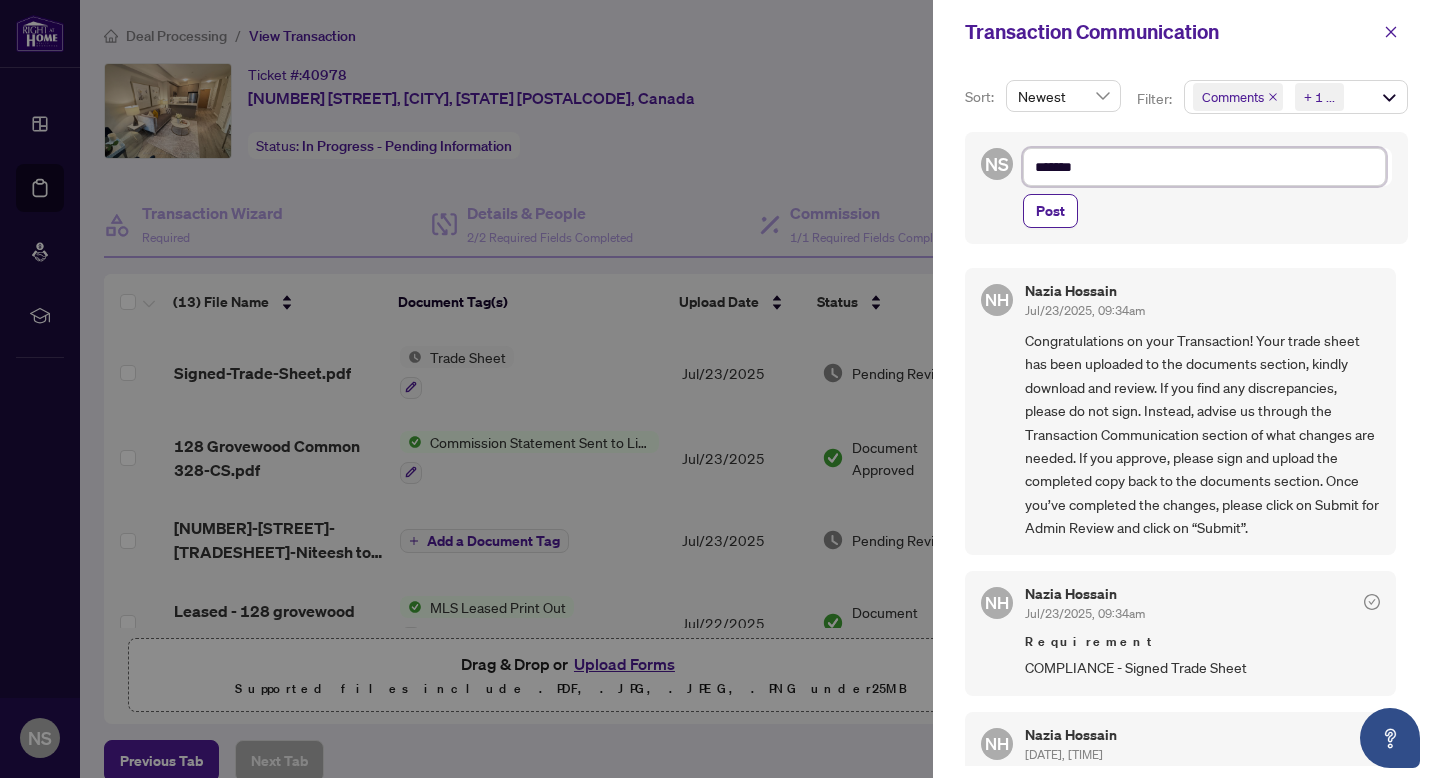 type on "********" 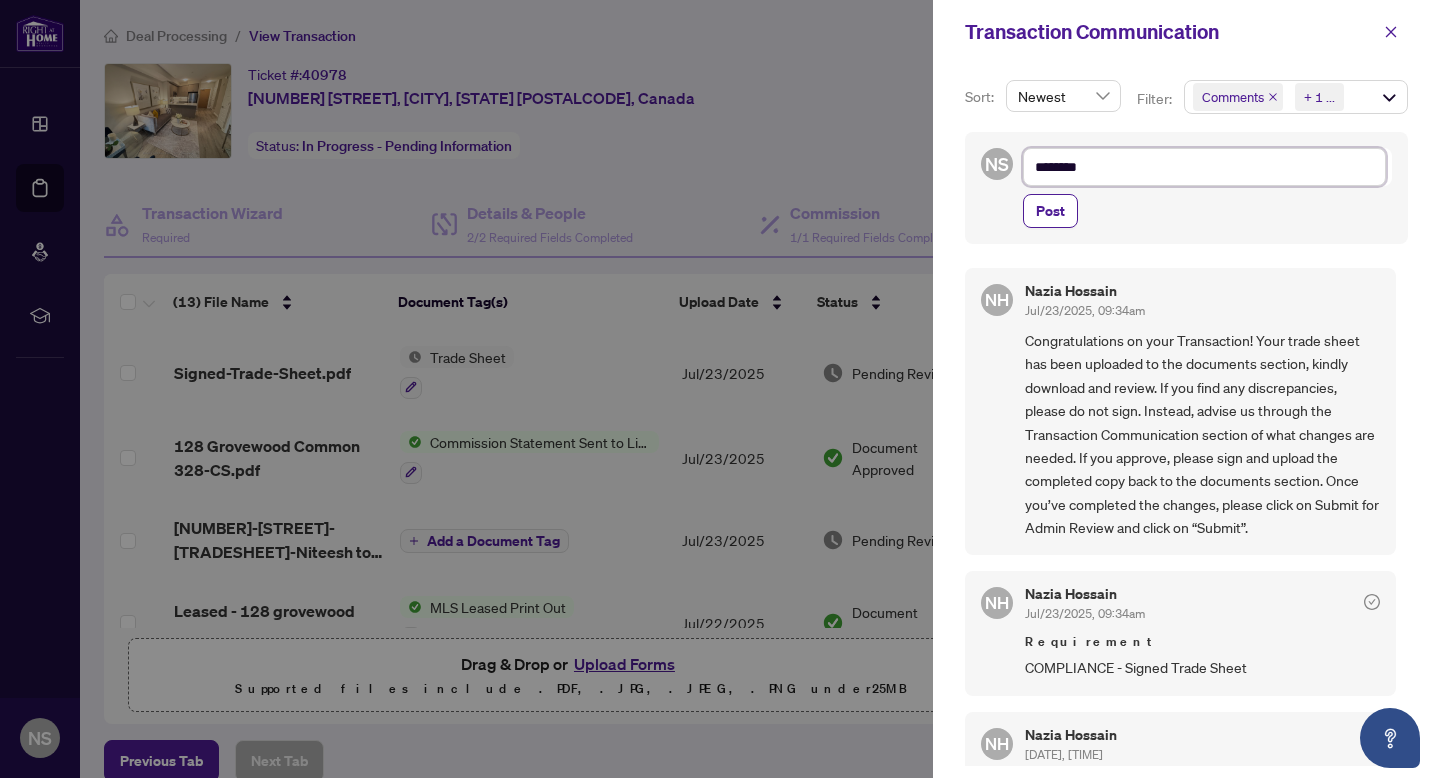 type on "*********" 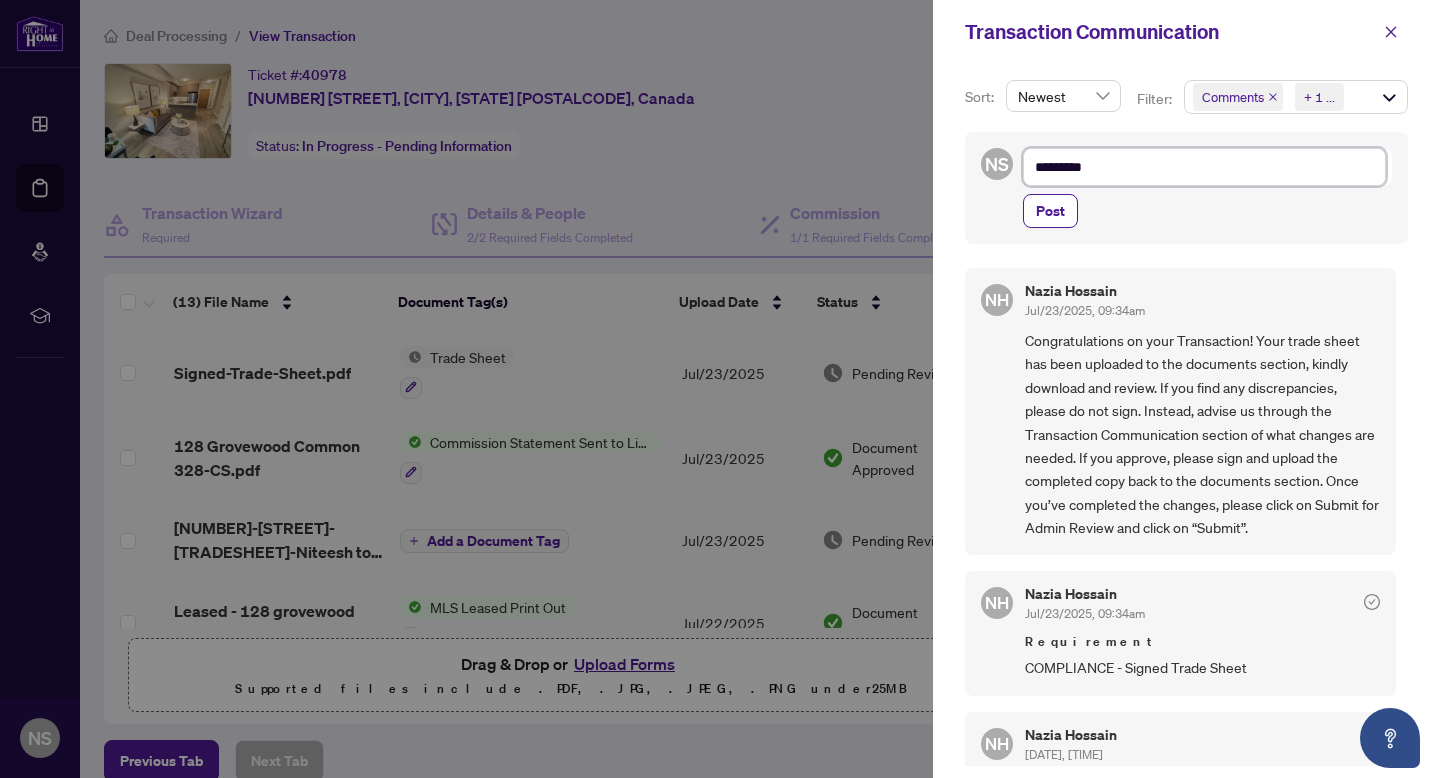 type on "**********" 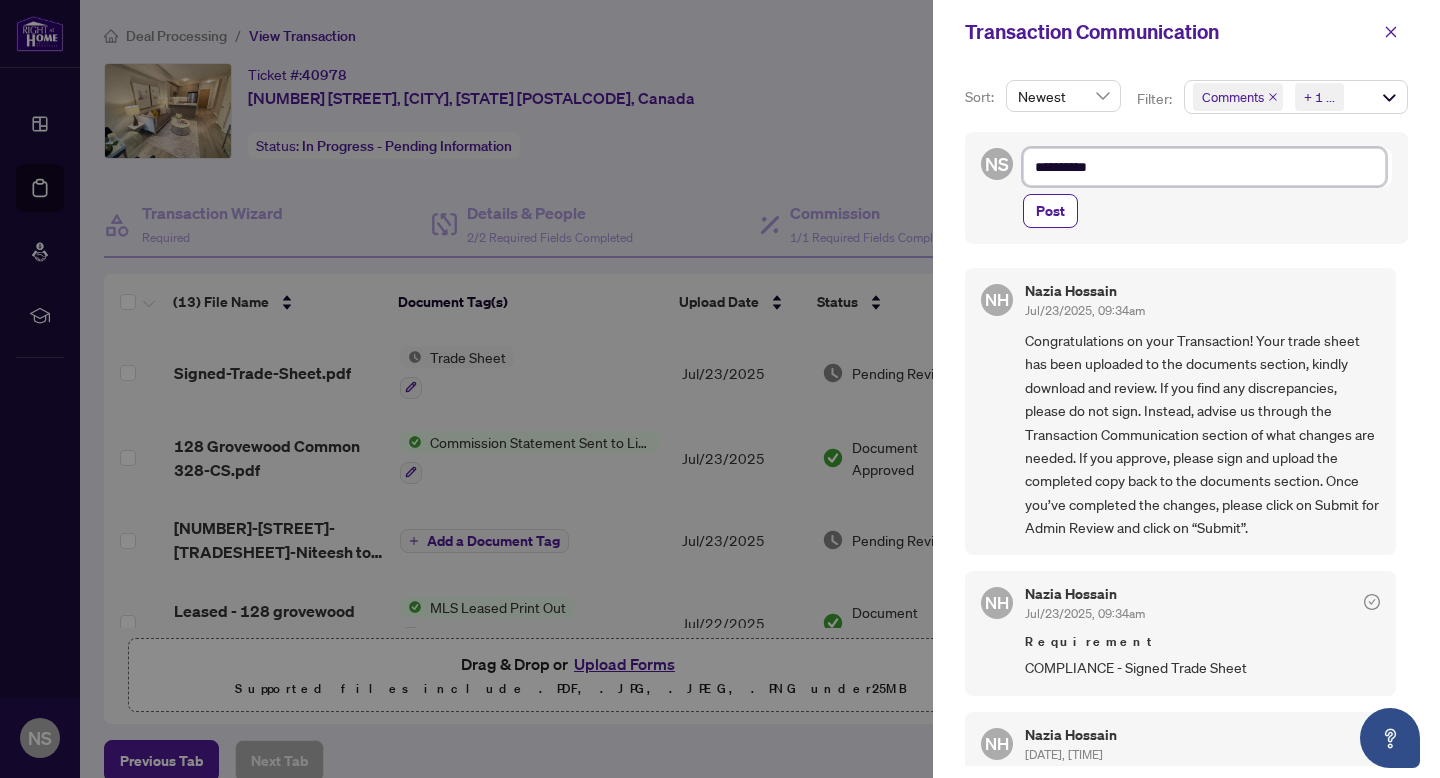 type on "**********" 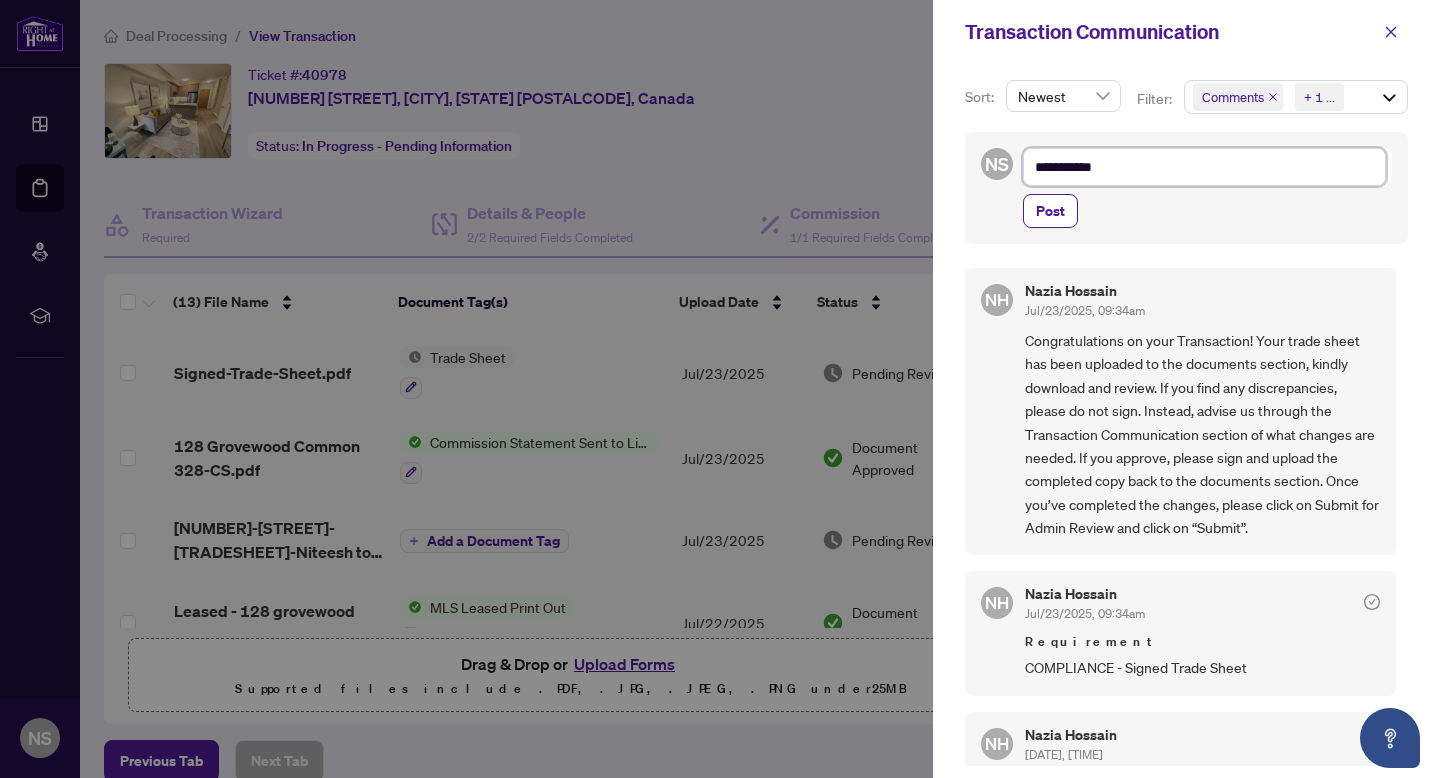 type on "**********" 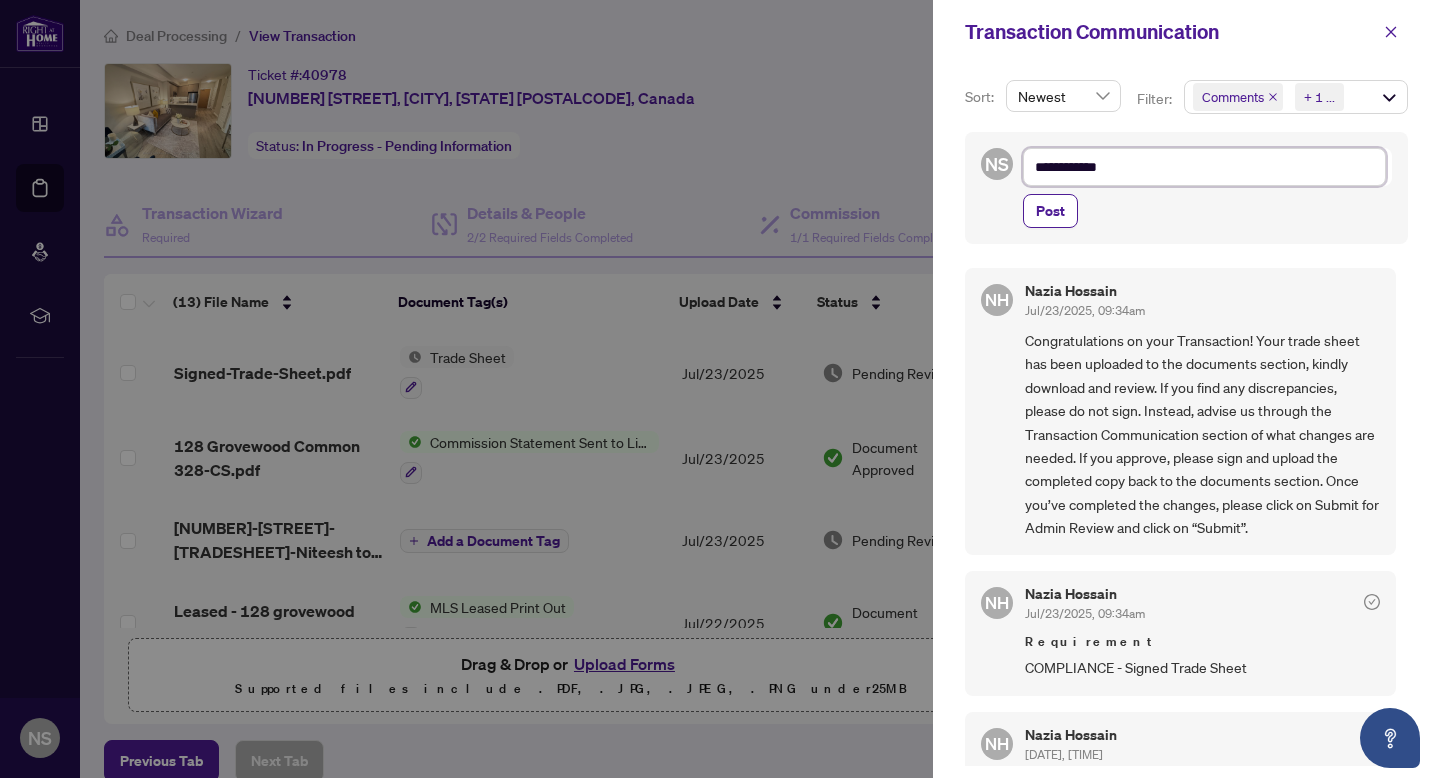 type on "**********" 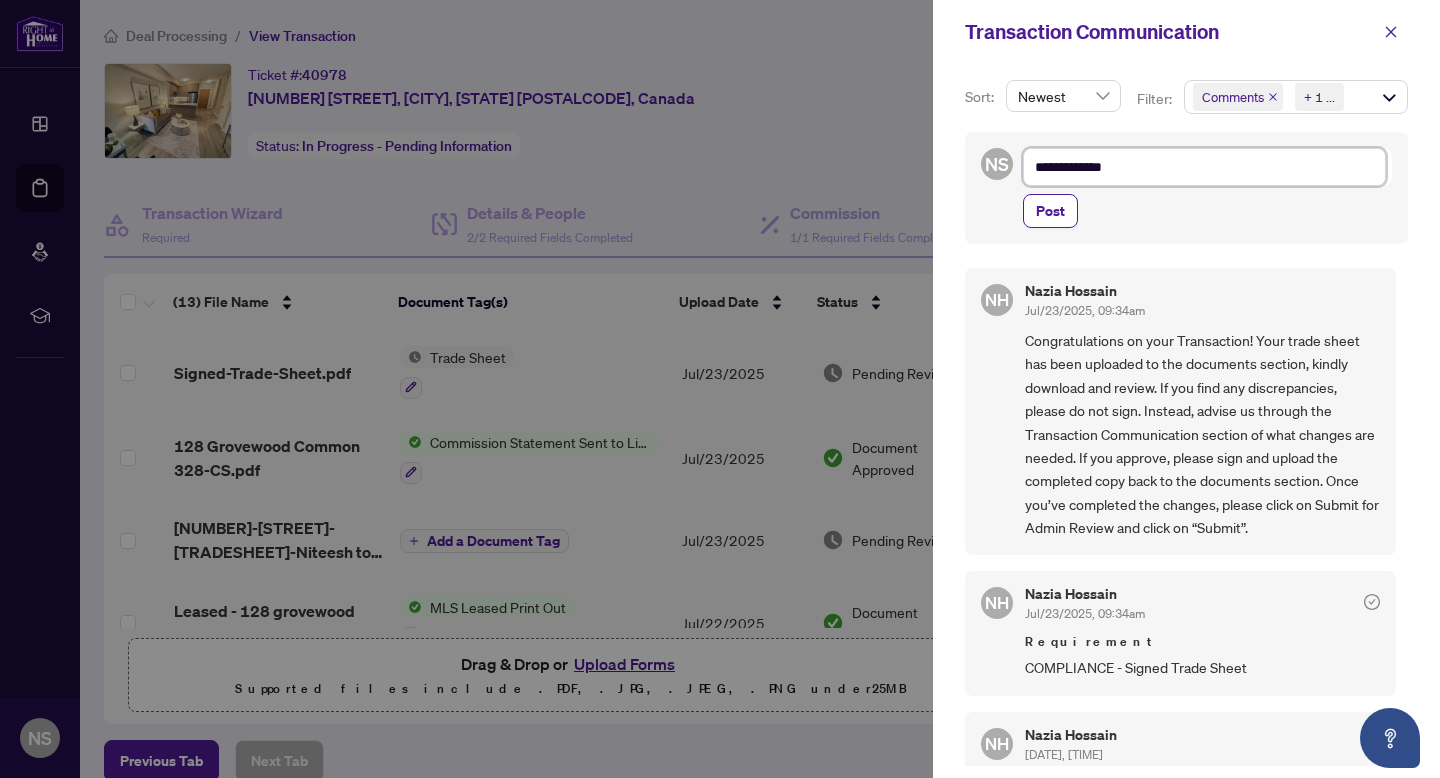 type on "**********" 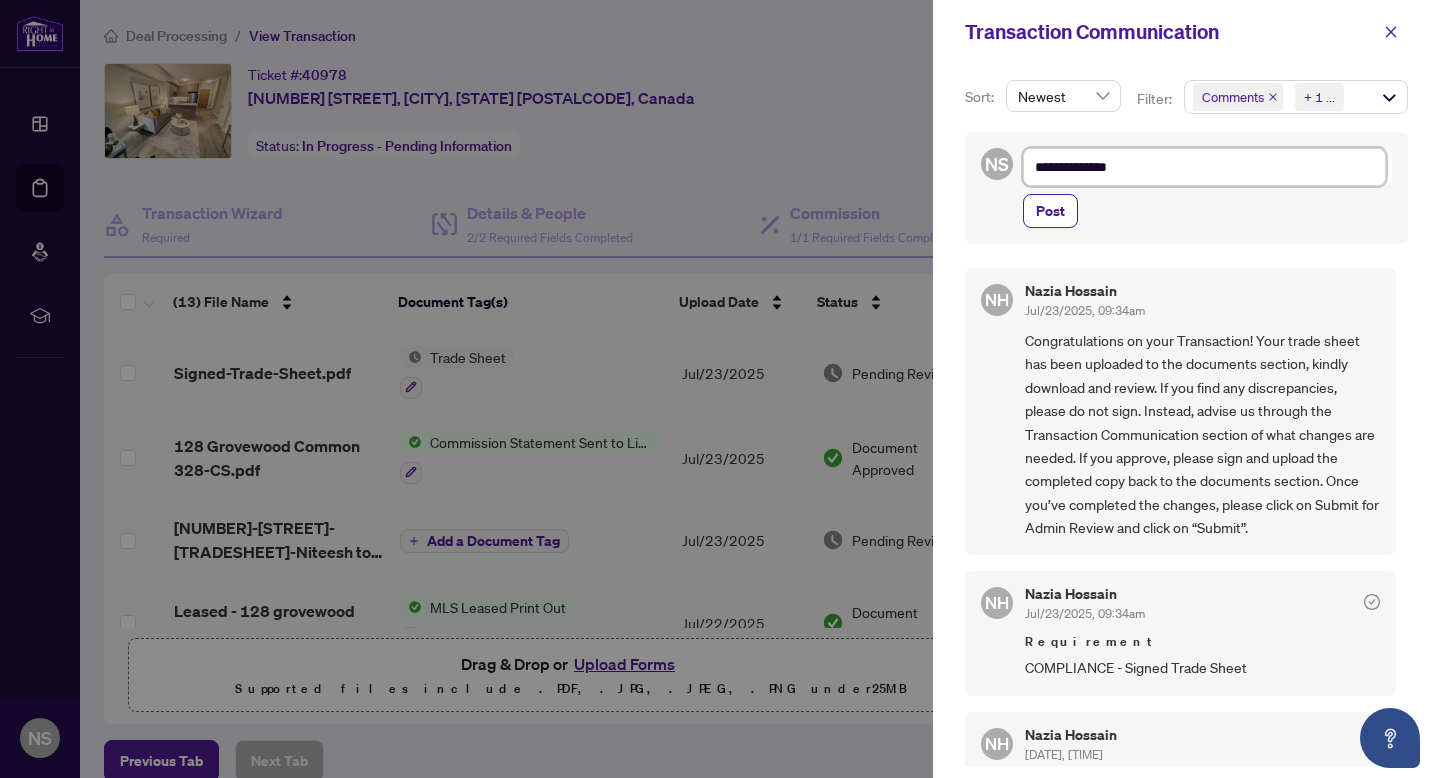type on "**********" 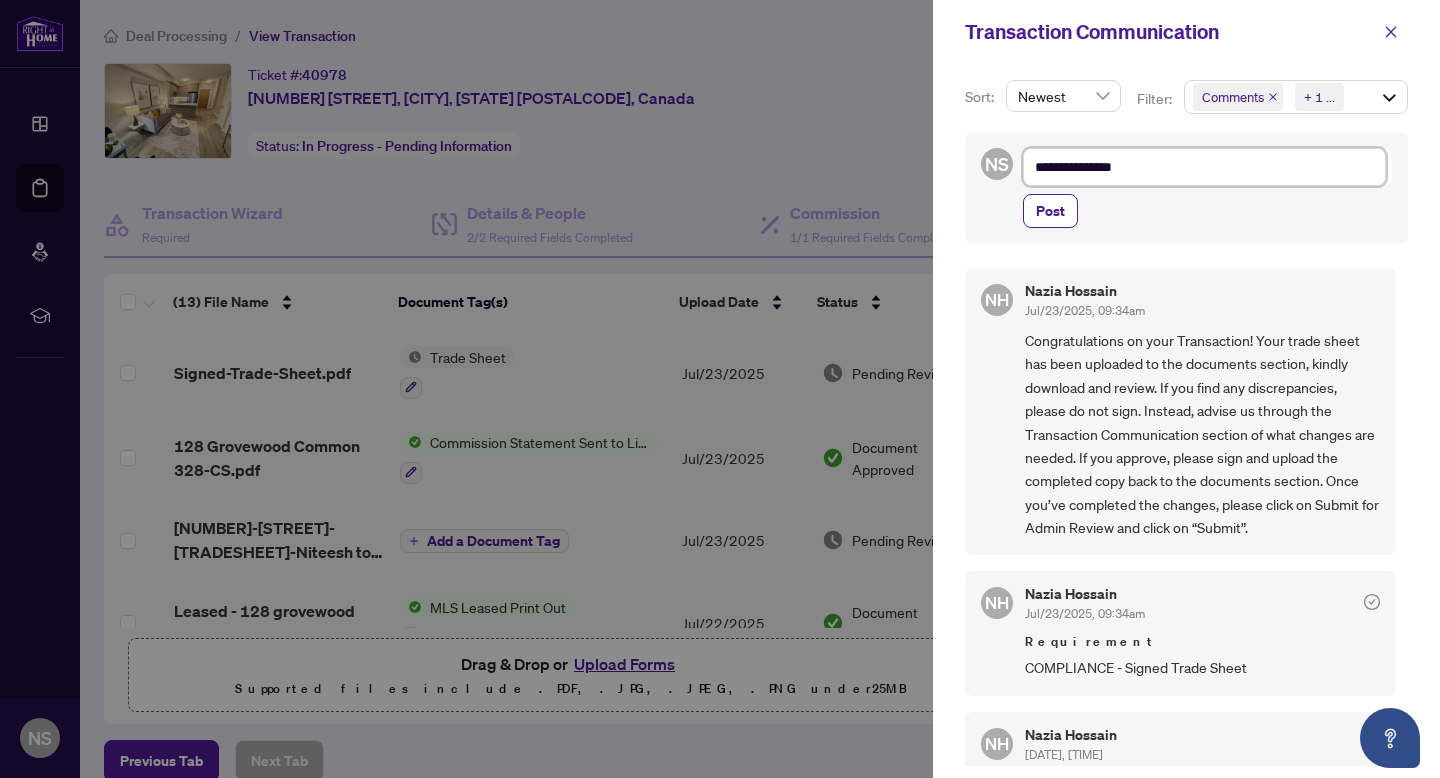 type on "**********" 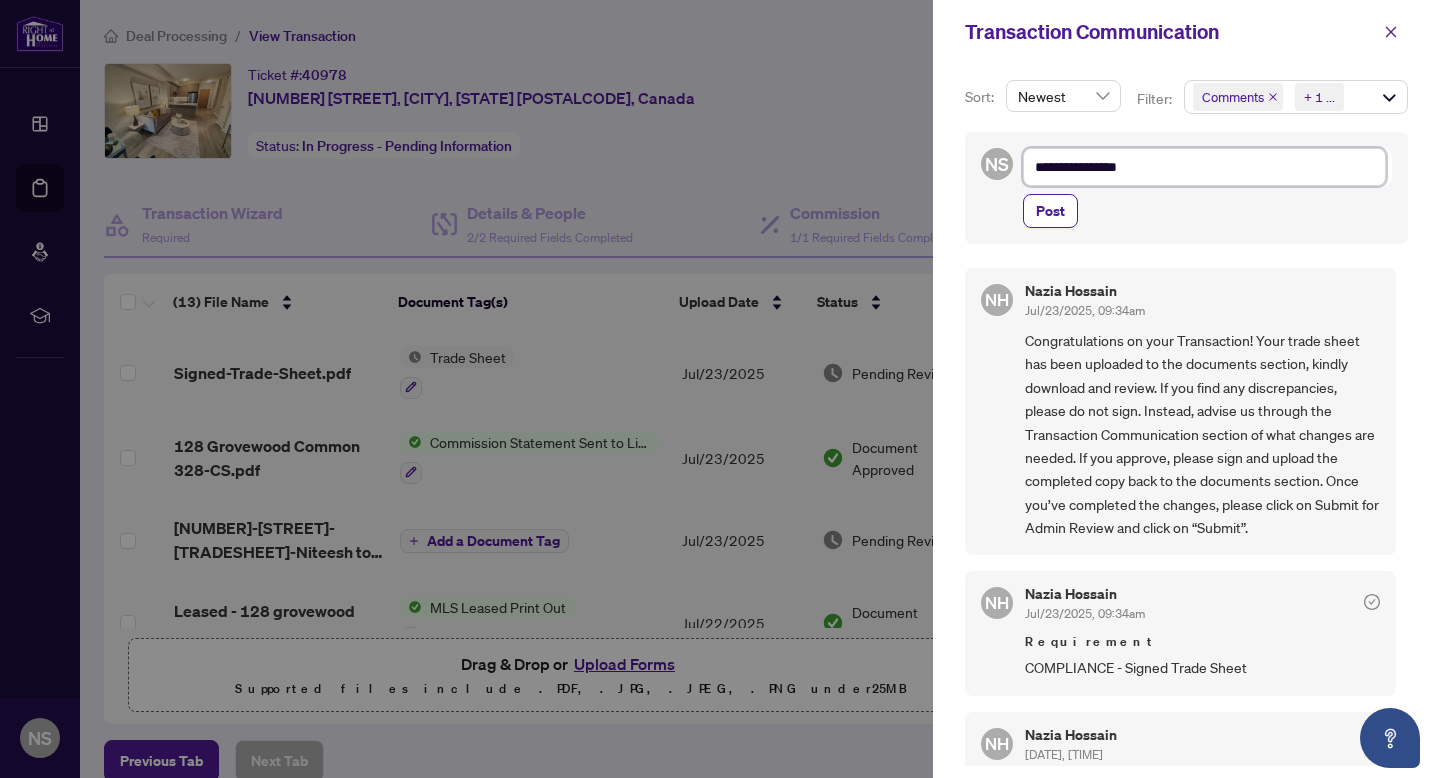 type on "**********" 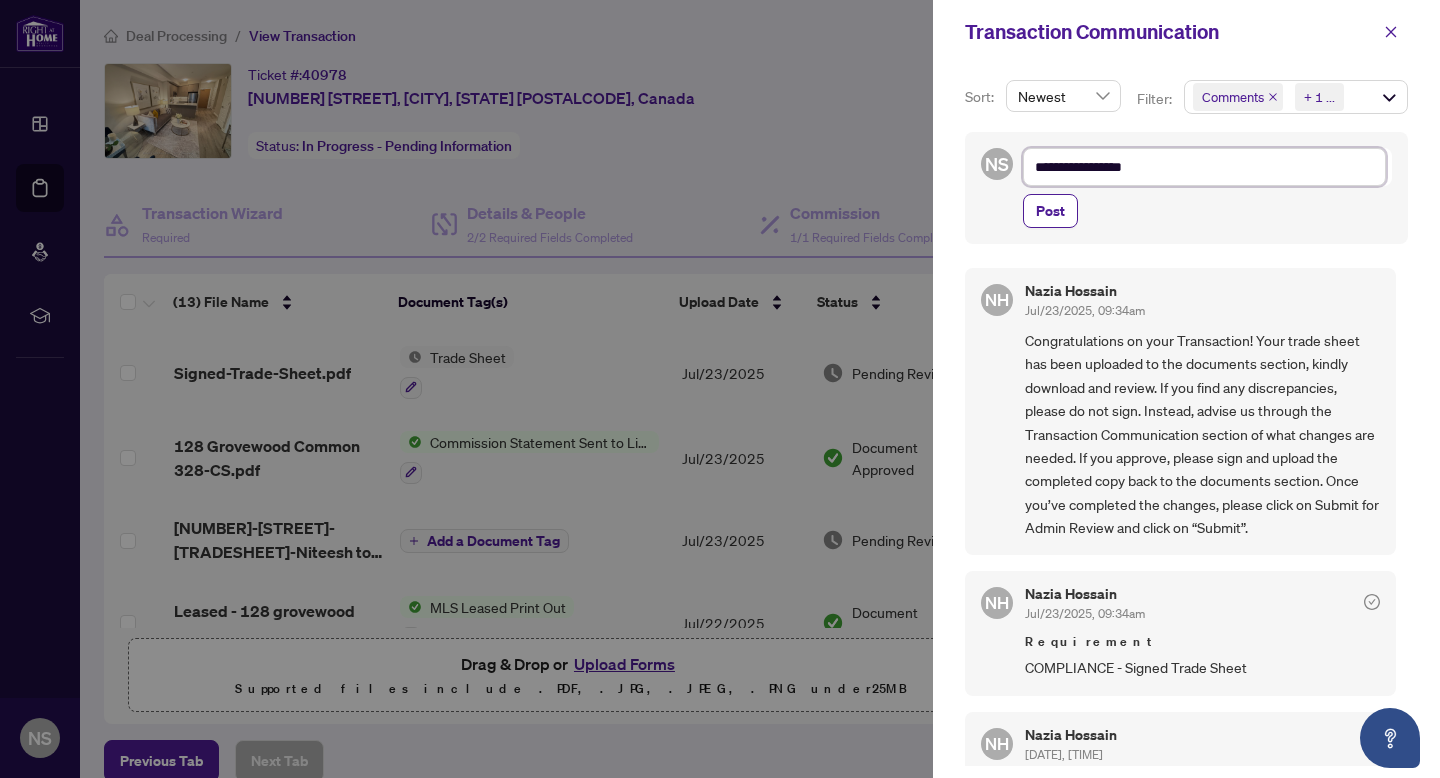 type on "**********" 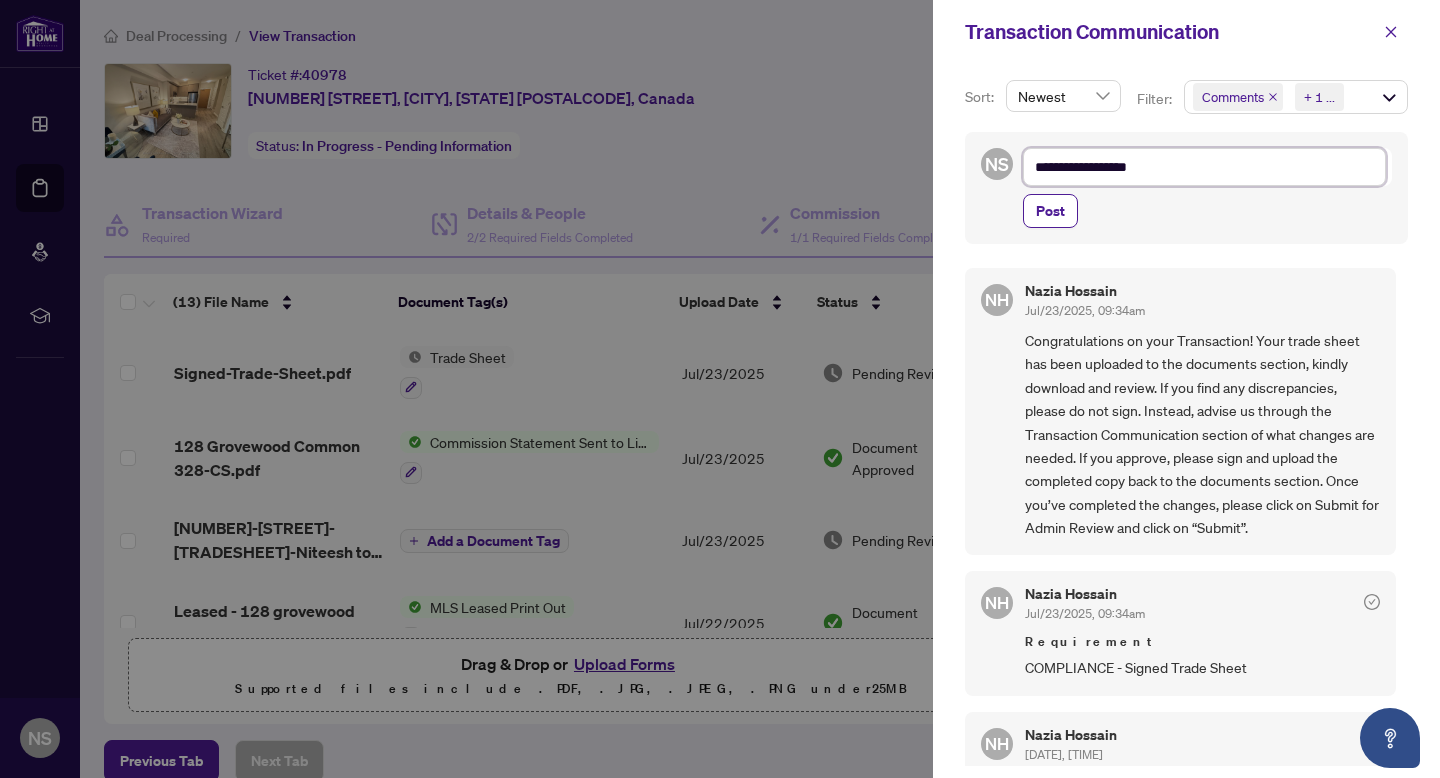 type on "**********" 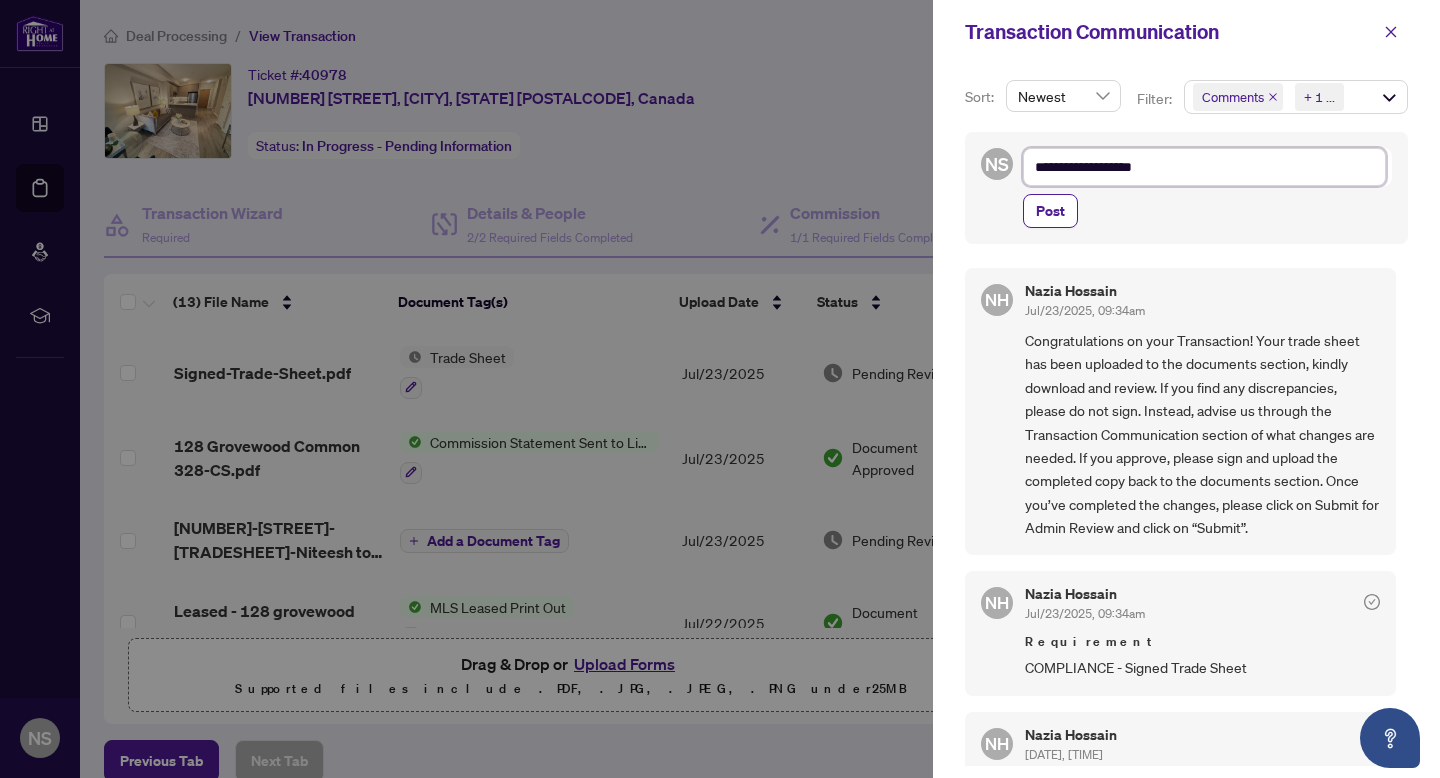 type on "**********" 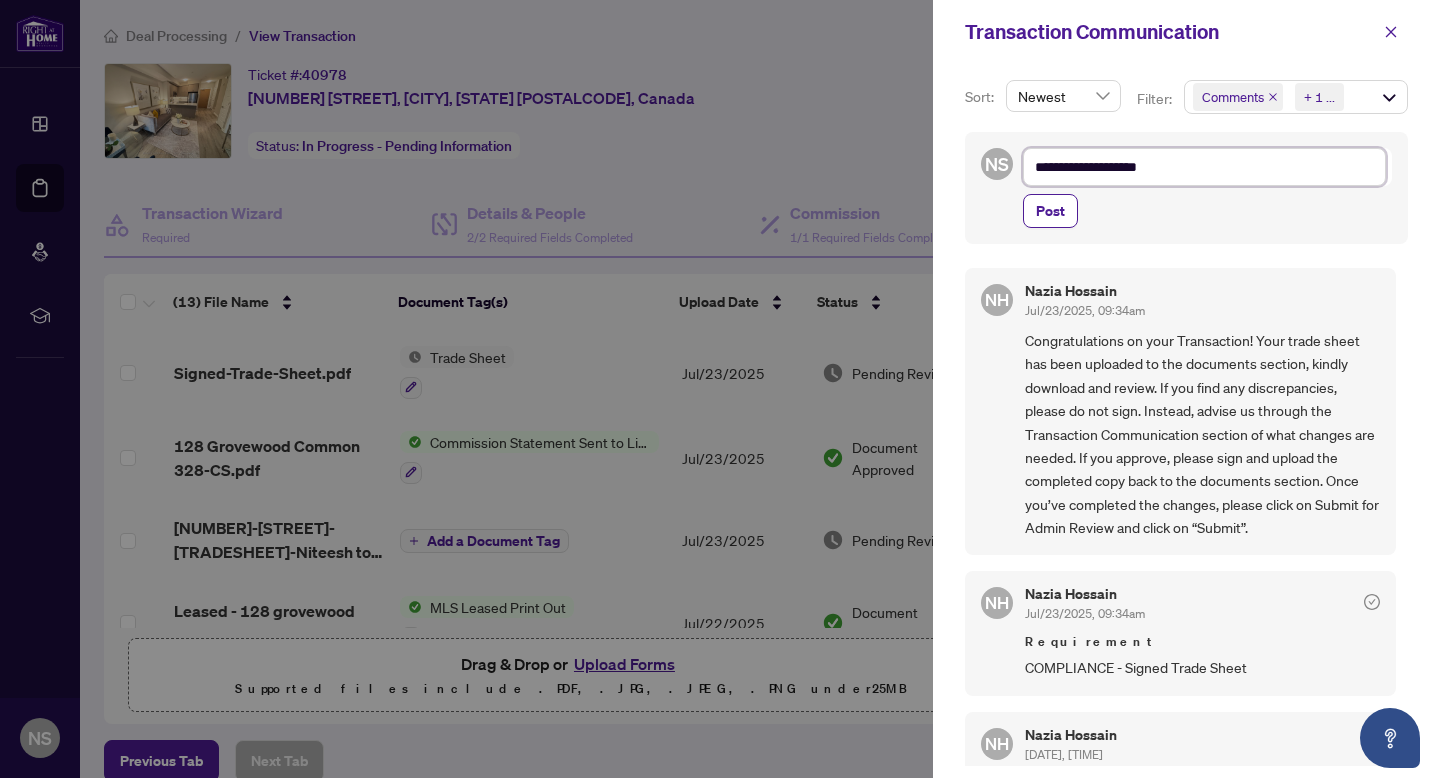 type on "**********" 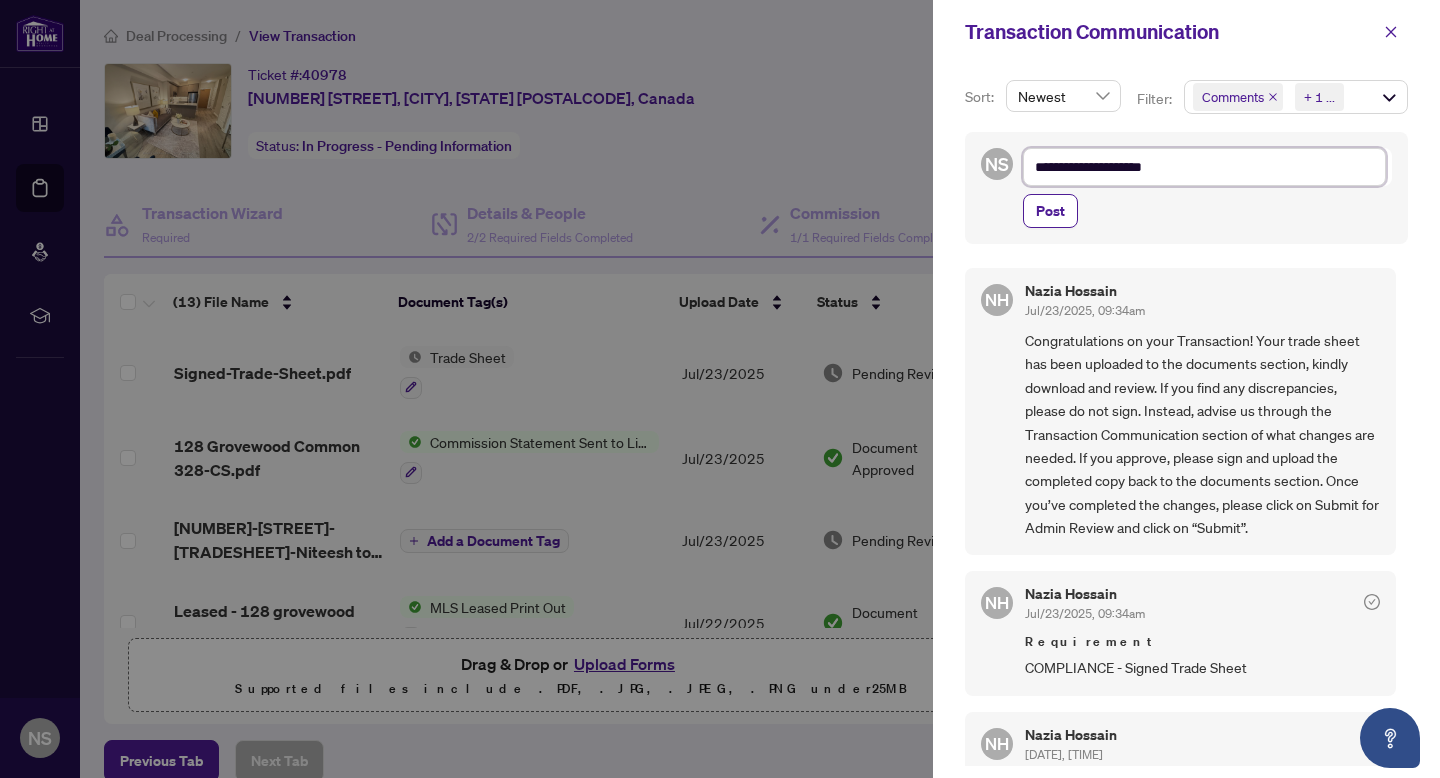 type on "**********" 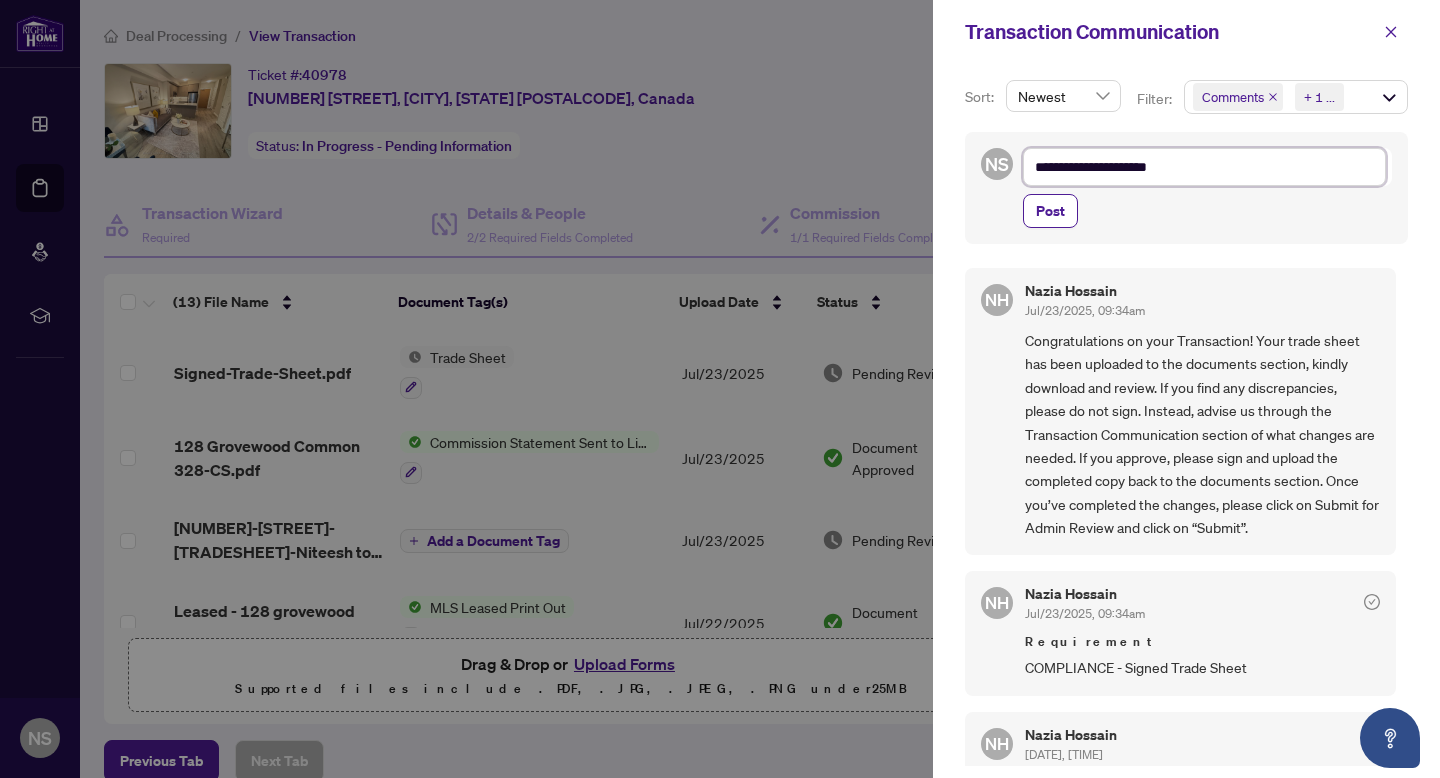 type on "**********" 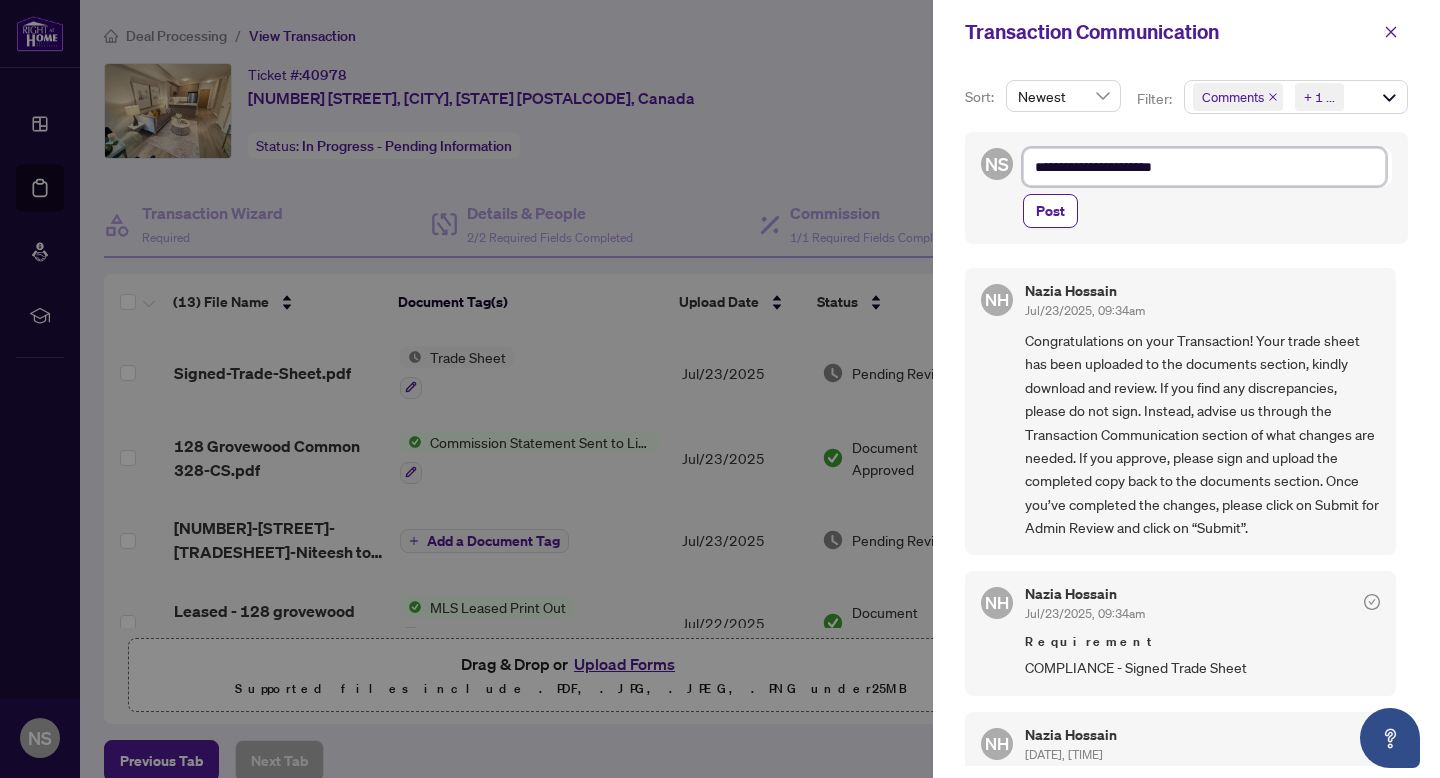 type on "**********" 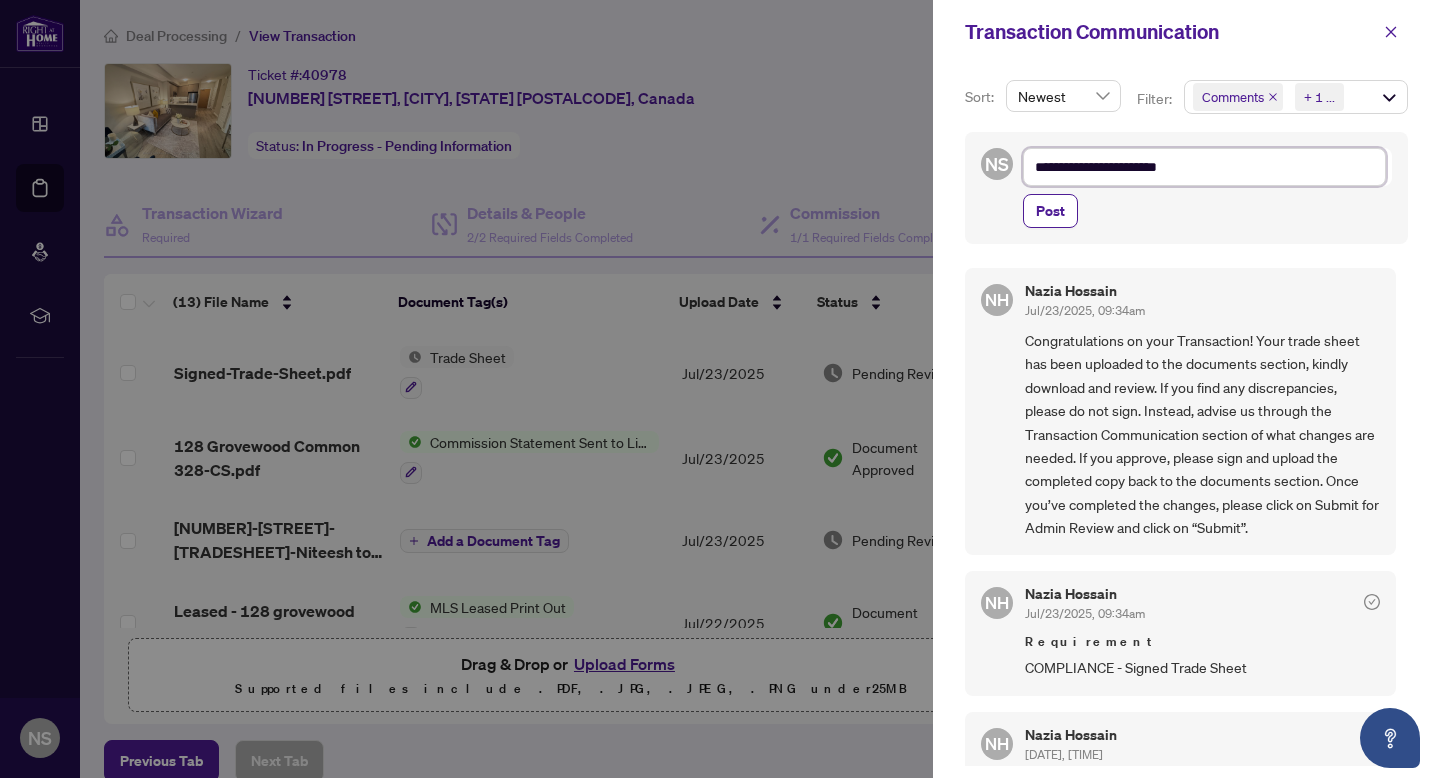 type on "**********" 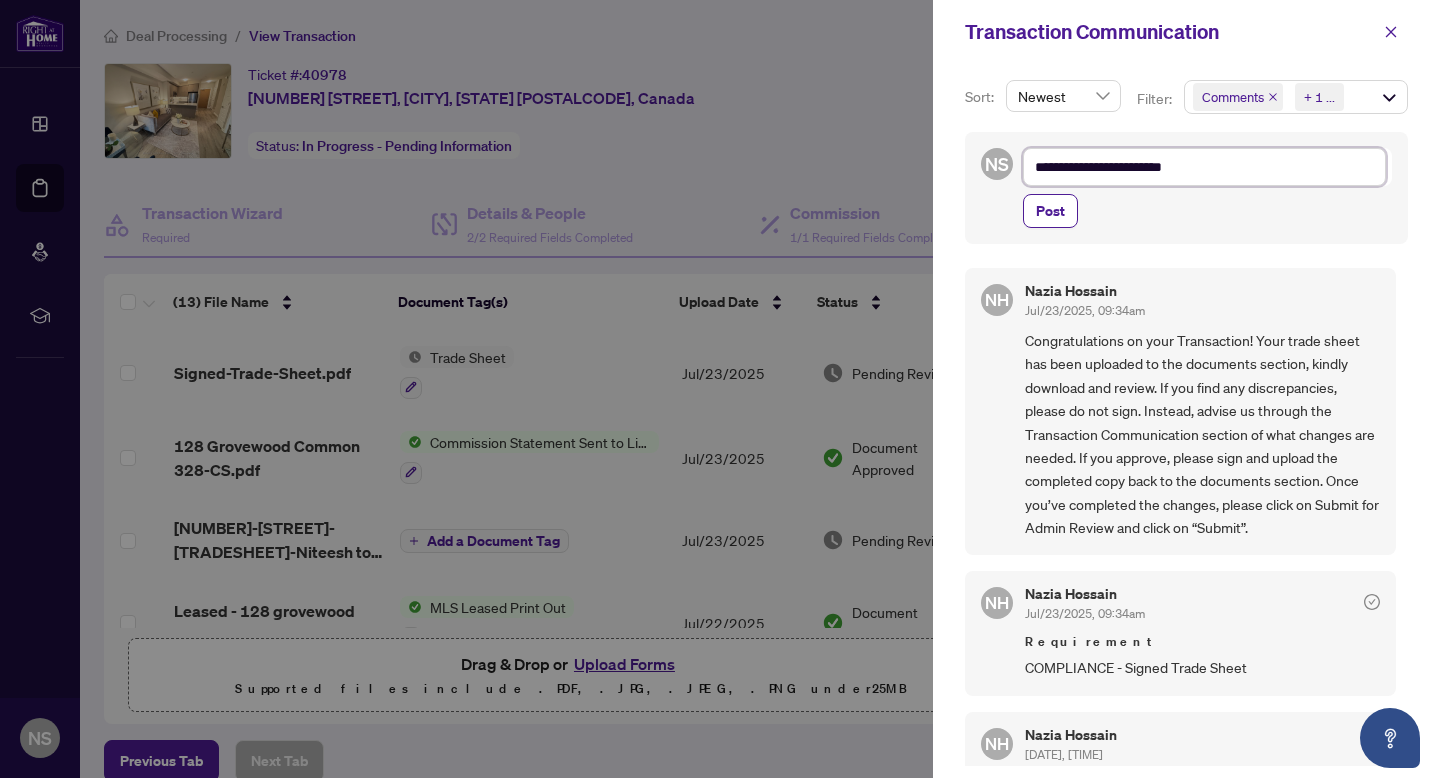 type on "**********" 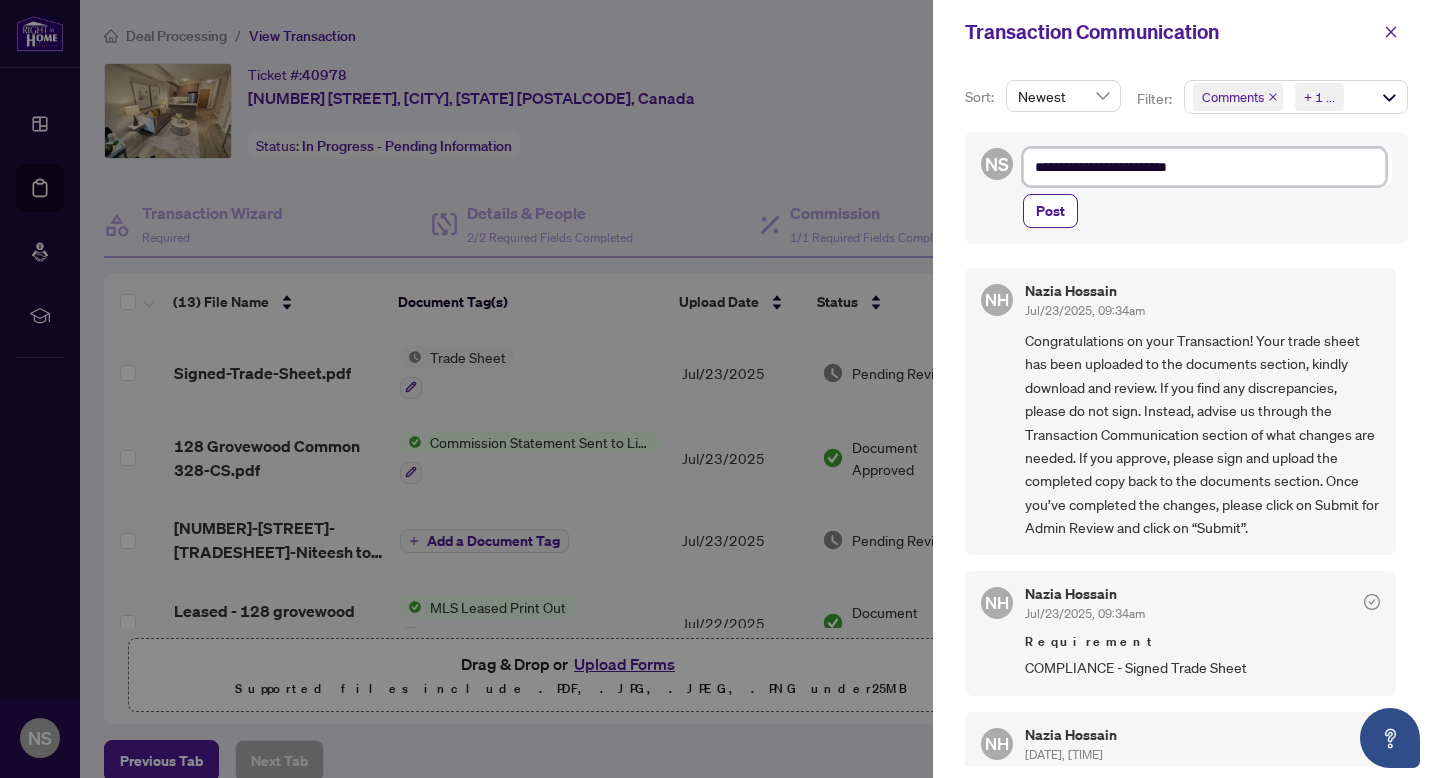 type on "**********" 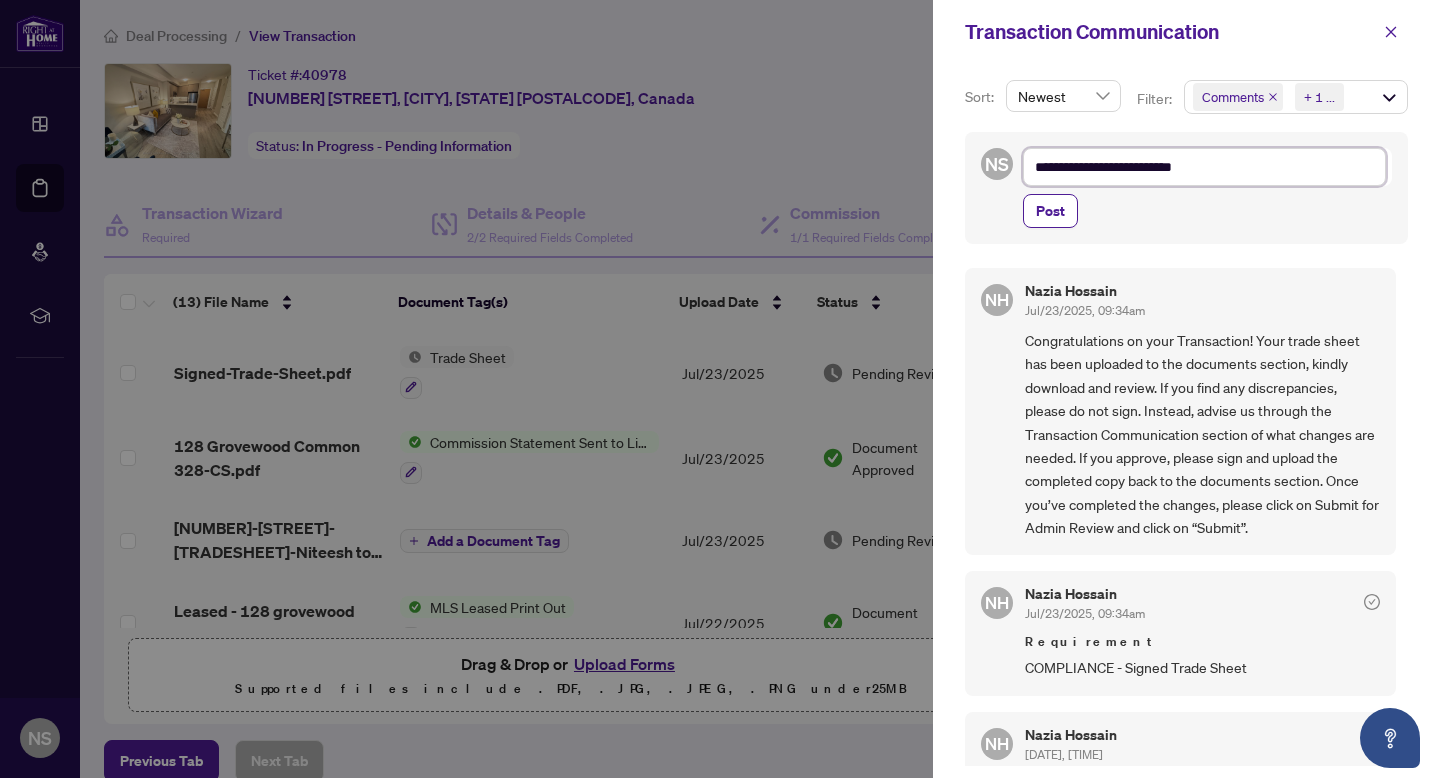 type on "**********" 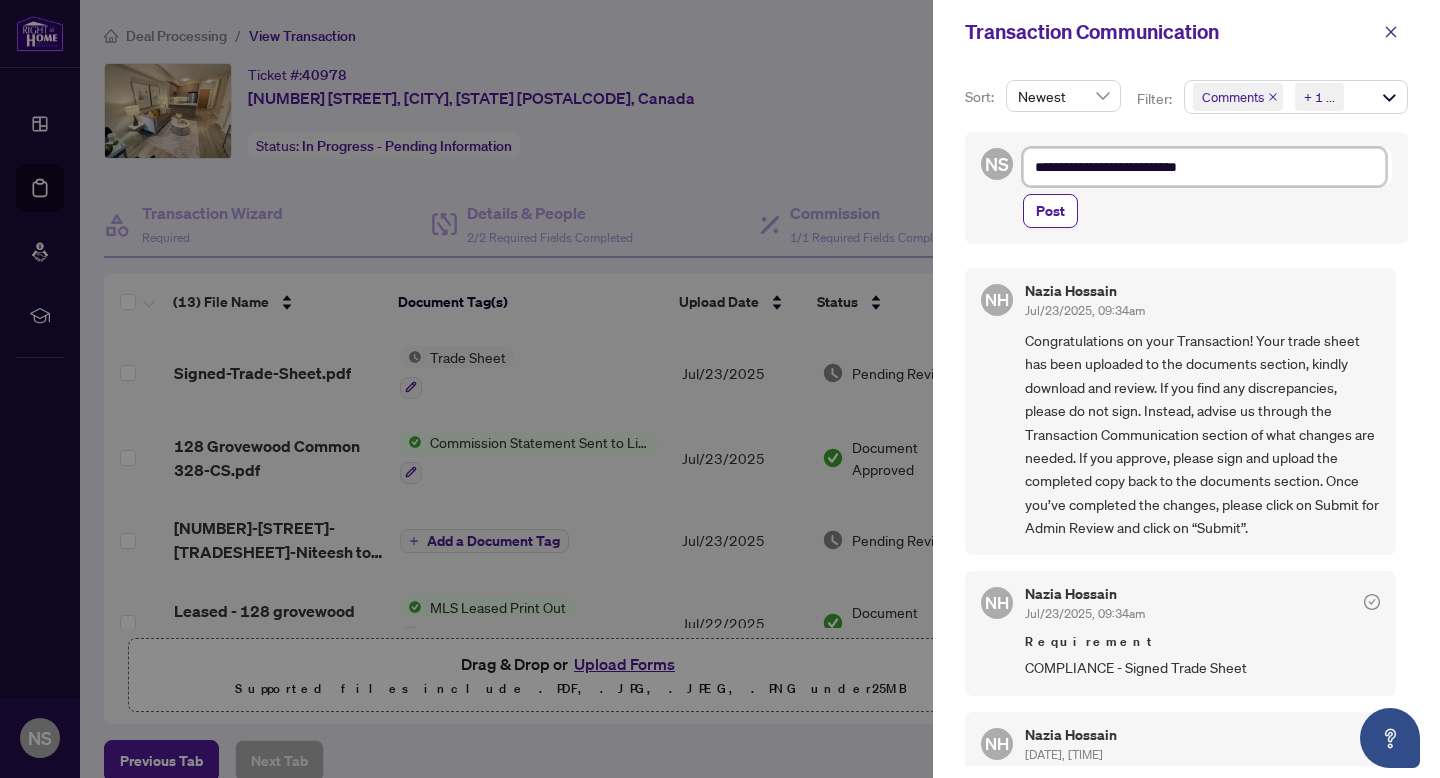 type on "**********" 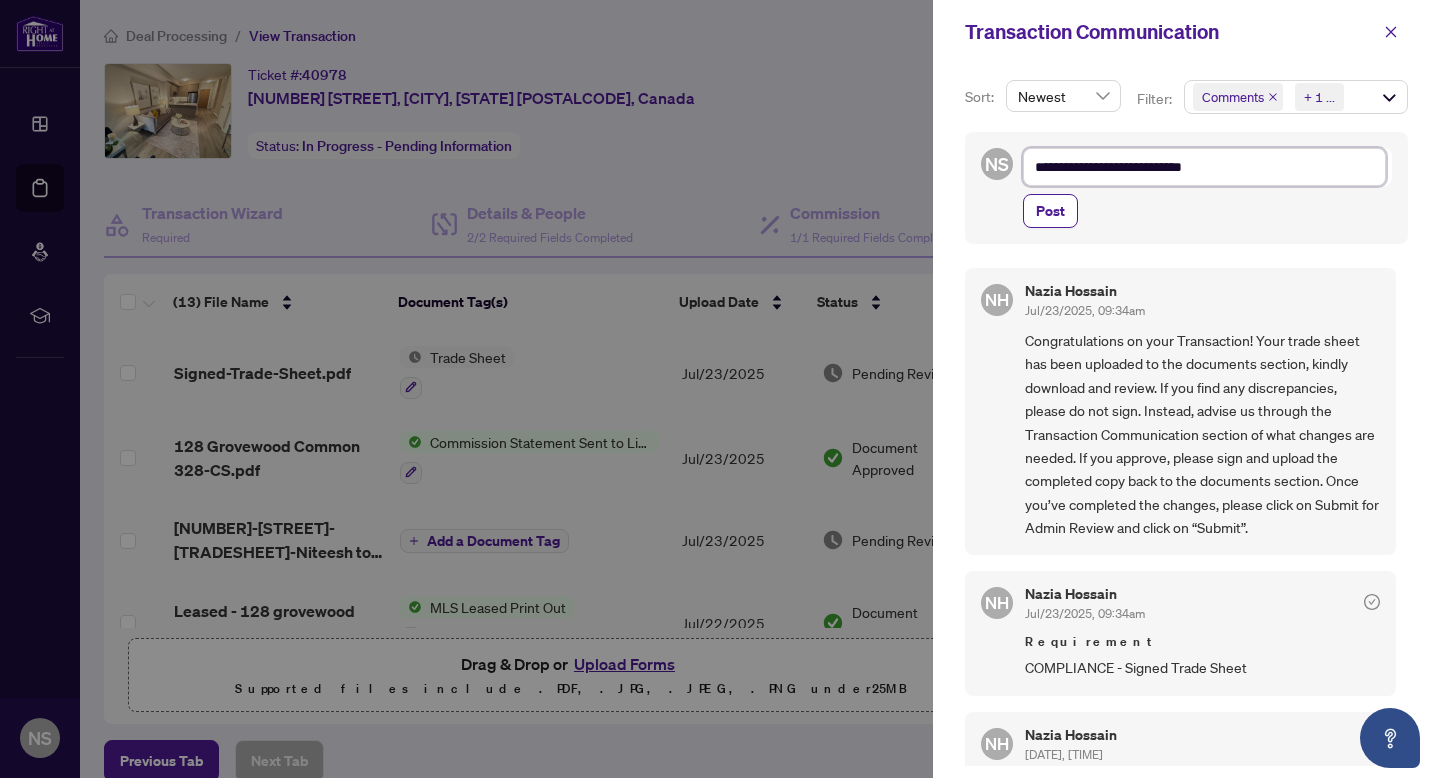 type on "**********" 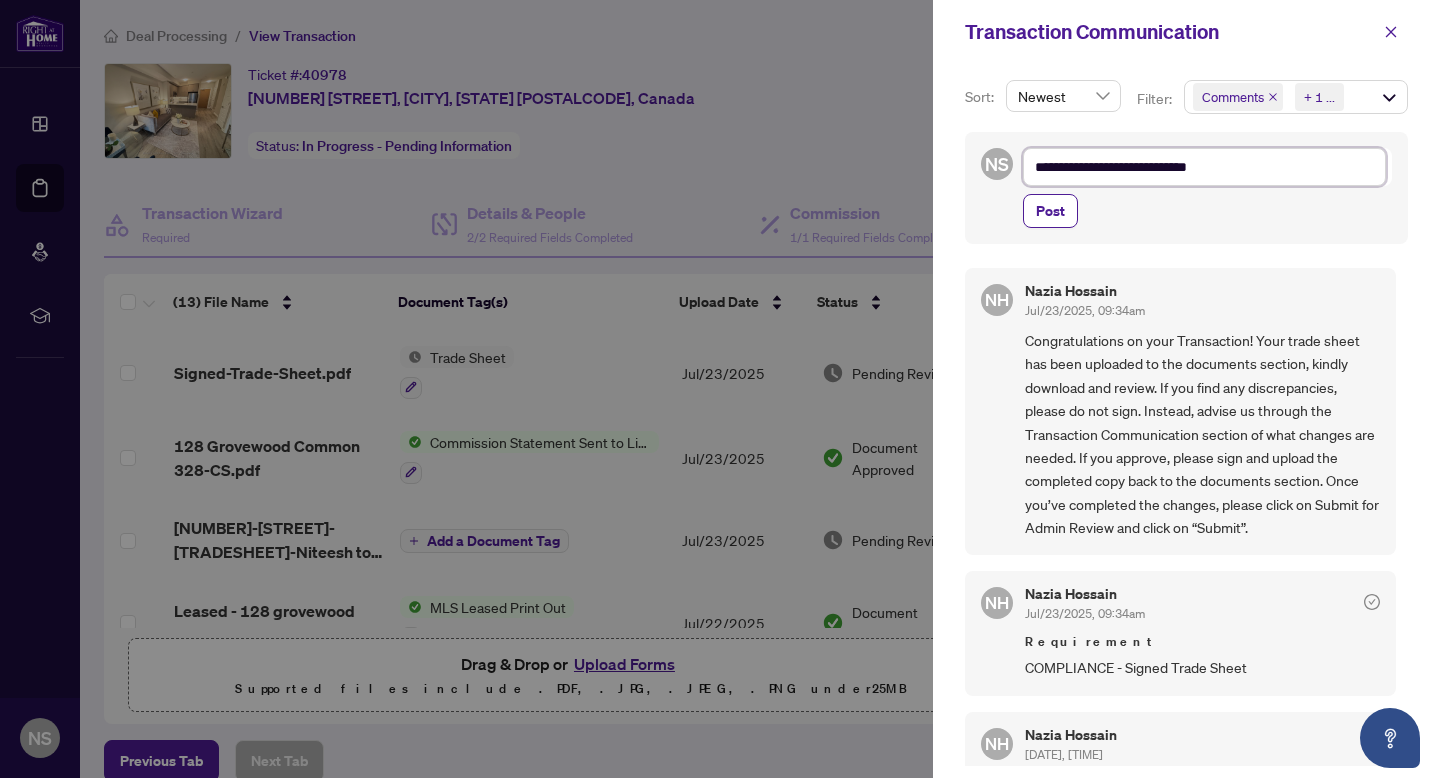 type on "**********" 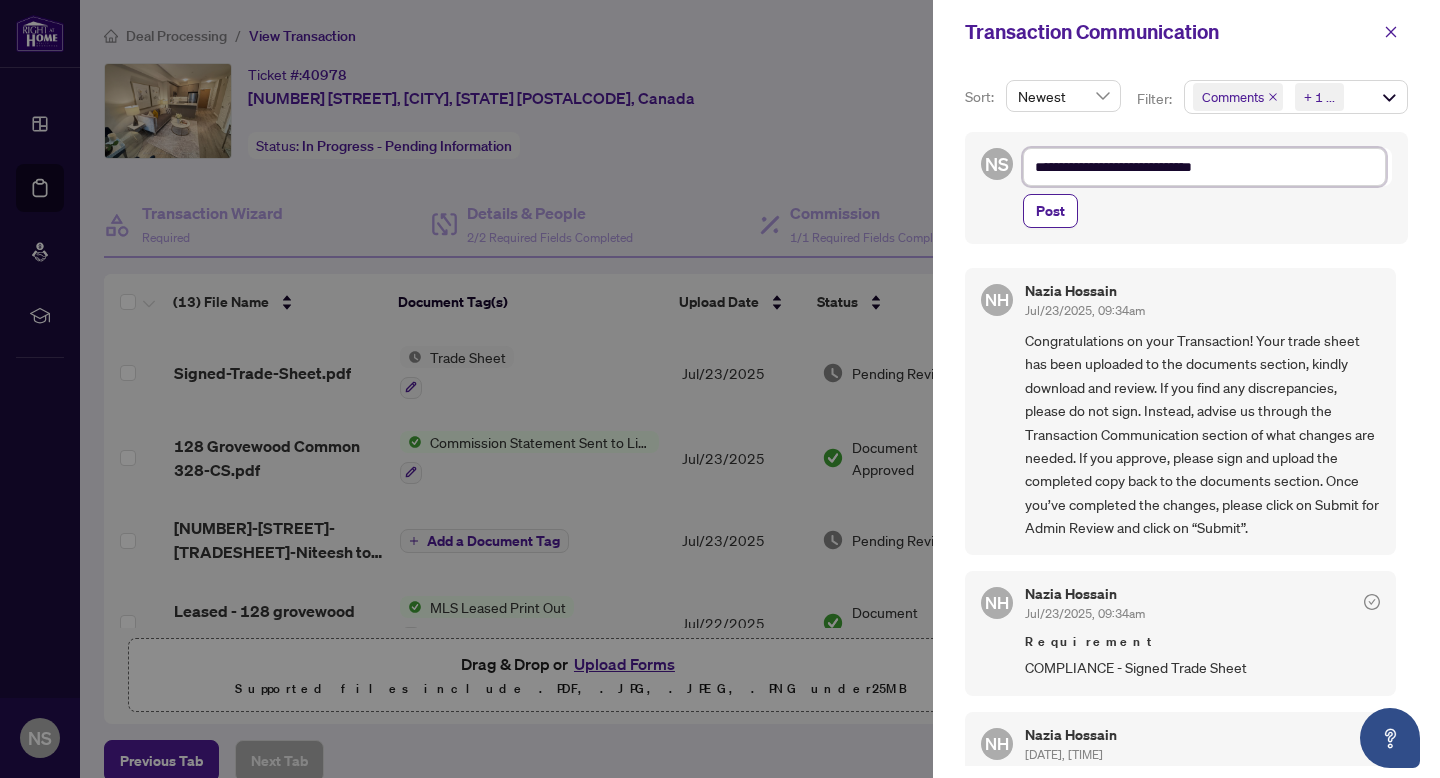 type on "**********" 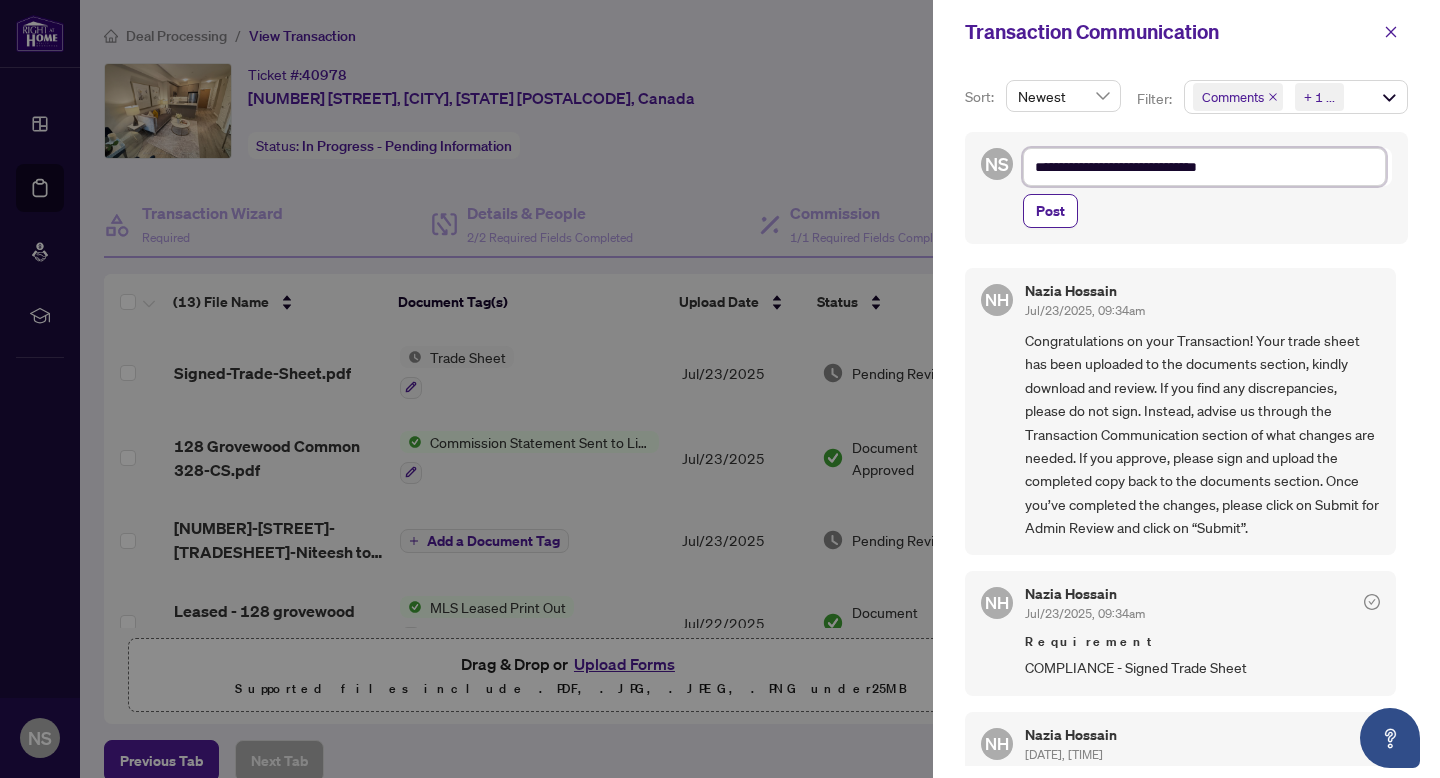 type on "**********" 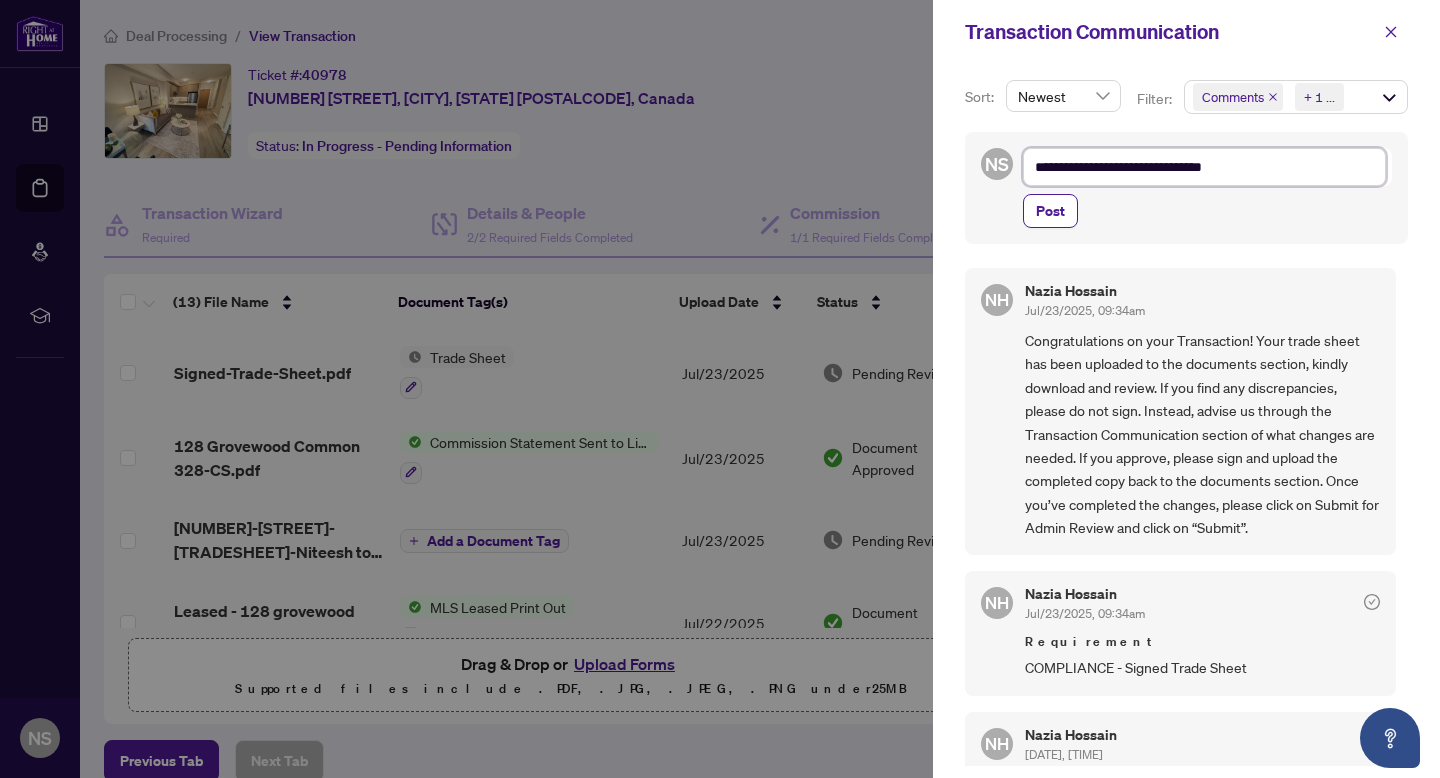 type on "**********" 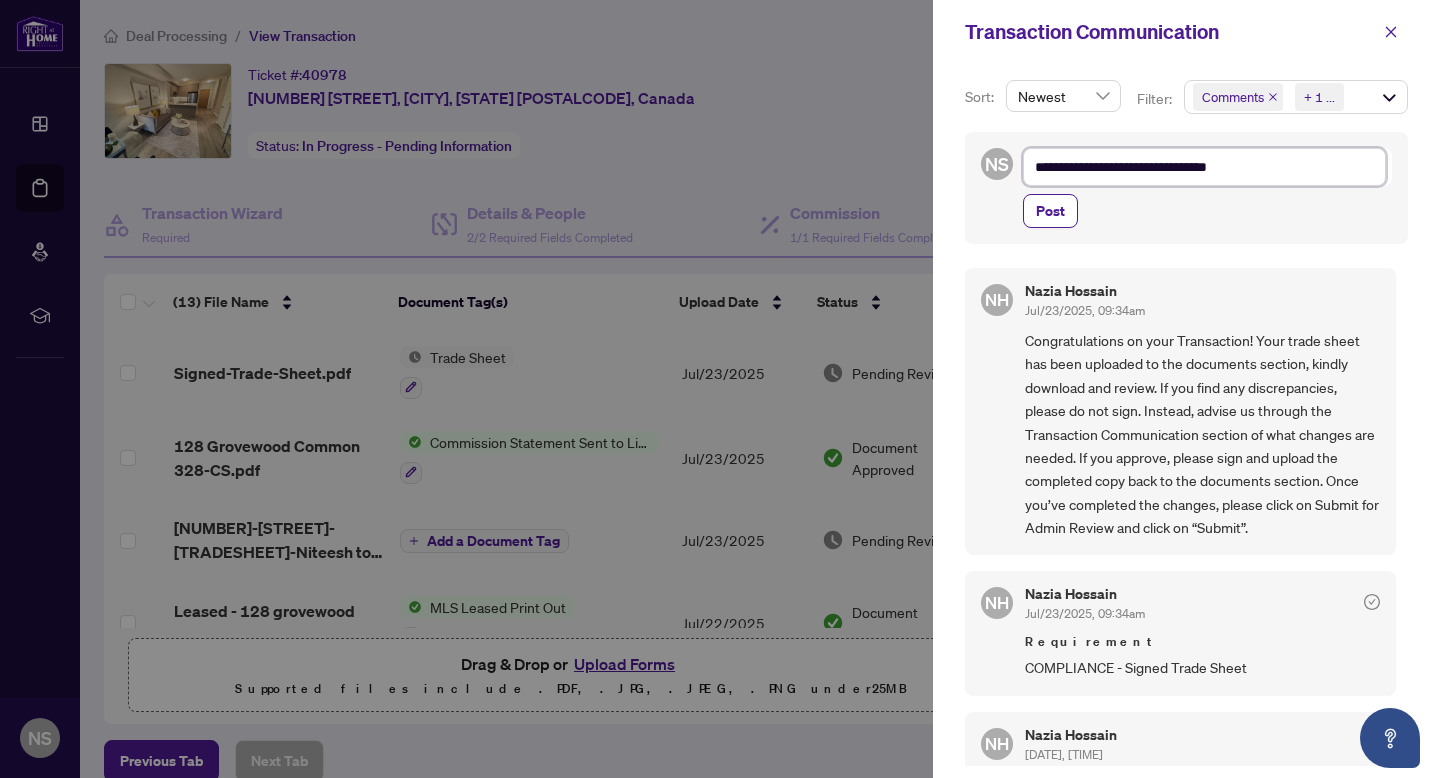 type on "**********" 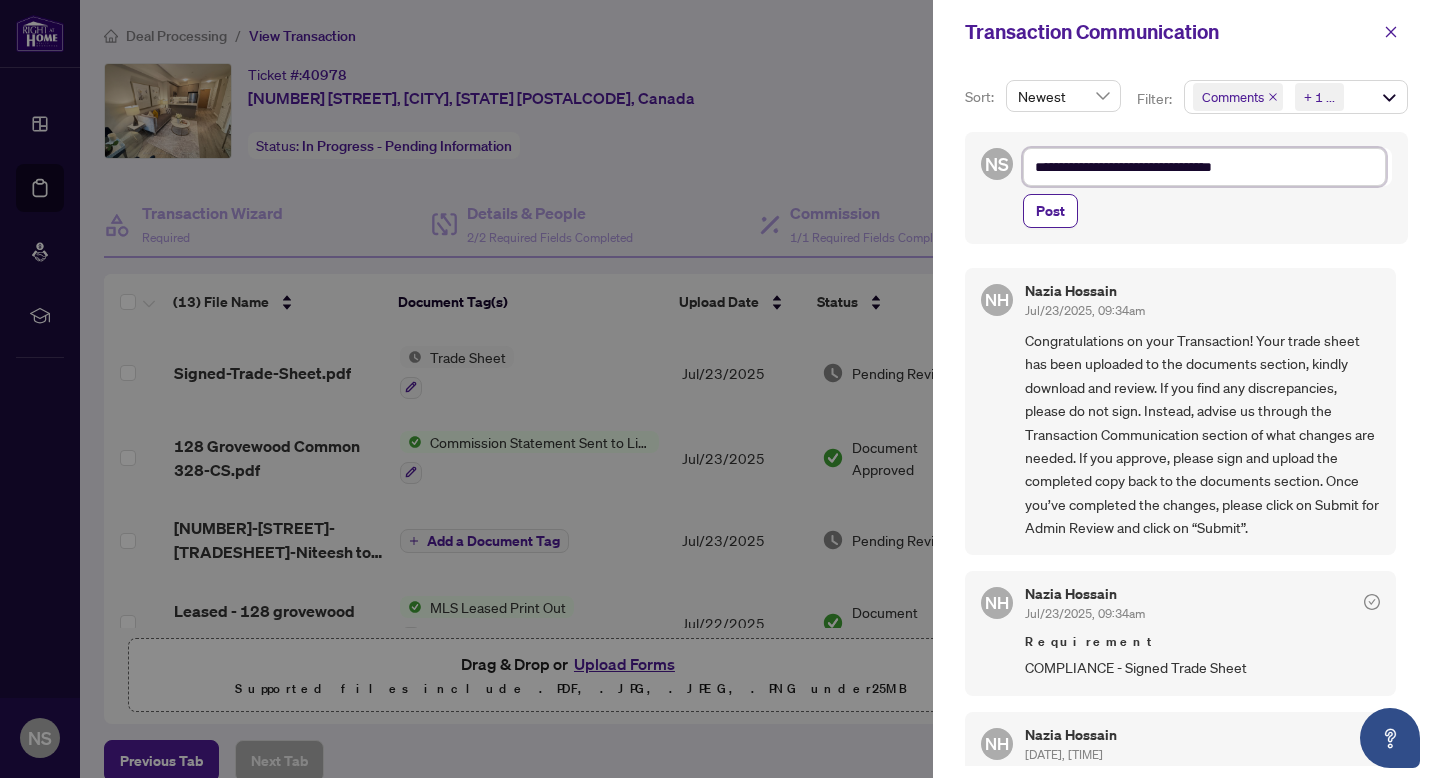 type on "**********" 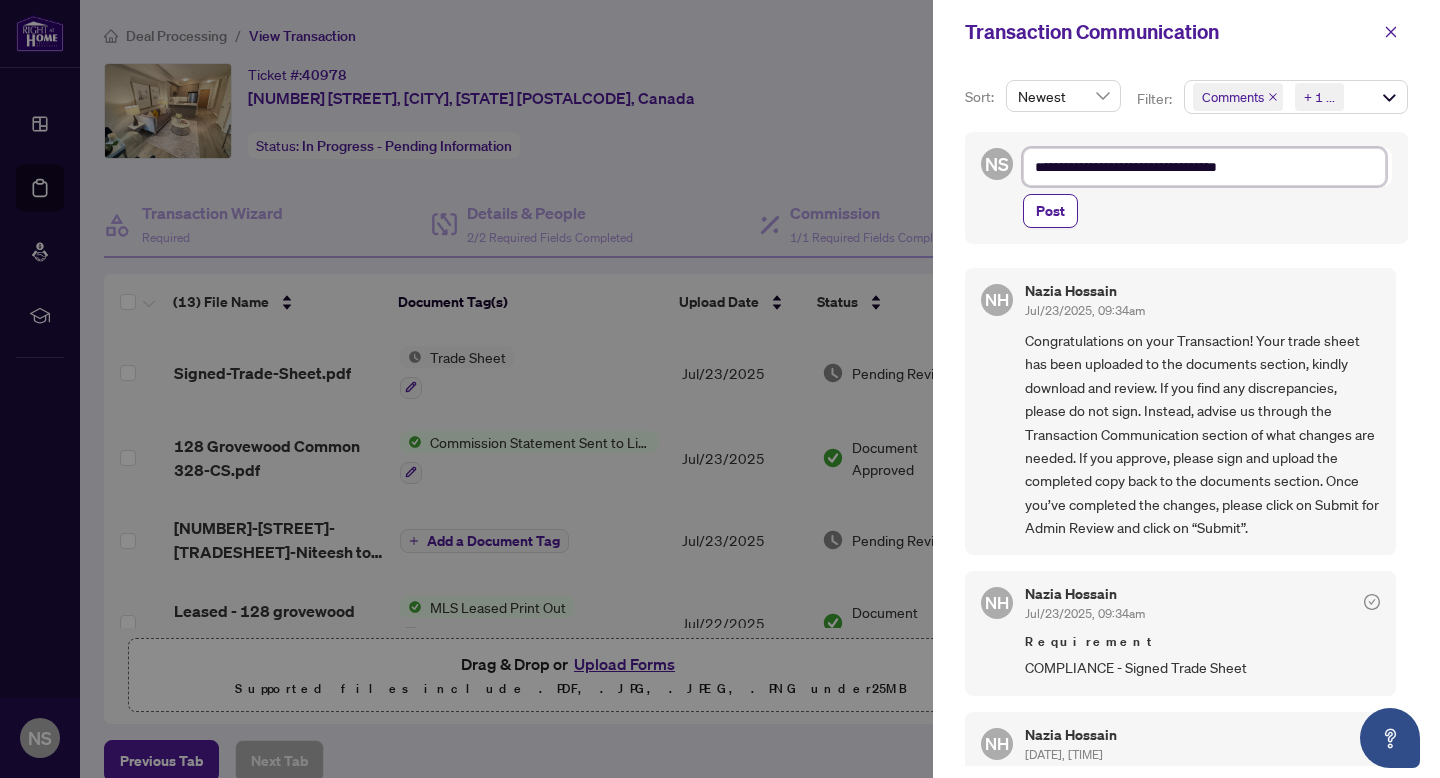 type on "**********" 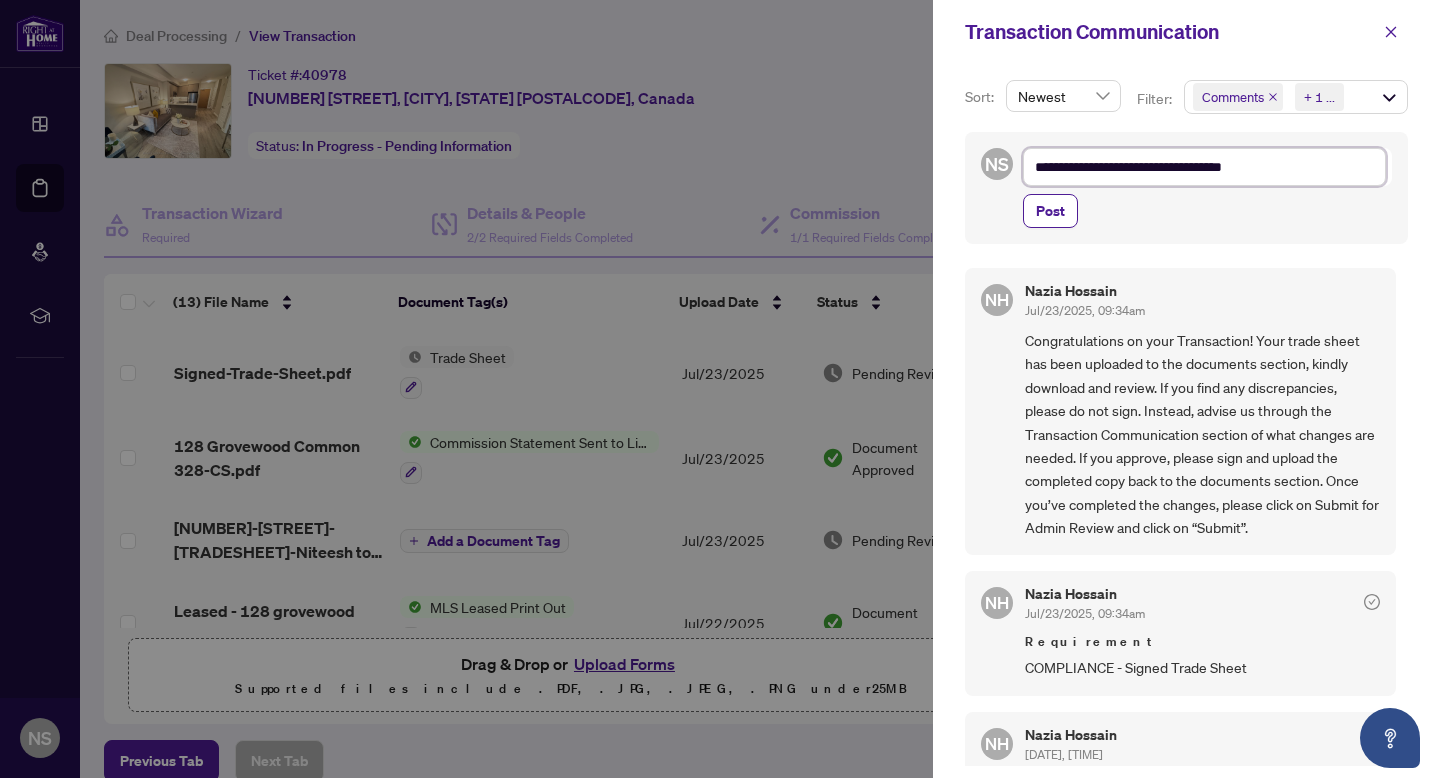 type on "**********" 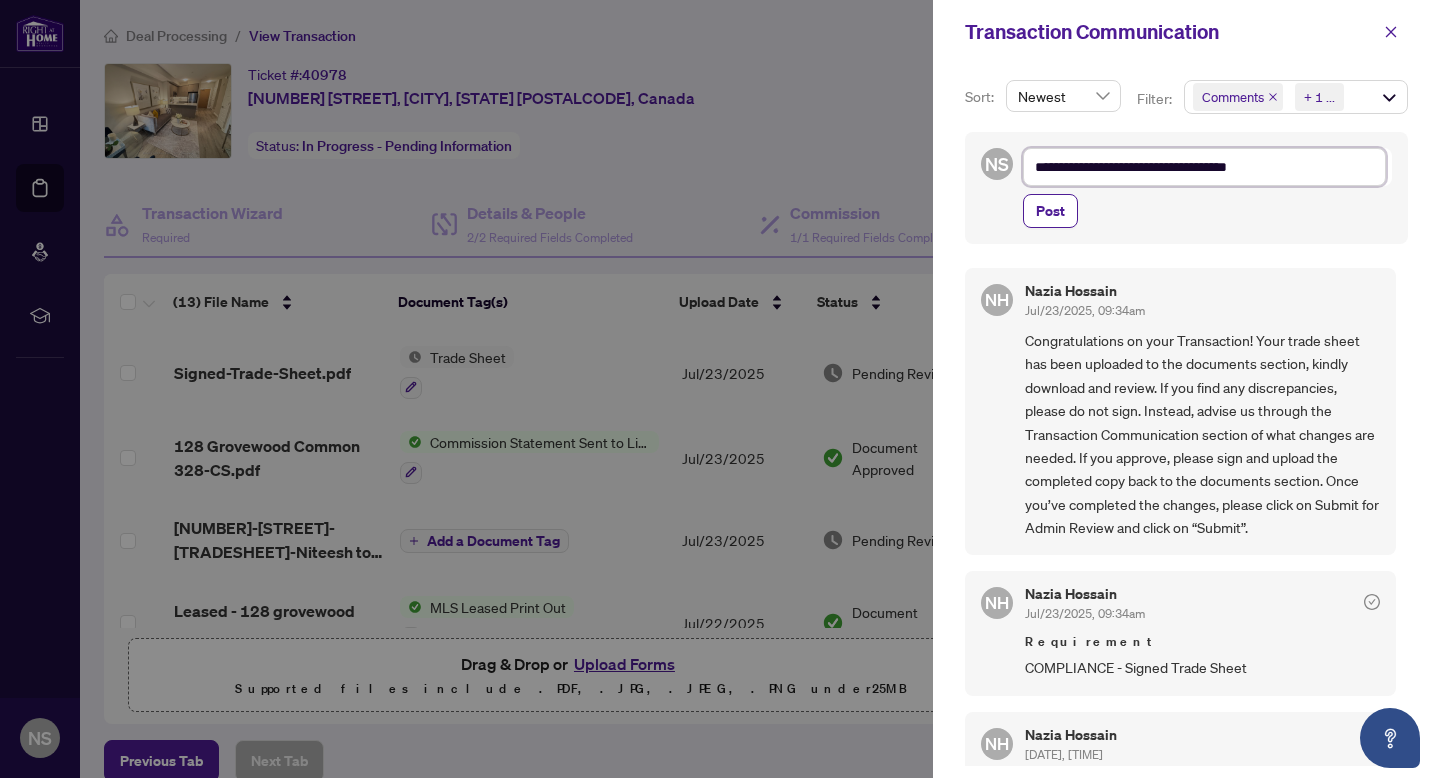 type on "**********" 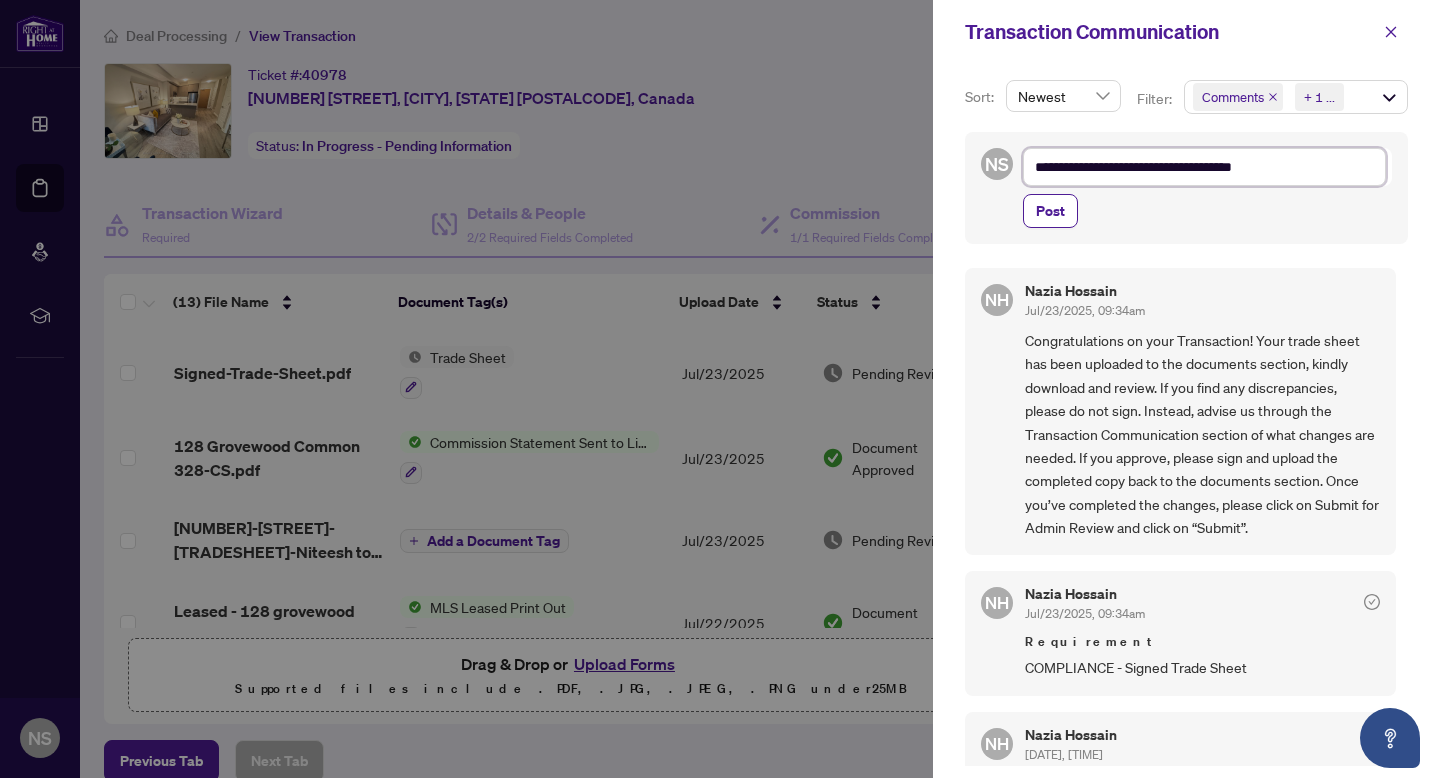 click on "**********" at bounding box center (1204, 167) 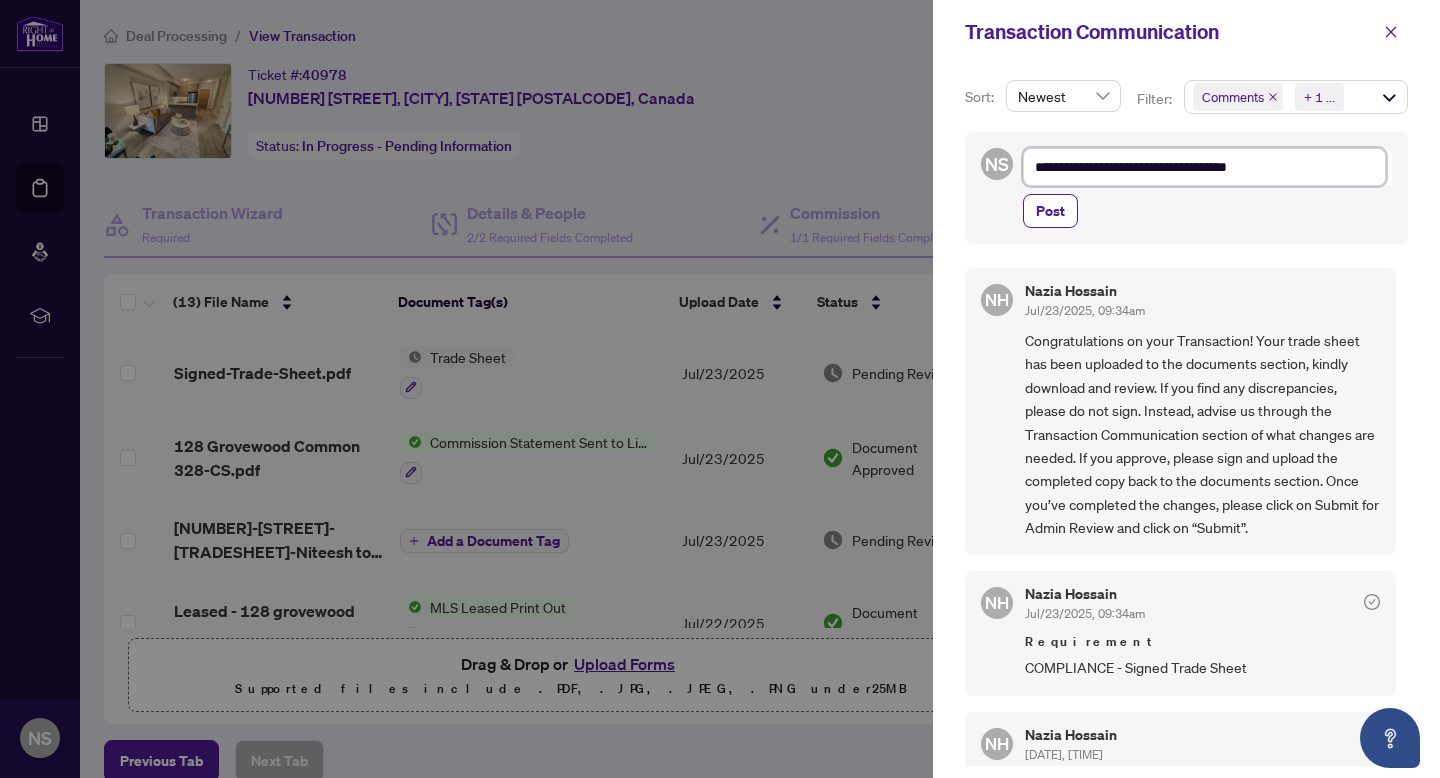 type on "**********" 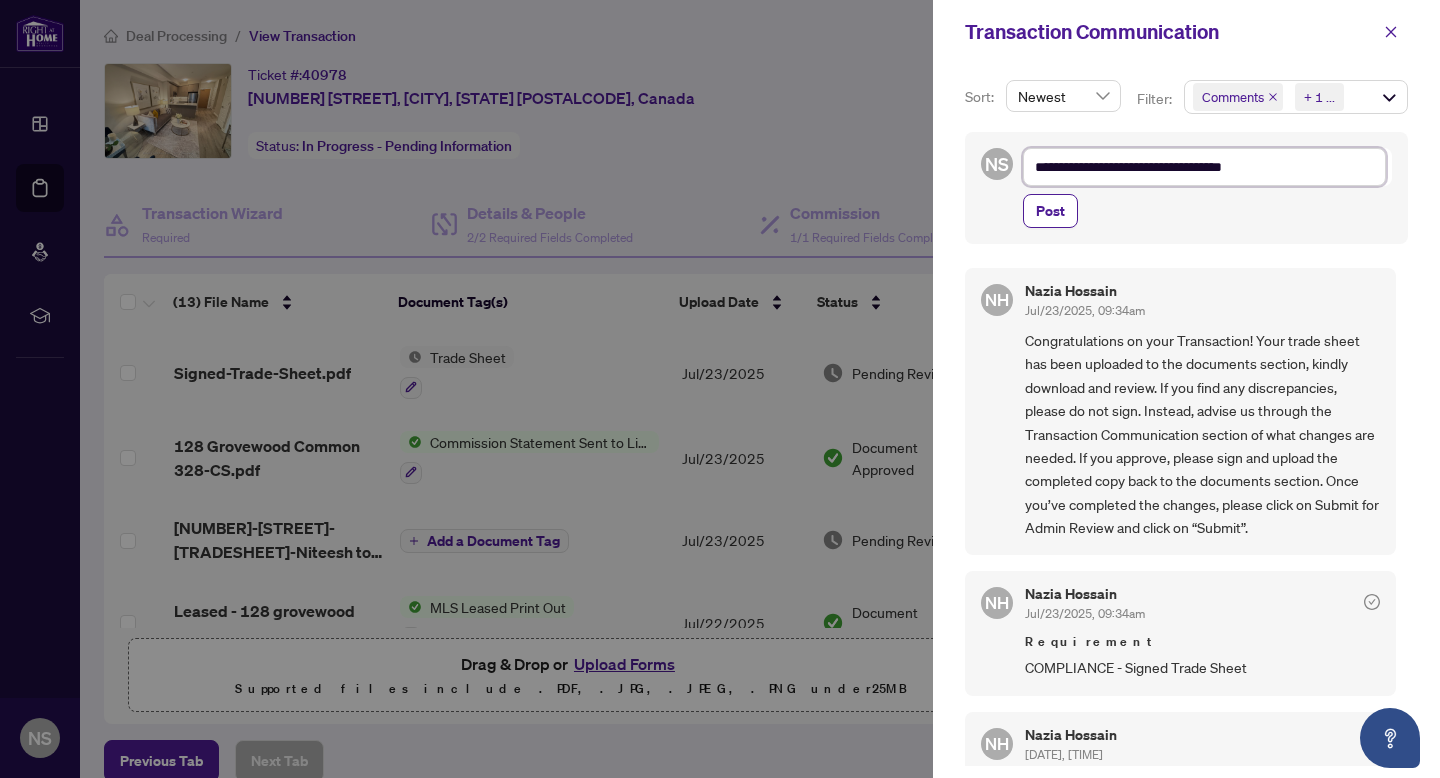 type on "**********" 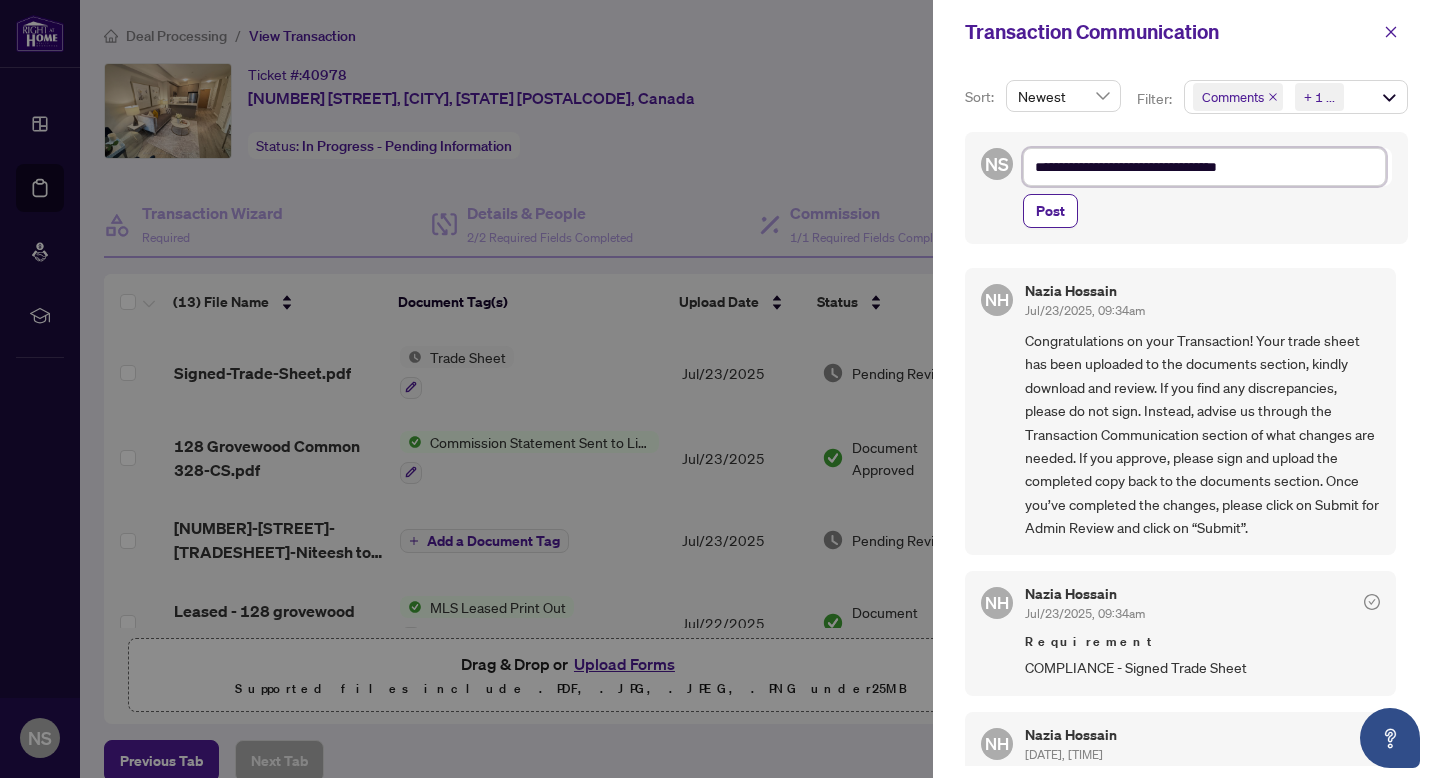 type on "**********" 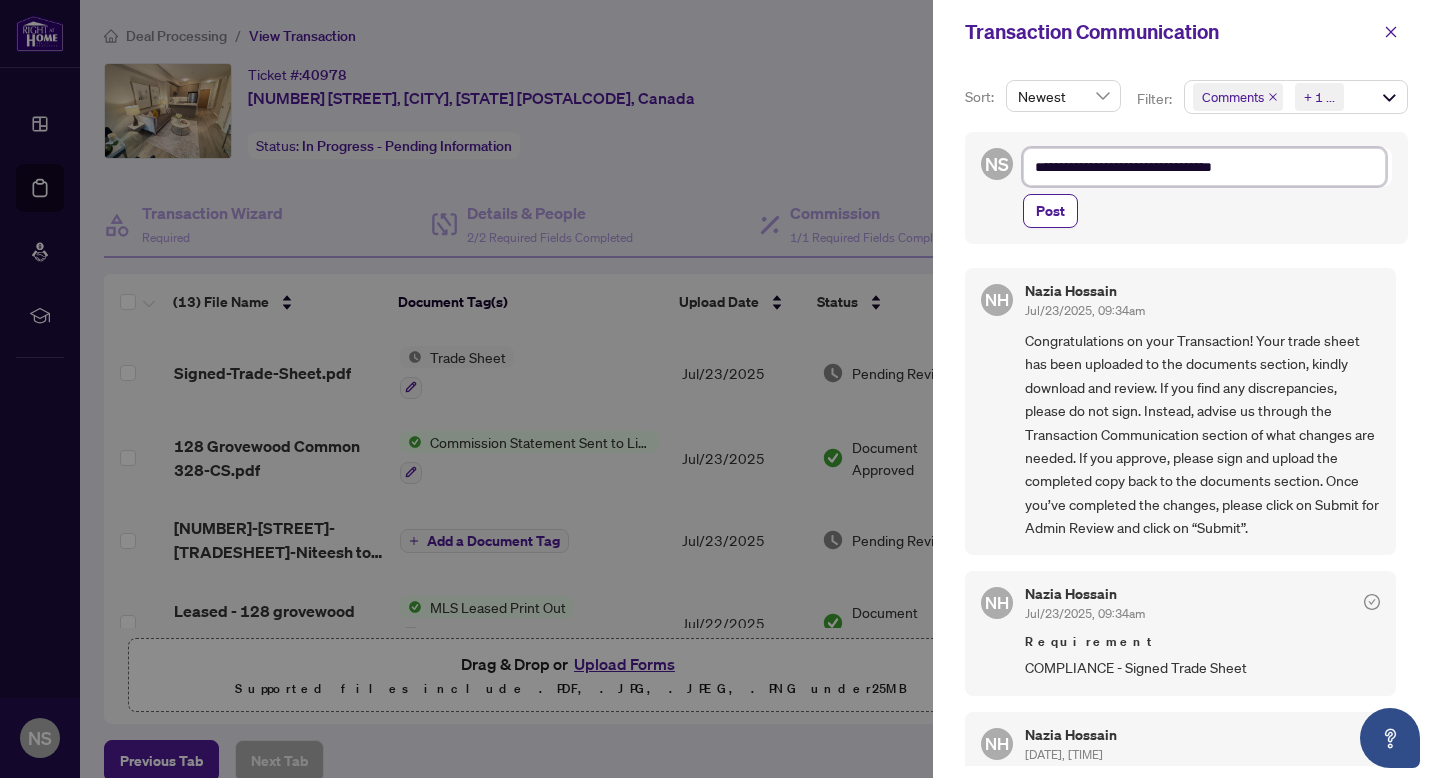 type on "**********" 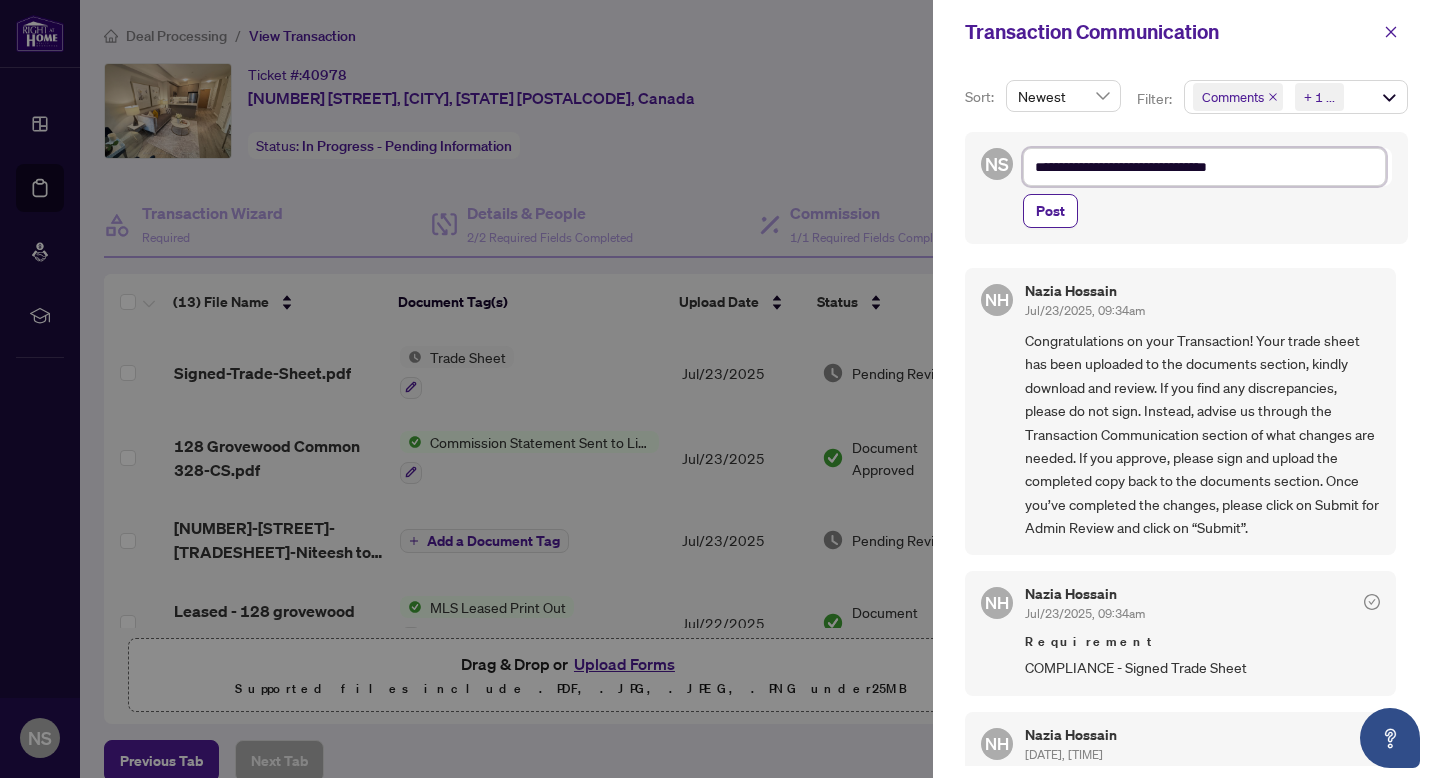 type on "**********" 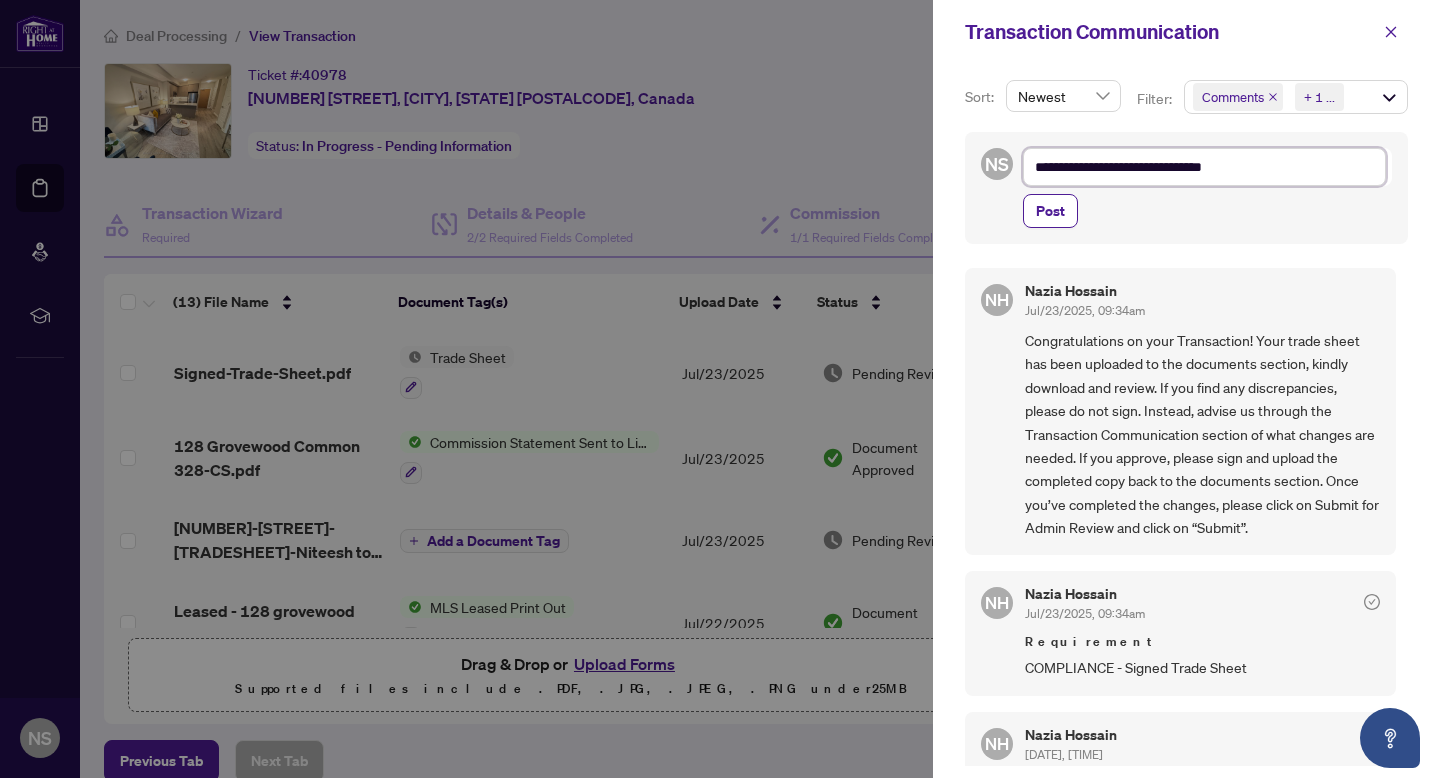 type on "**********" 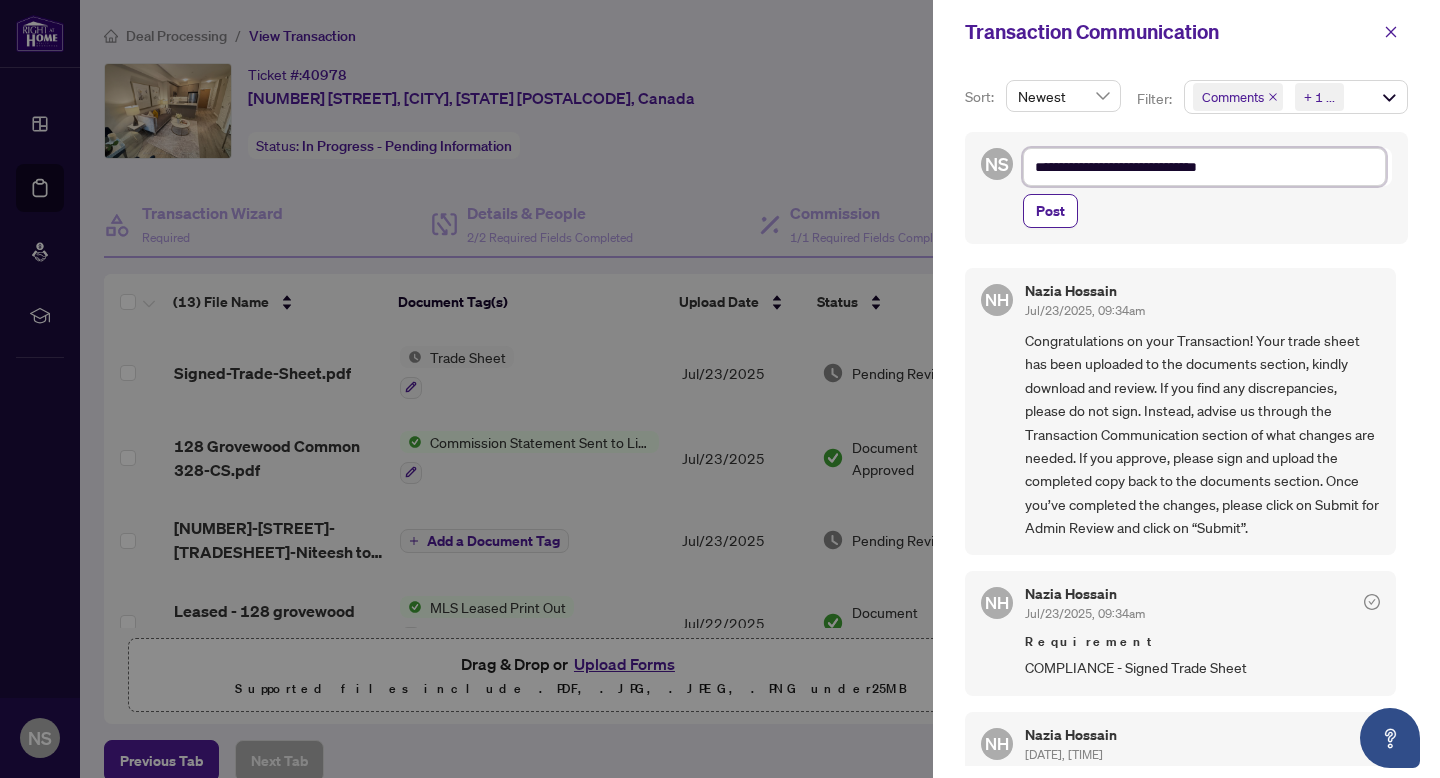 type on "**********" 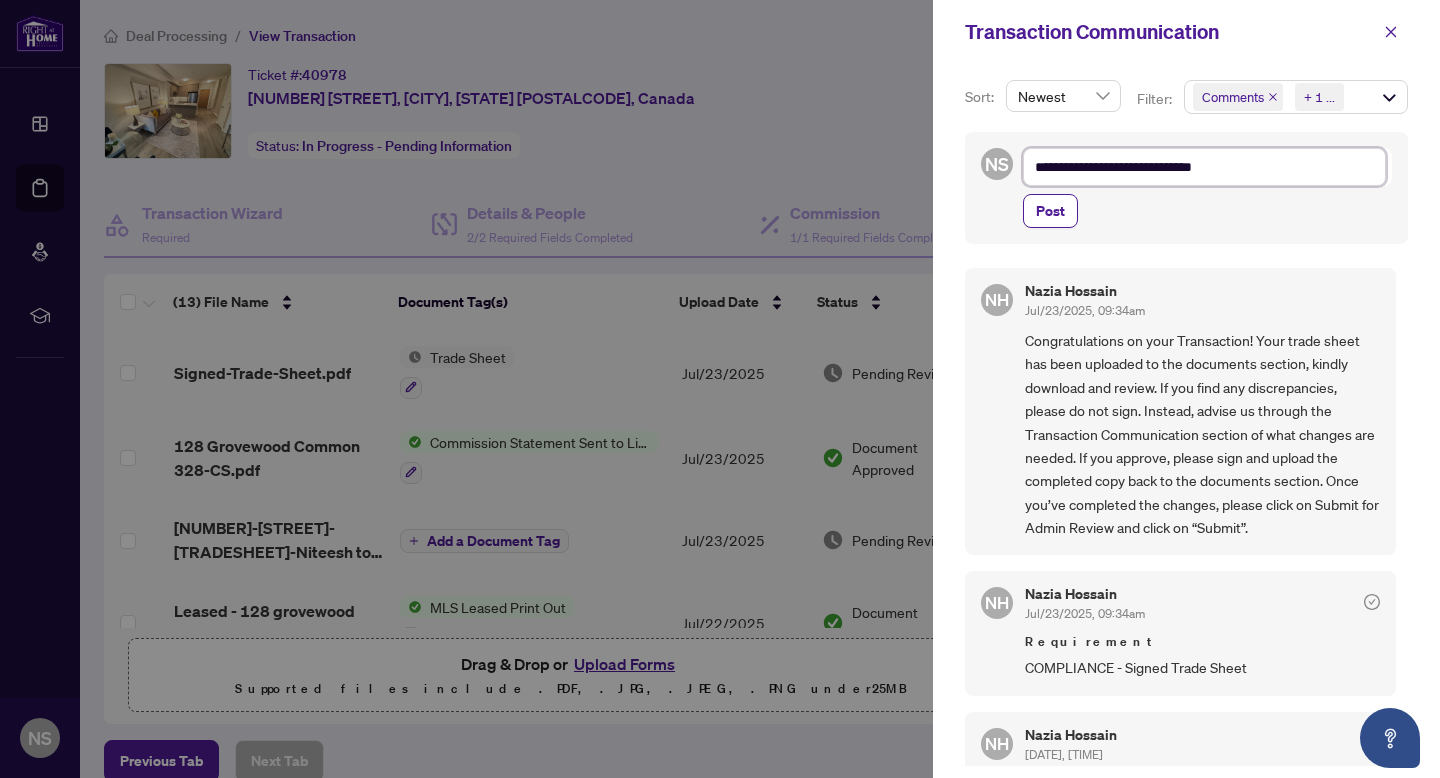 type on "**********" 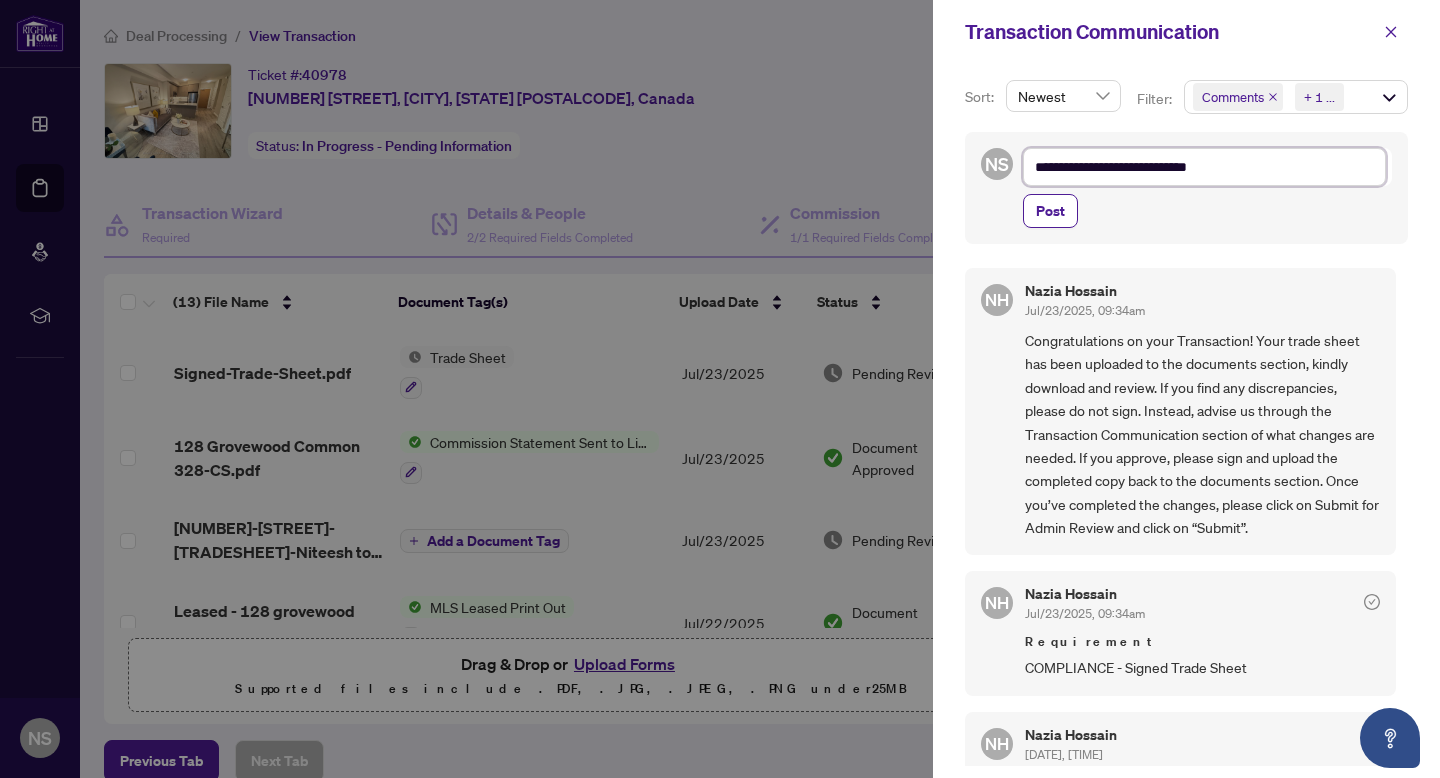 type on "**********" 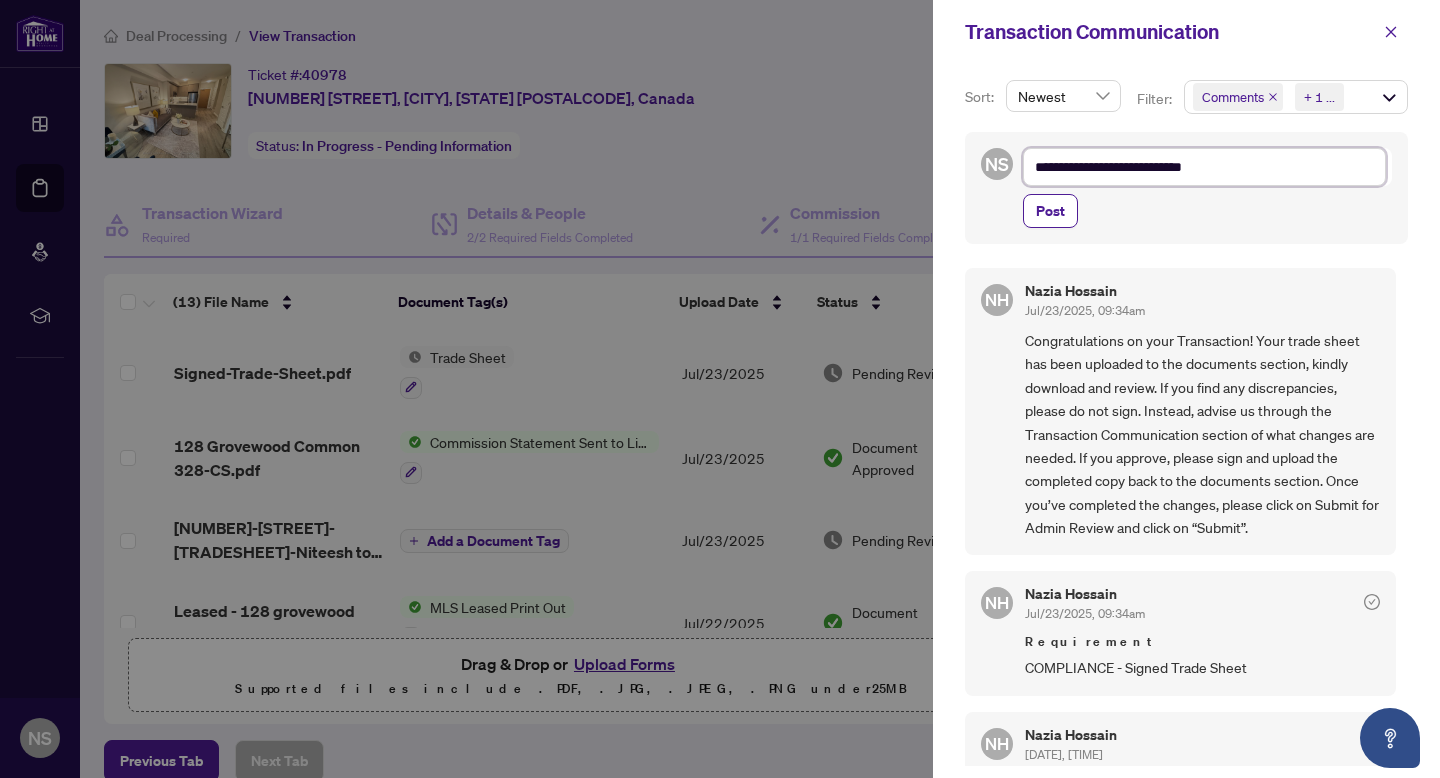 type on "**********" 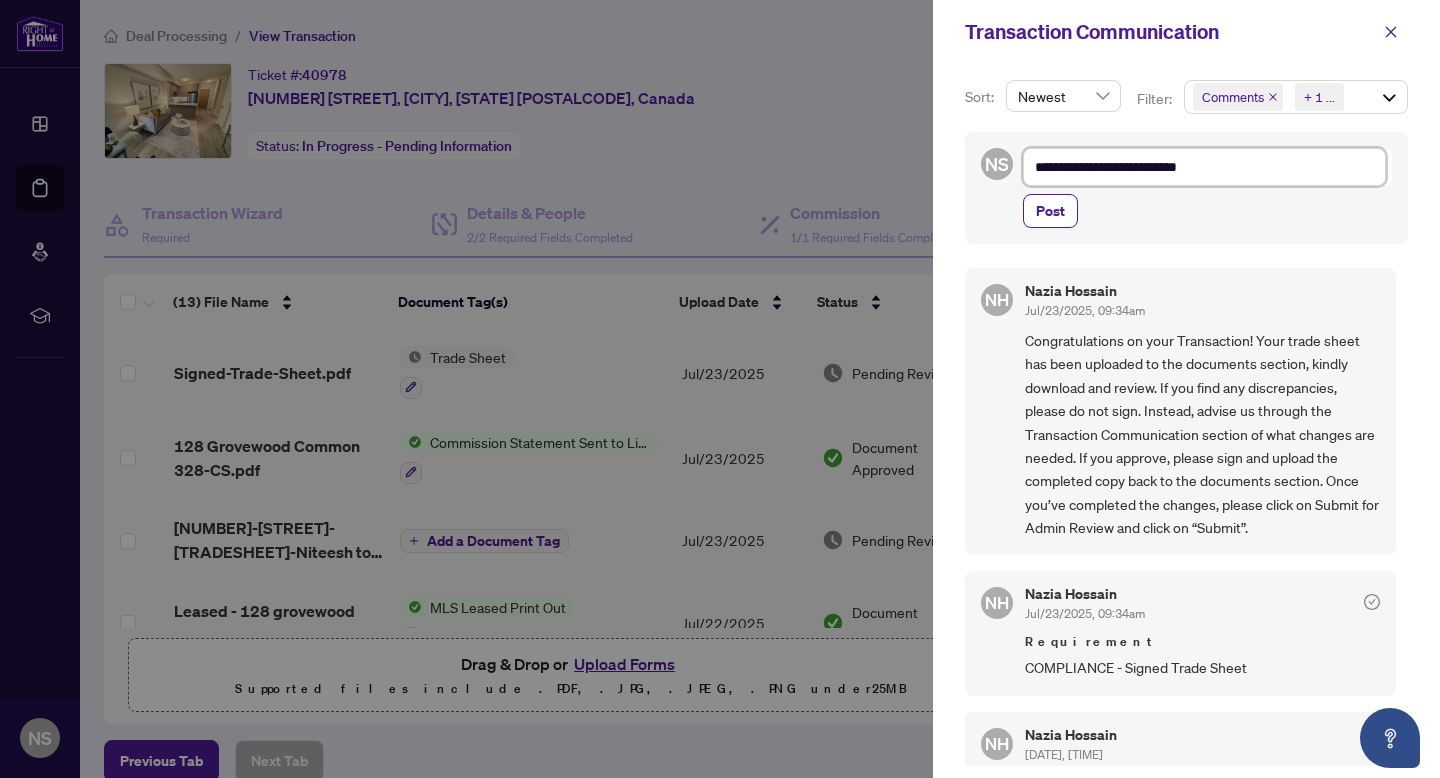 type on "**********" 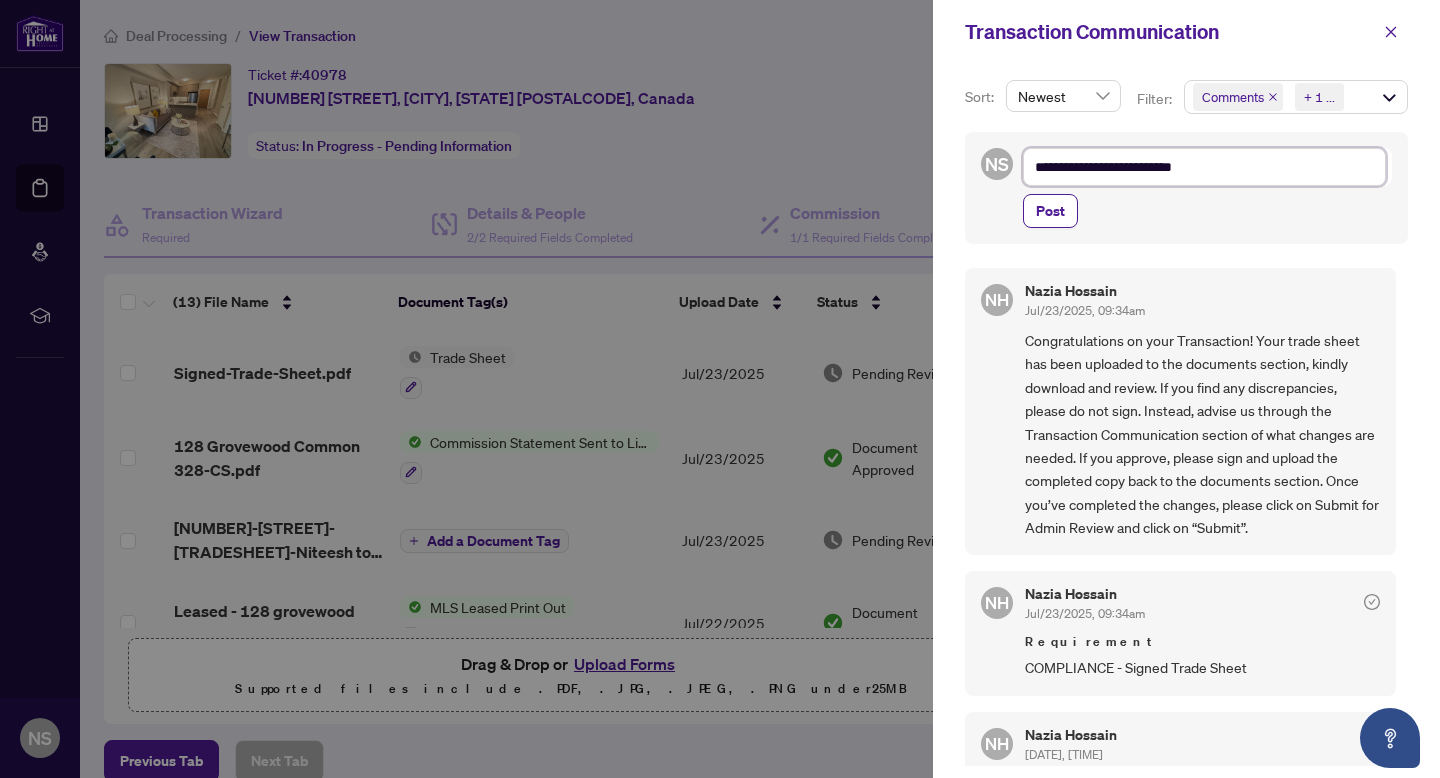 type on "*" 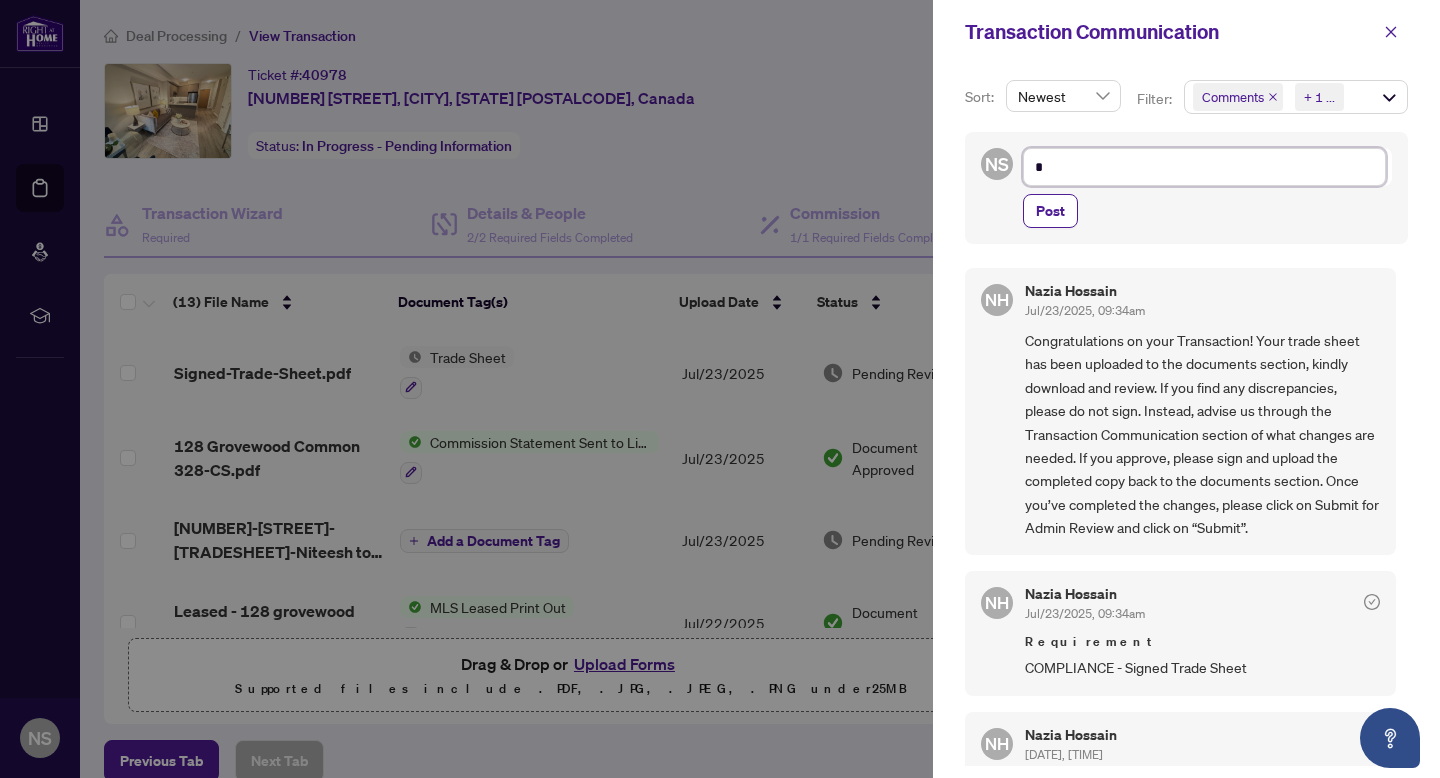 type on "**" 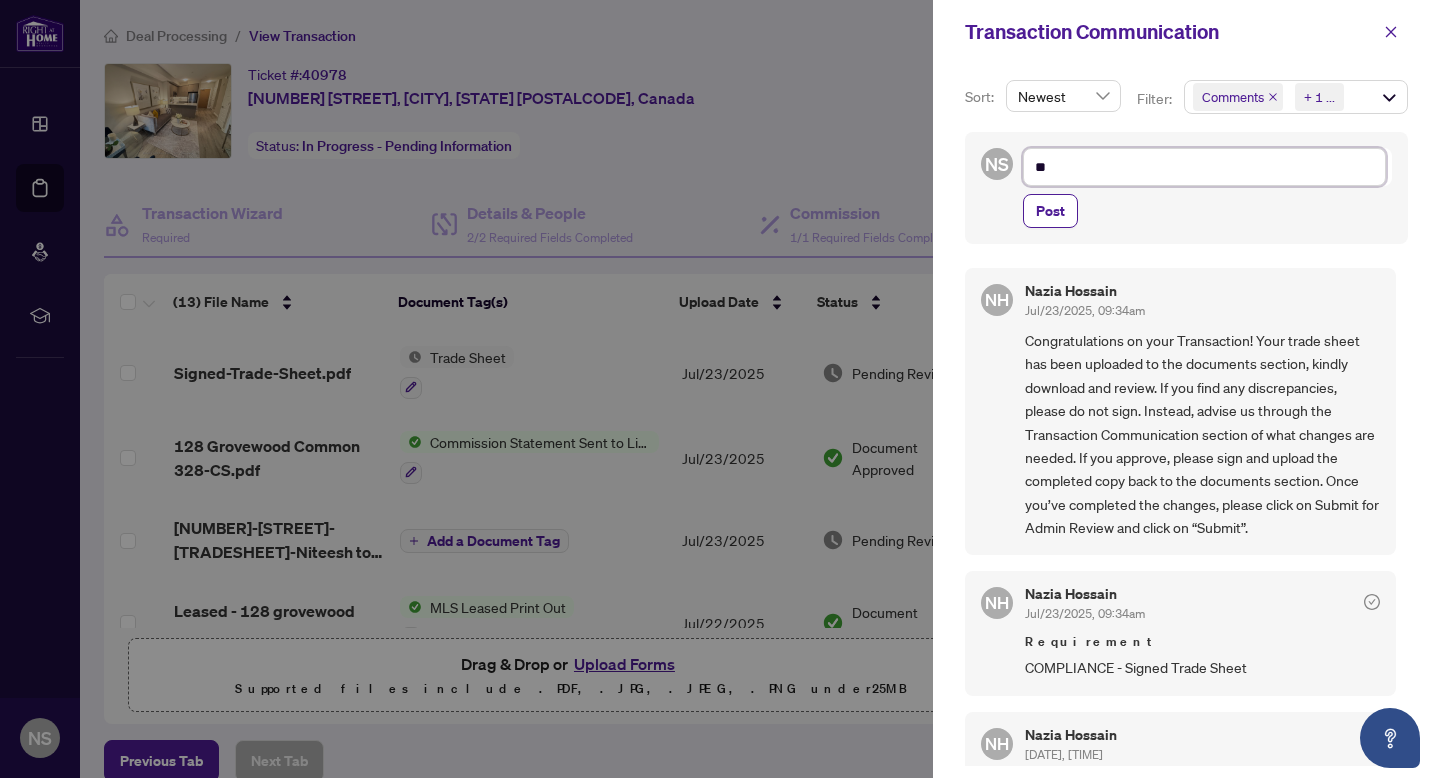 type on "***" 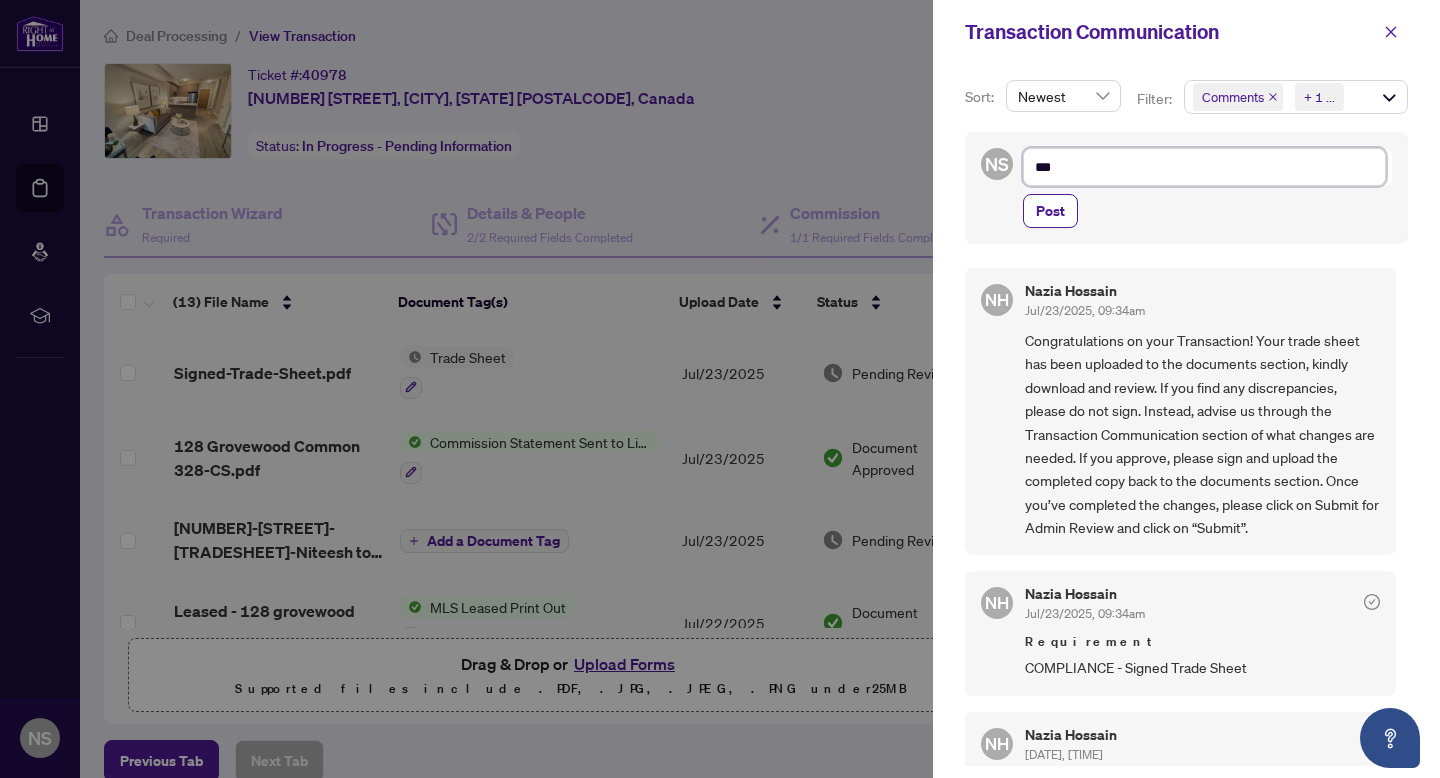 type on "****" 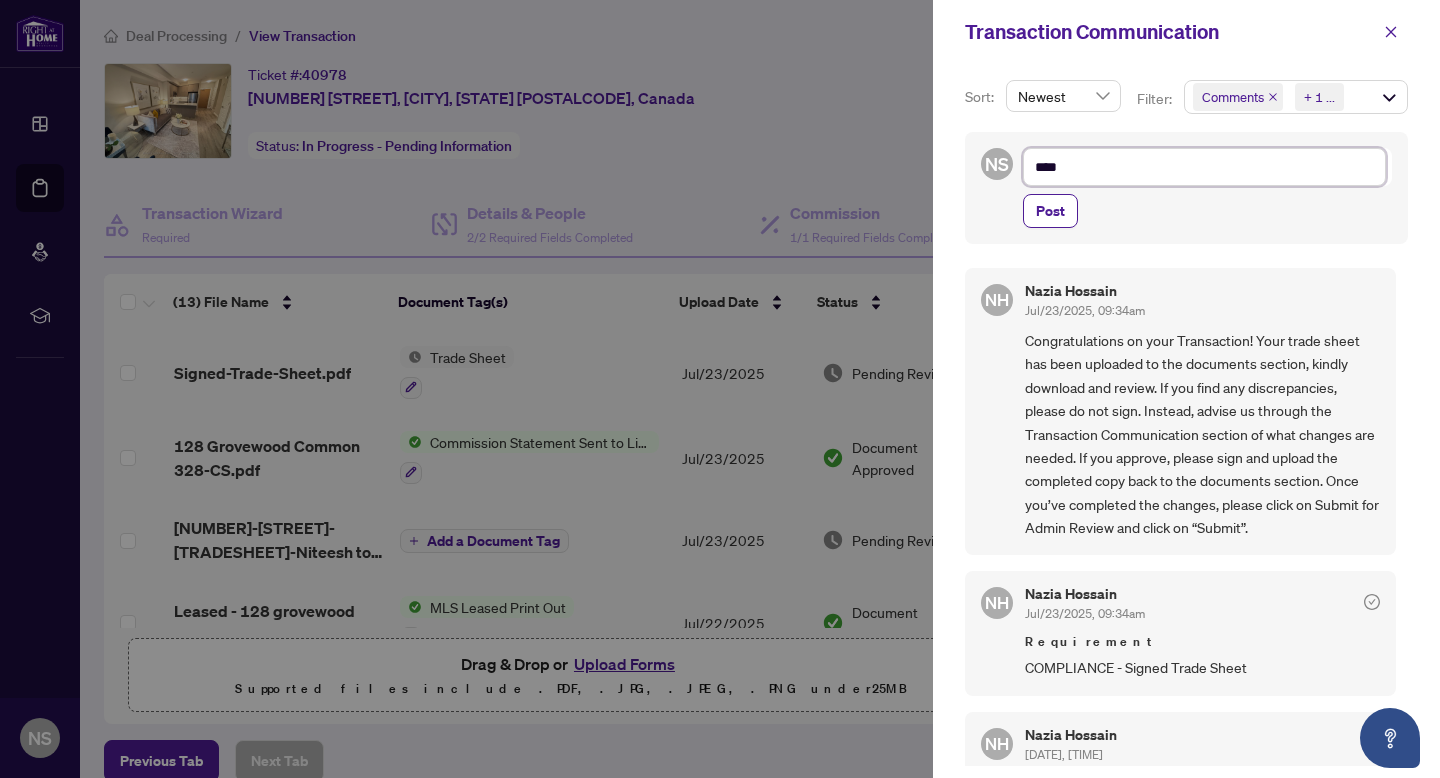 type on "*****" 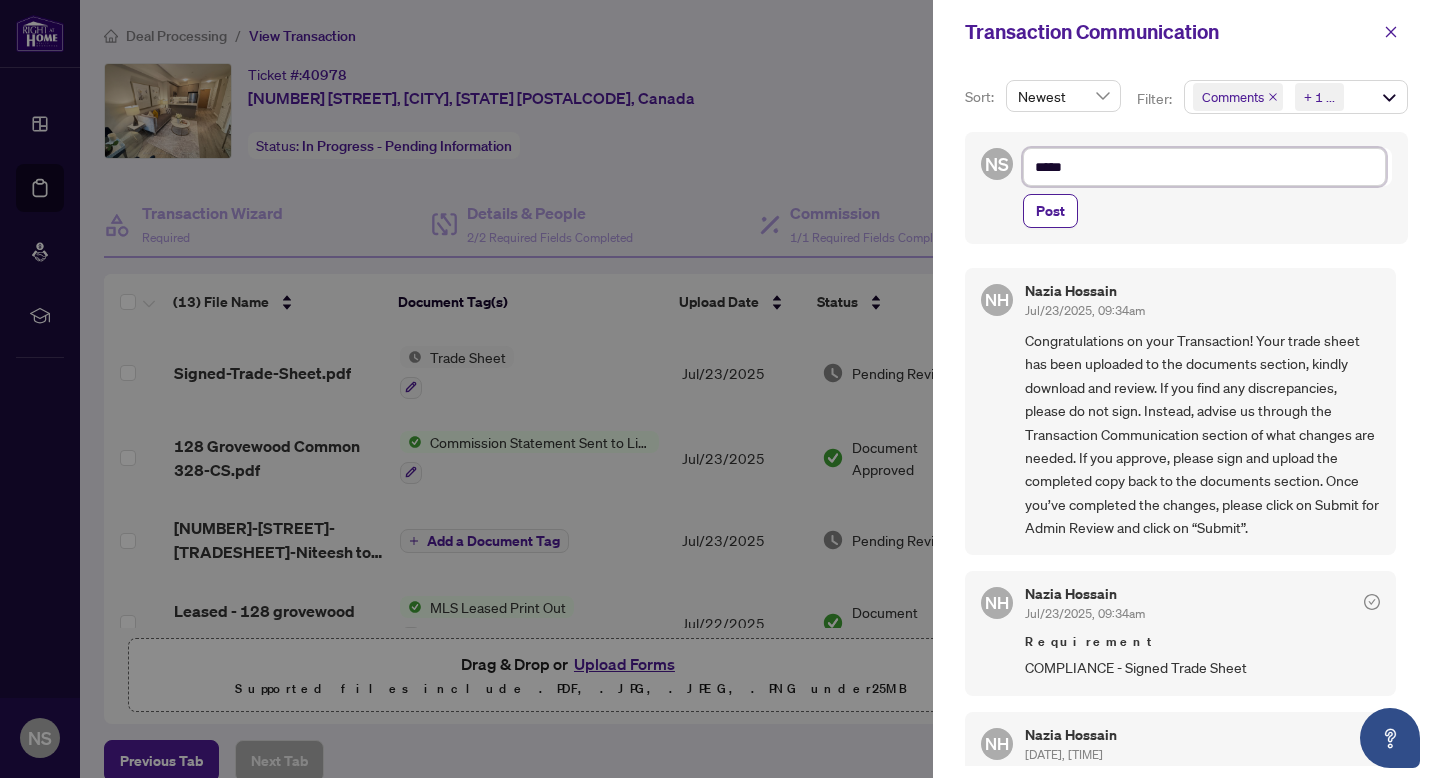 type on "*****" 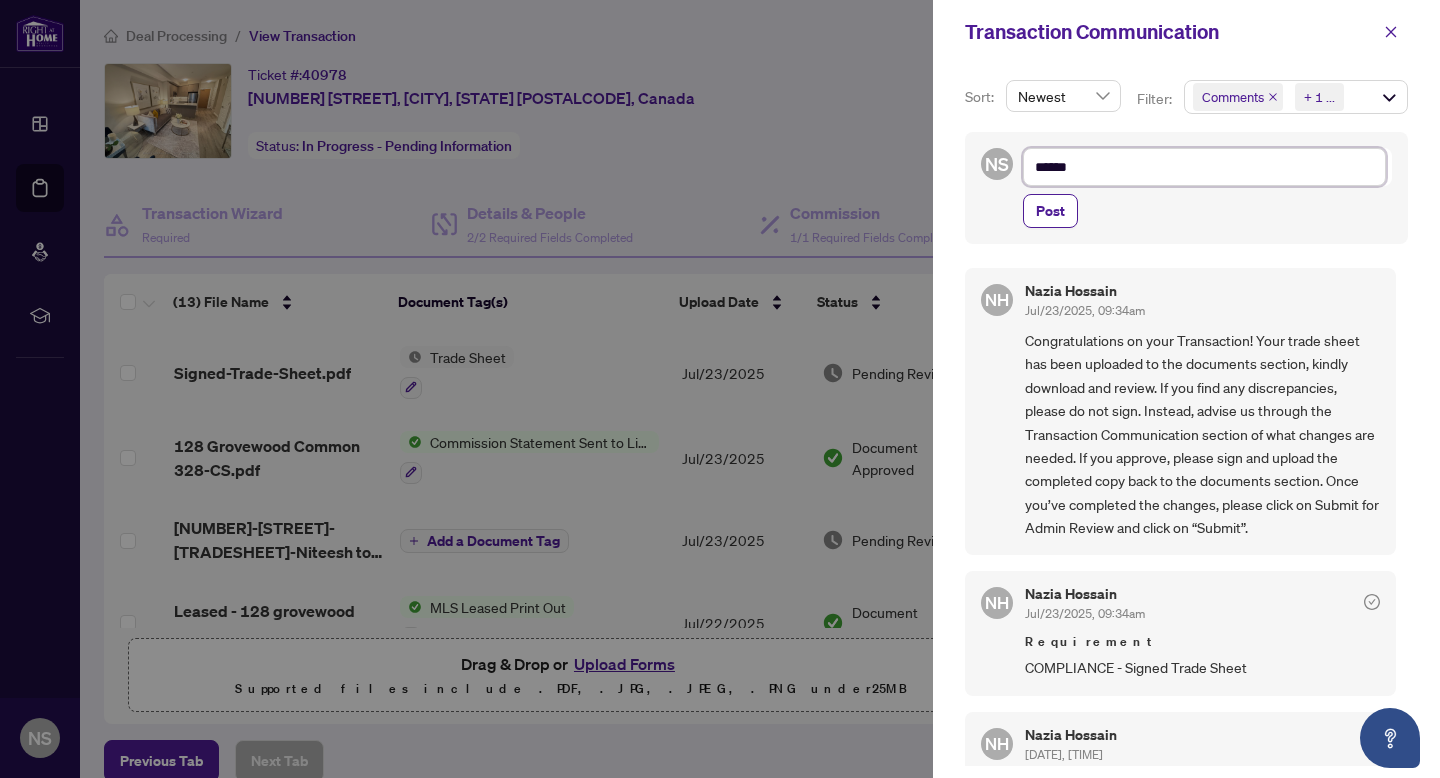 type on "*******" 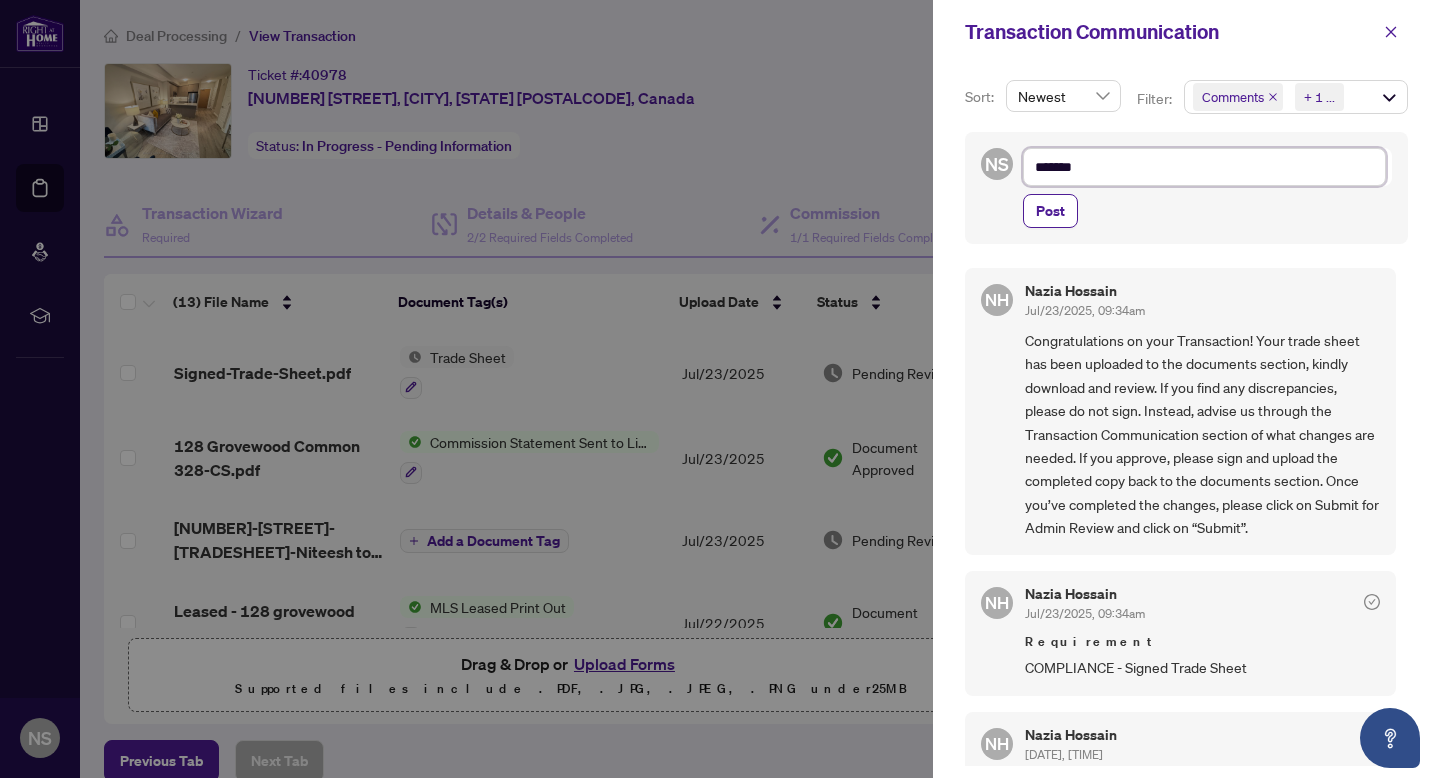 type on "********" 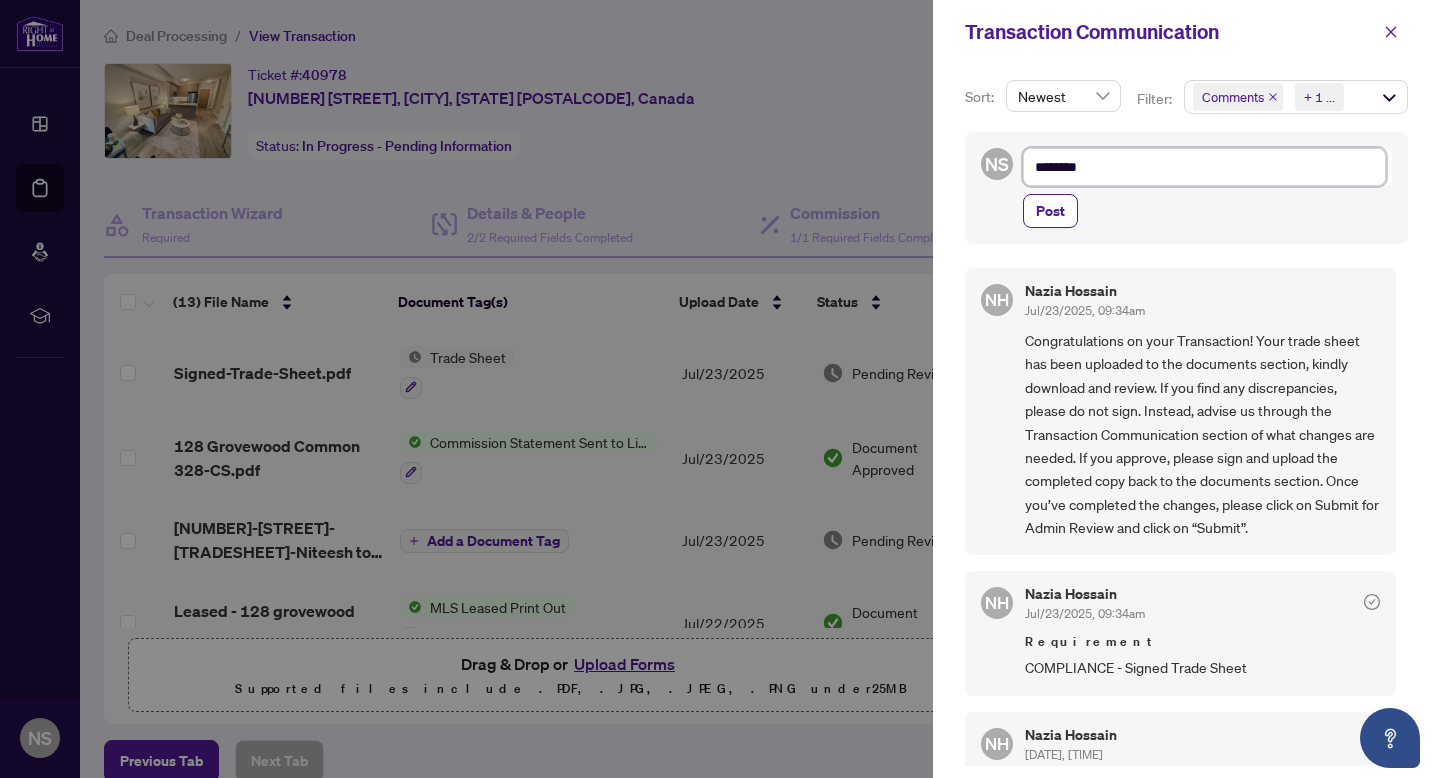 type on "*********" 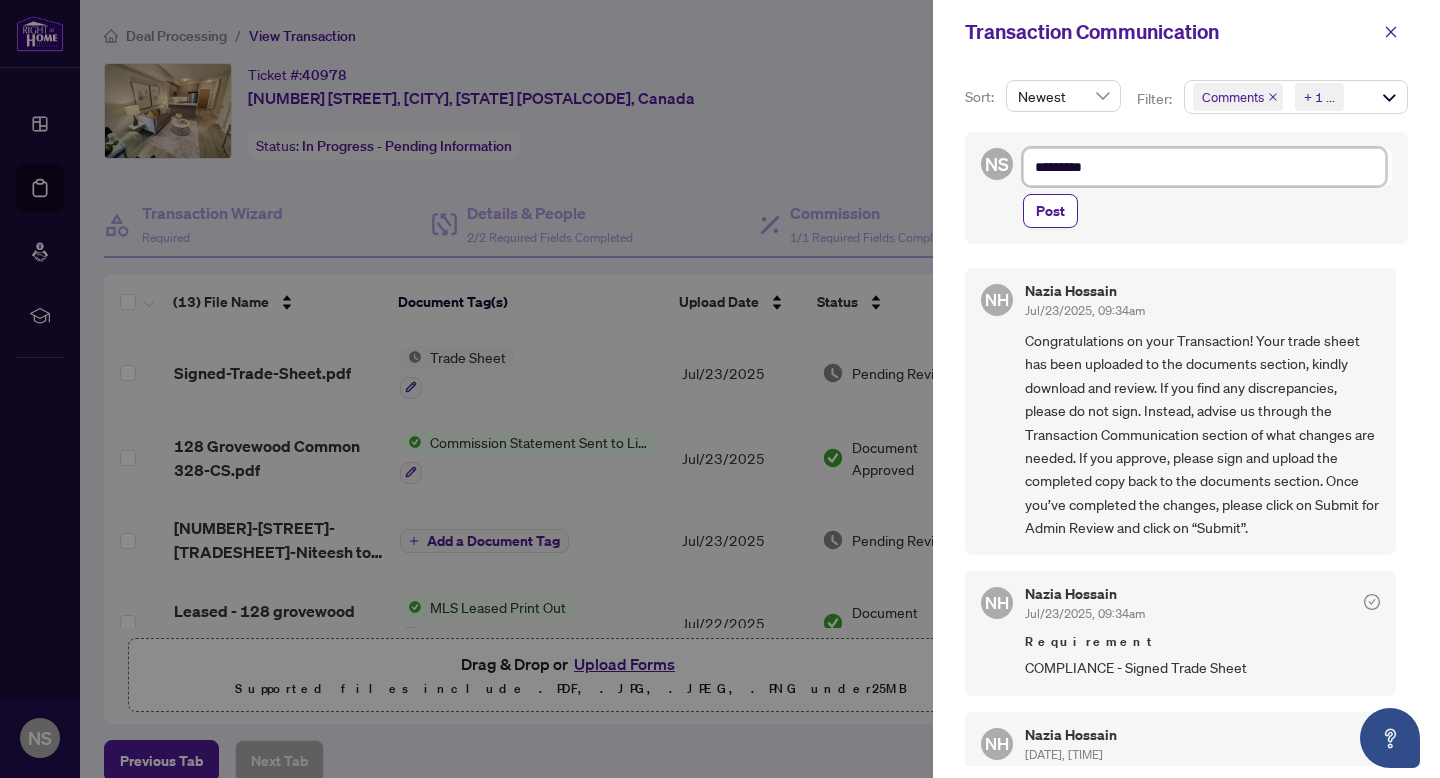 type on "**********" 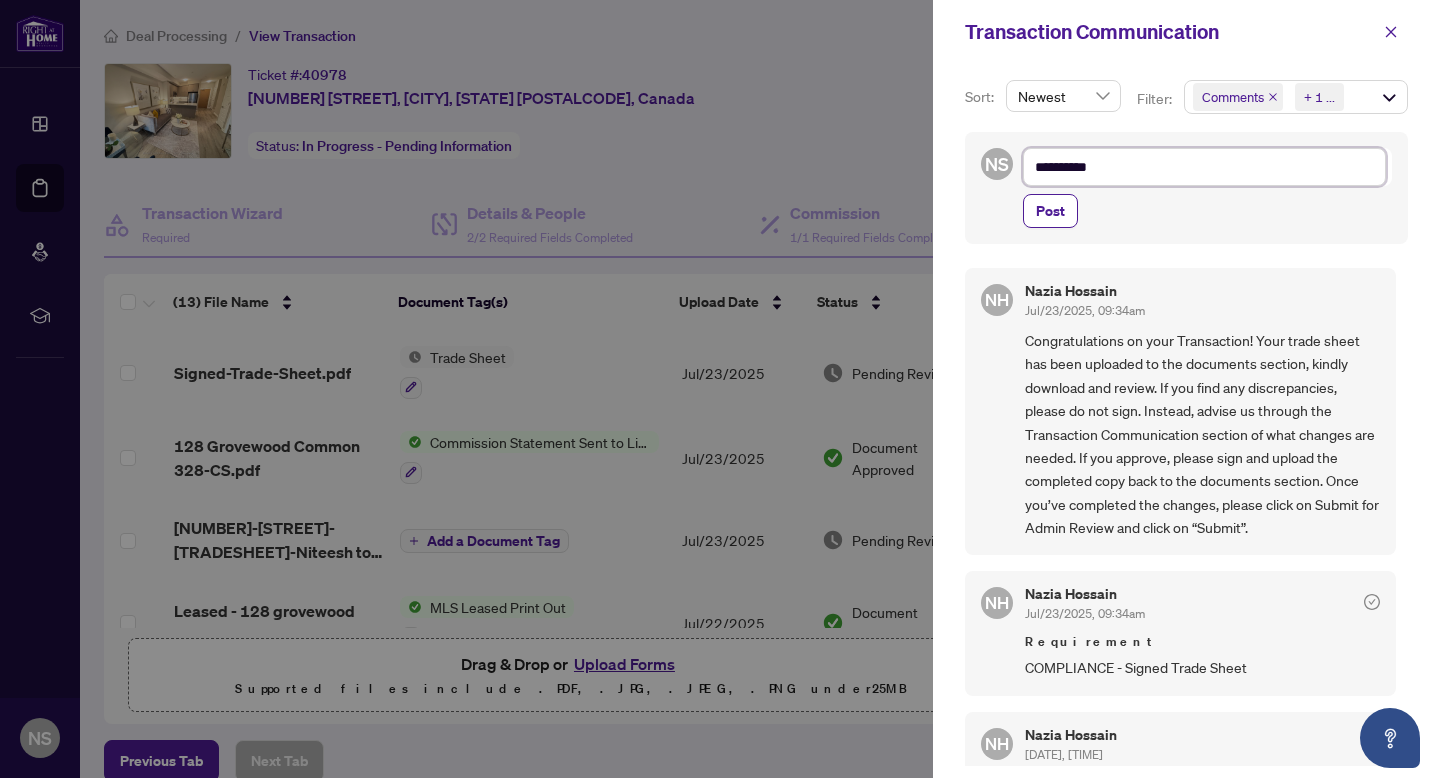 type on "**********" 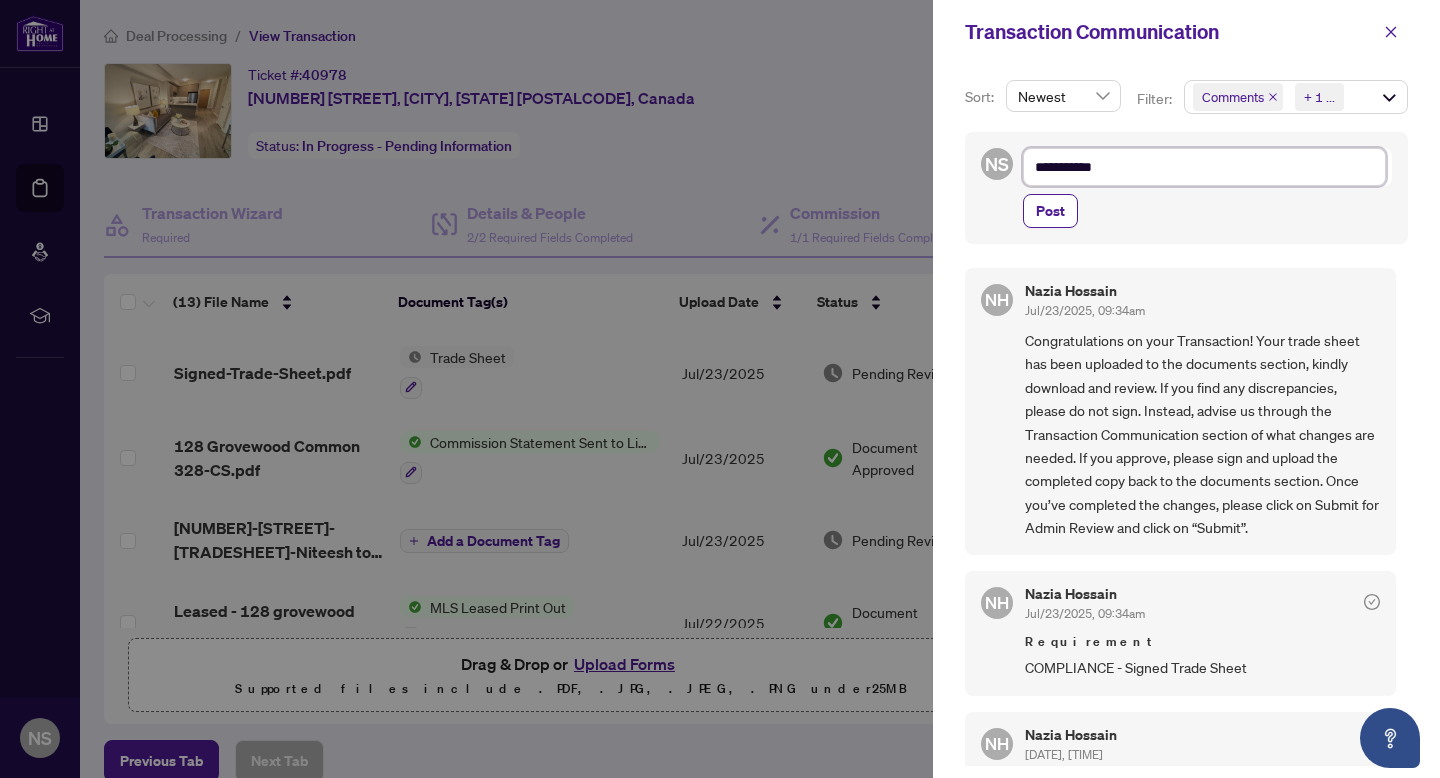 type on "**********" 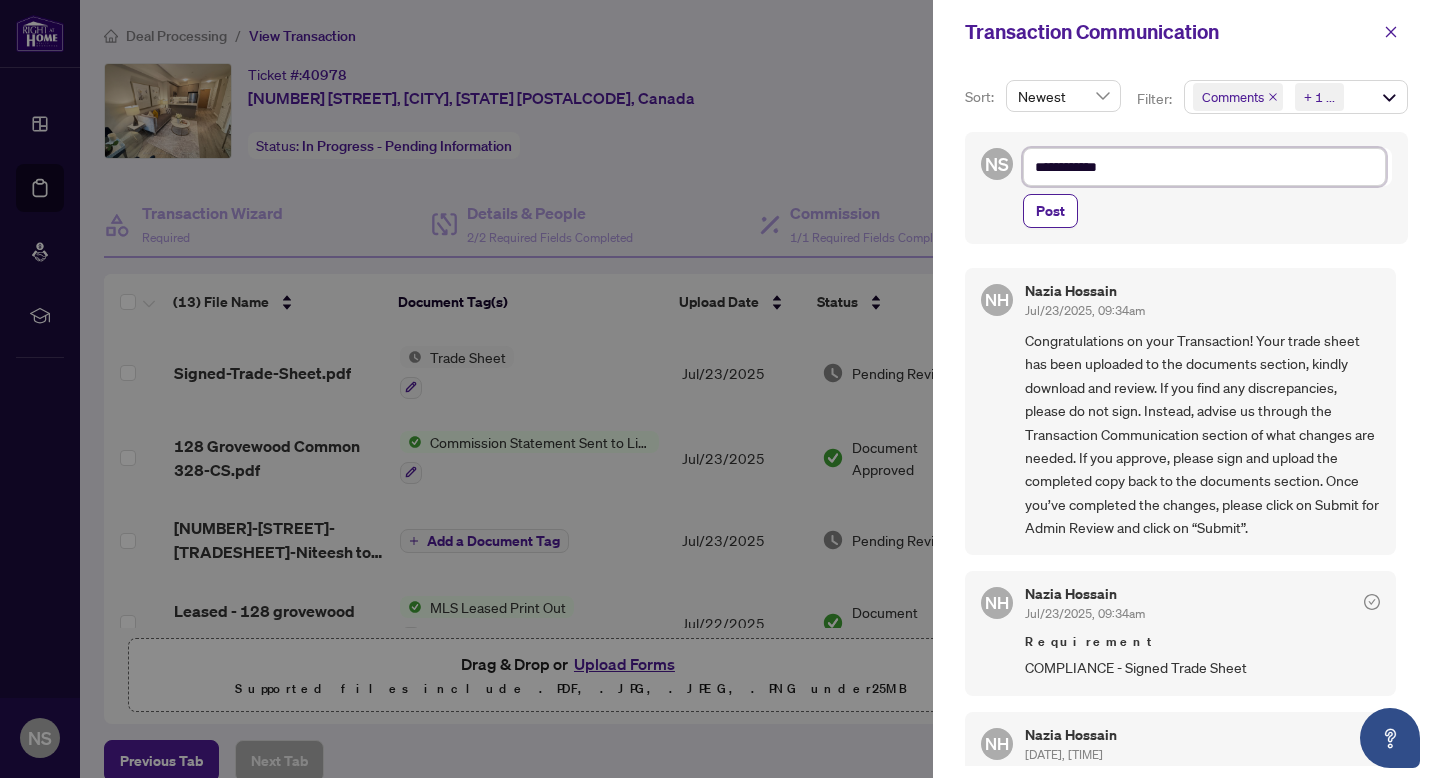 type on "**********" 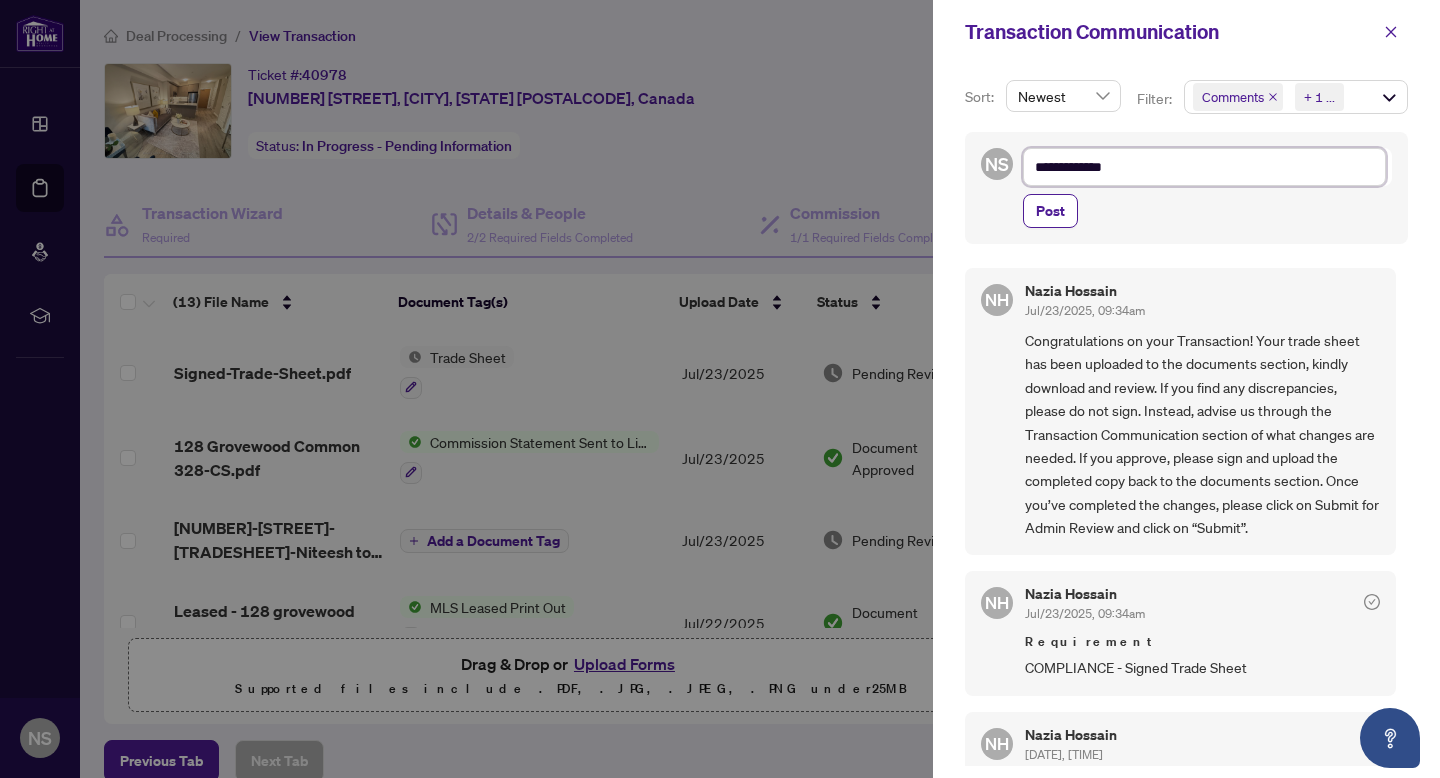 type on "**********" 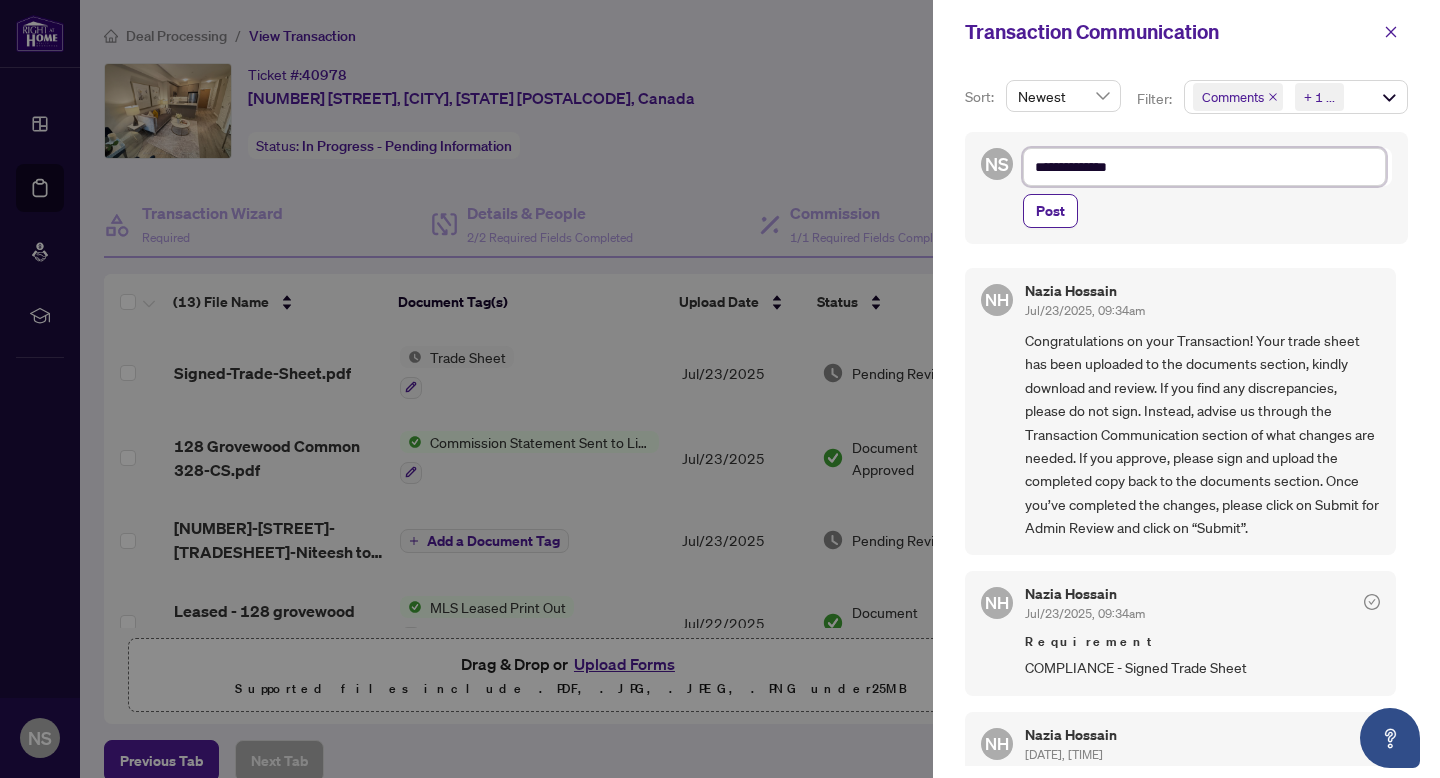 type on "**********" 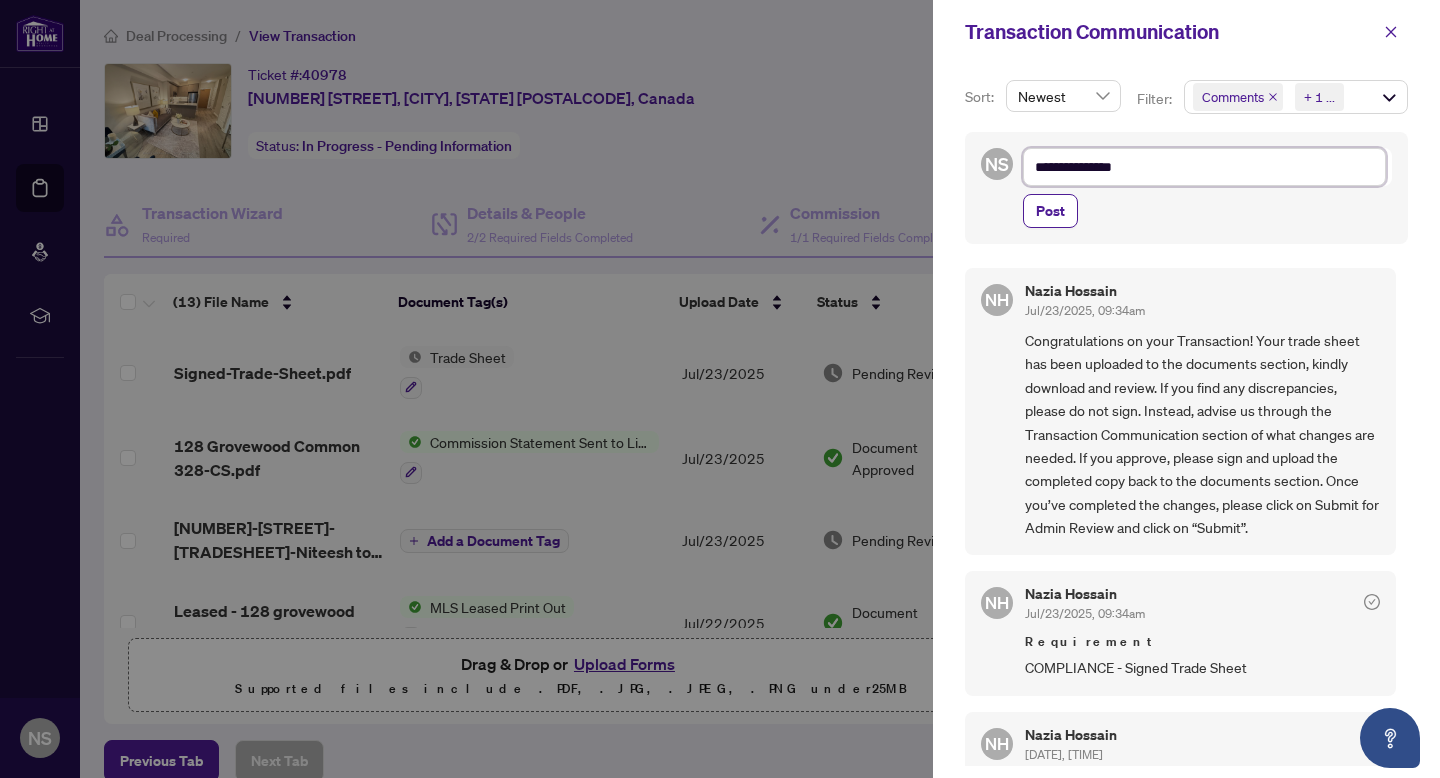 type on "**********" 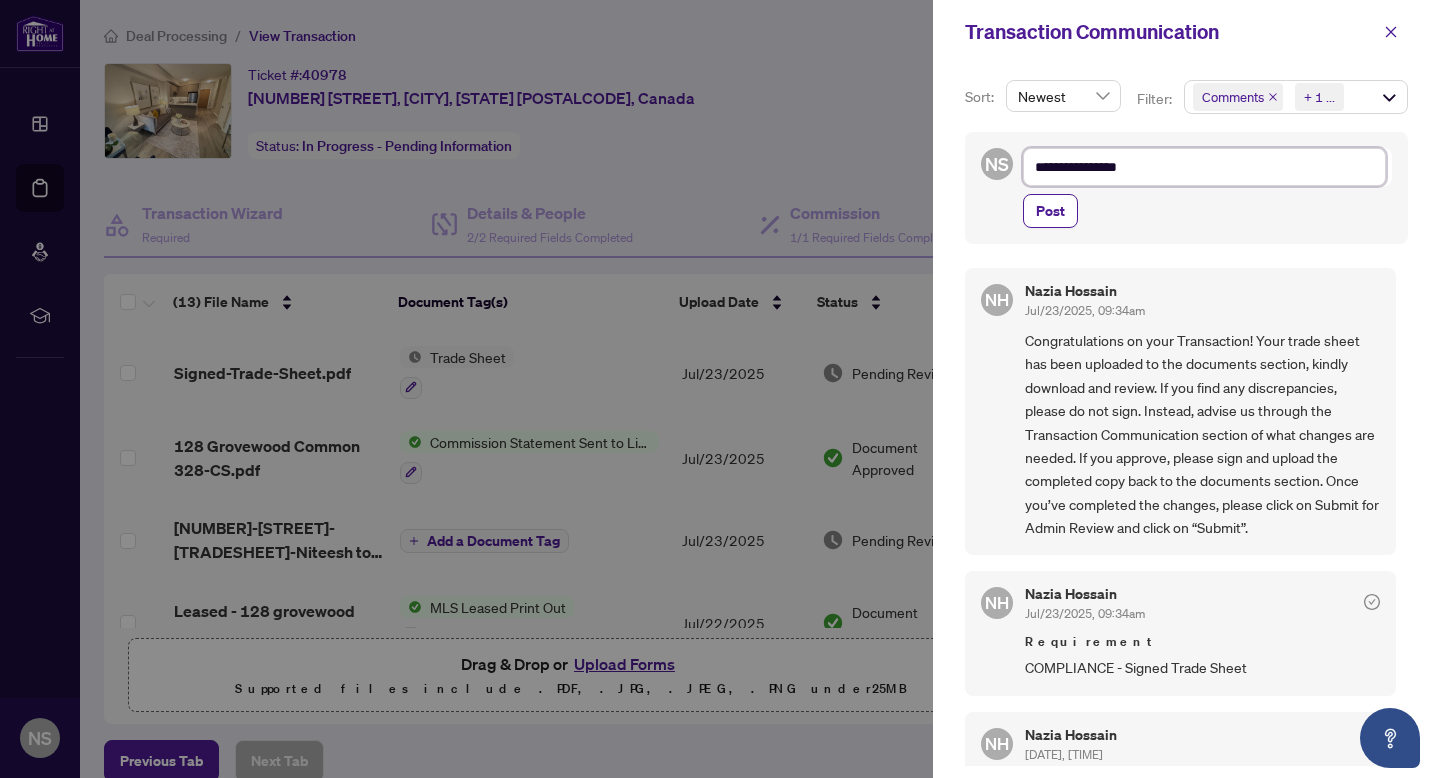 type on "**********" 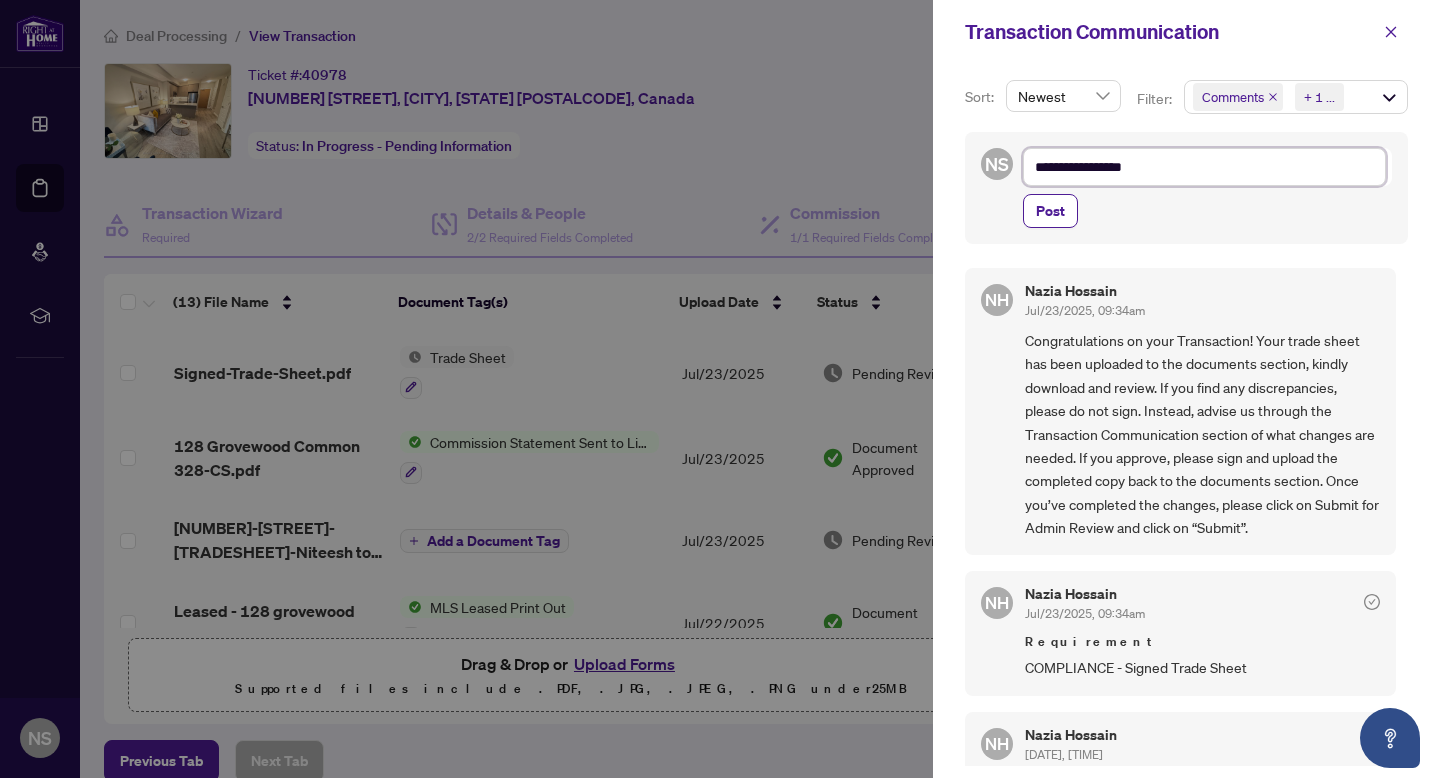 type on "**********" 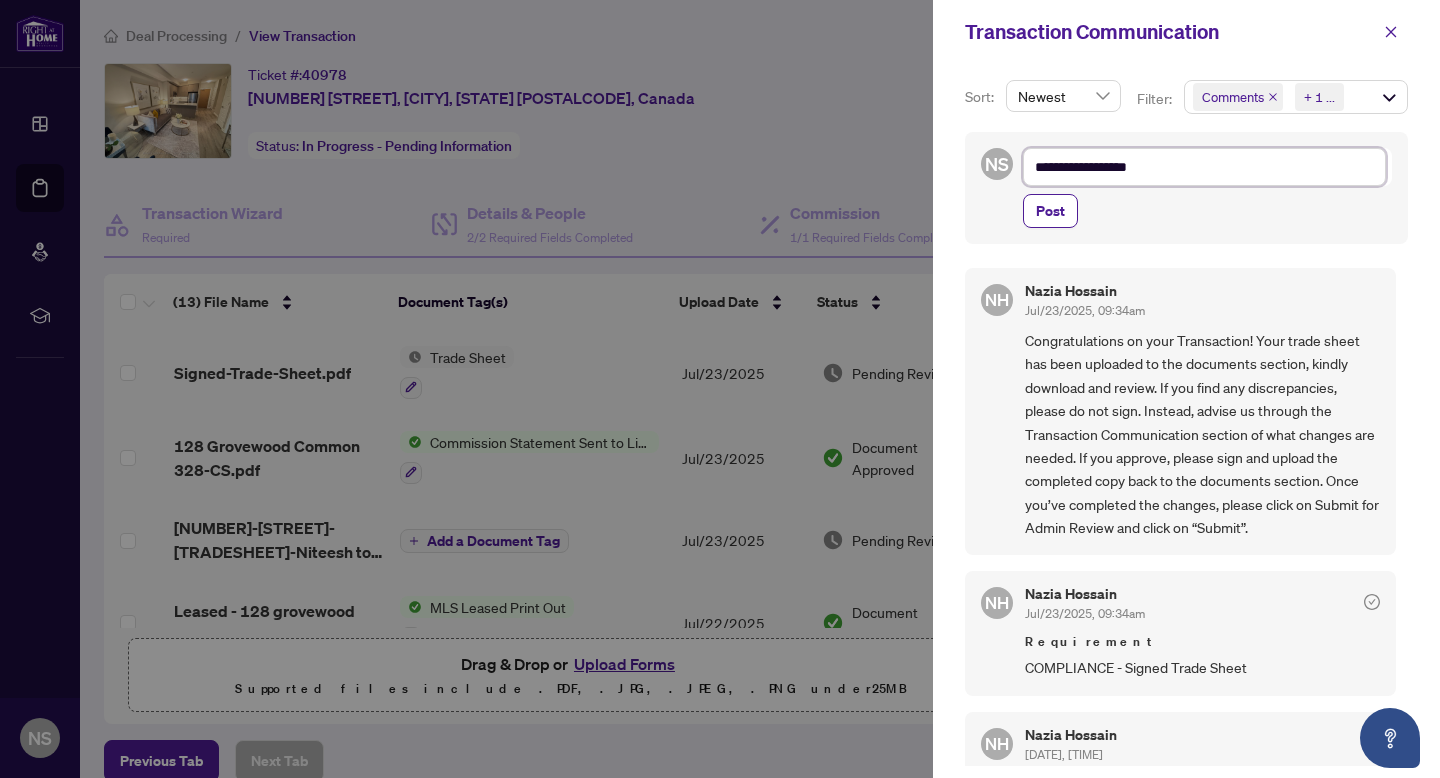 type on "**********" 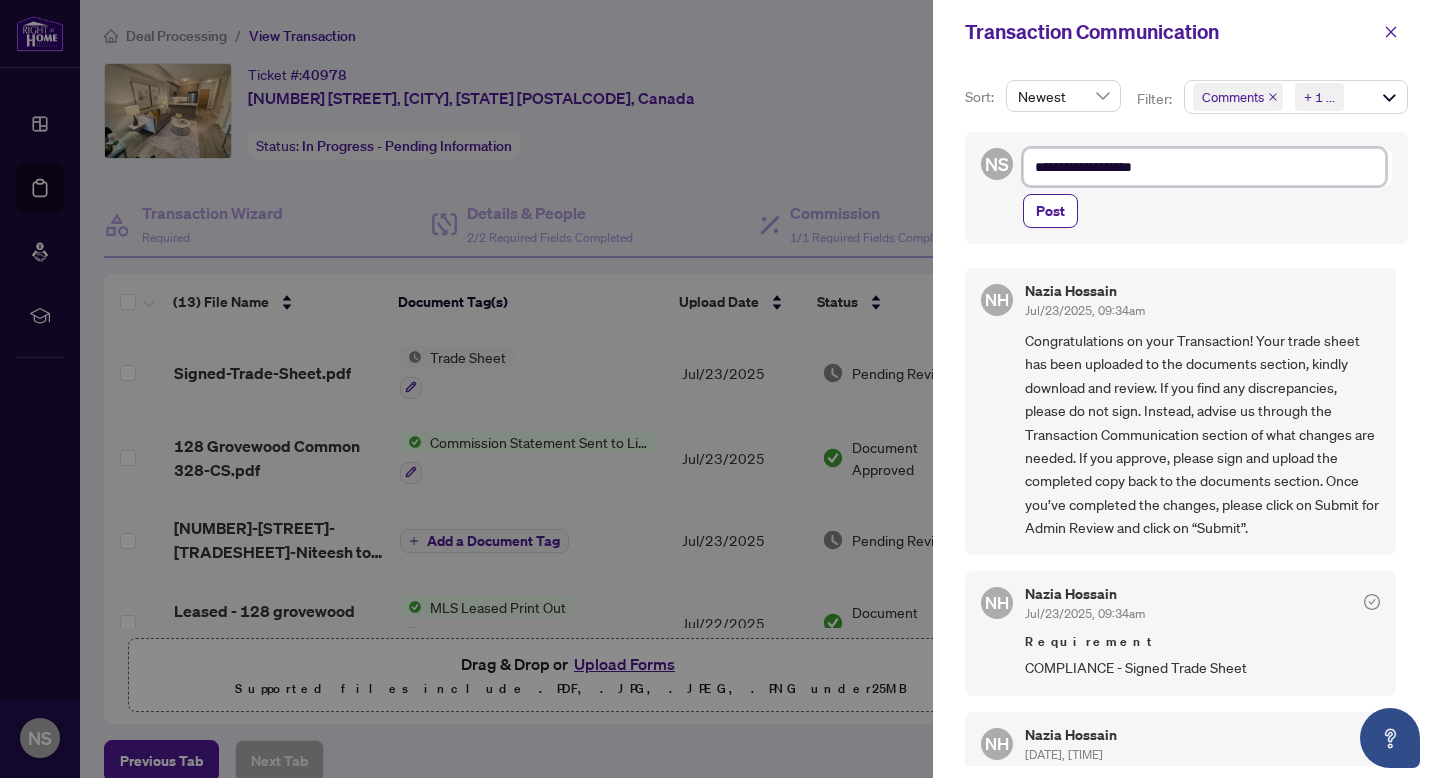 type on "**********" 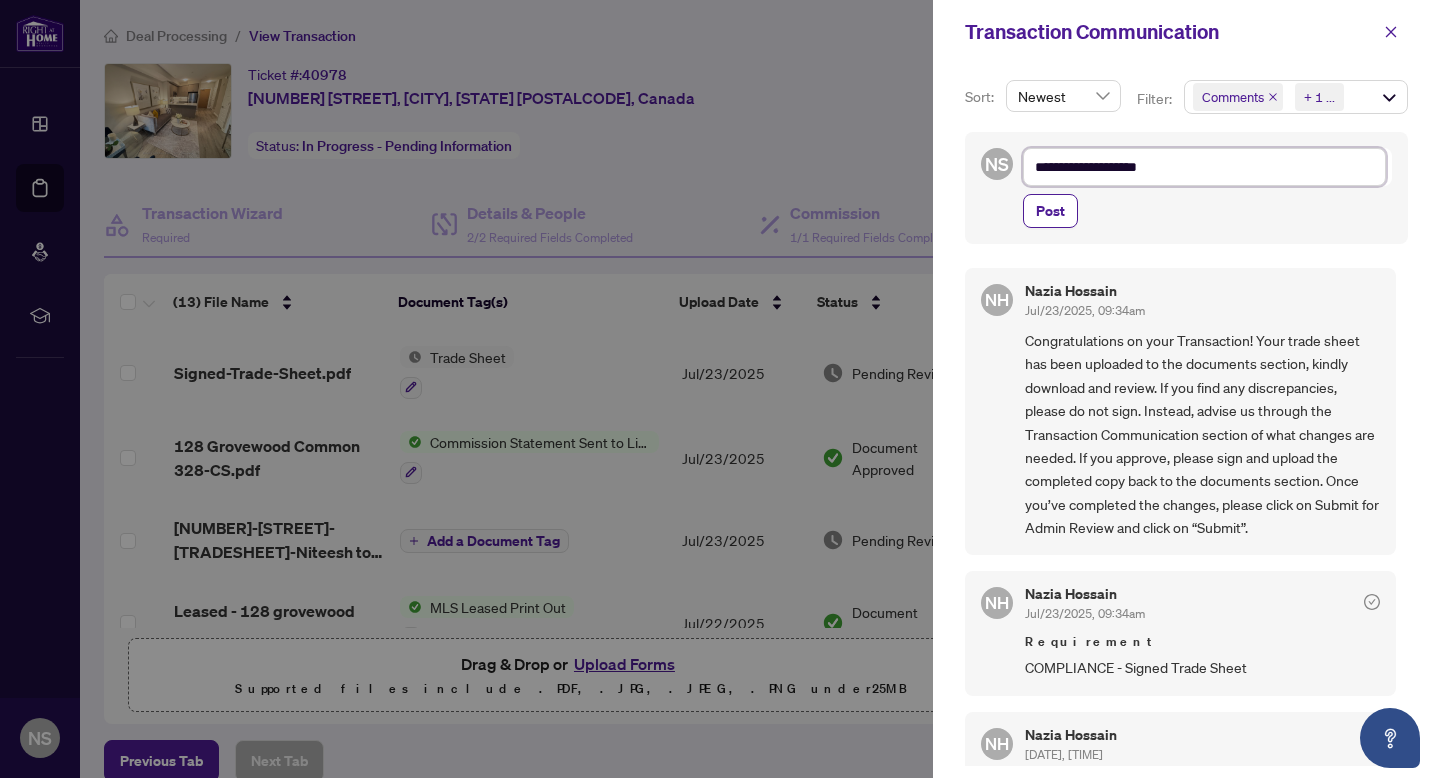 type on "**********" 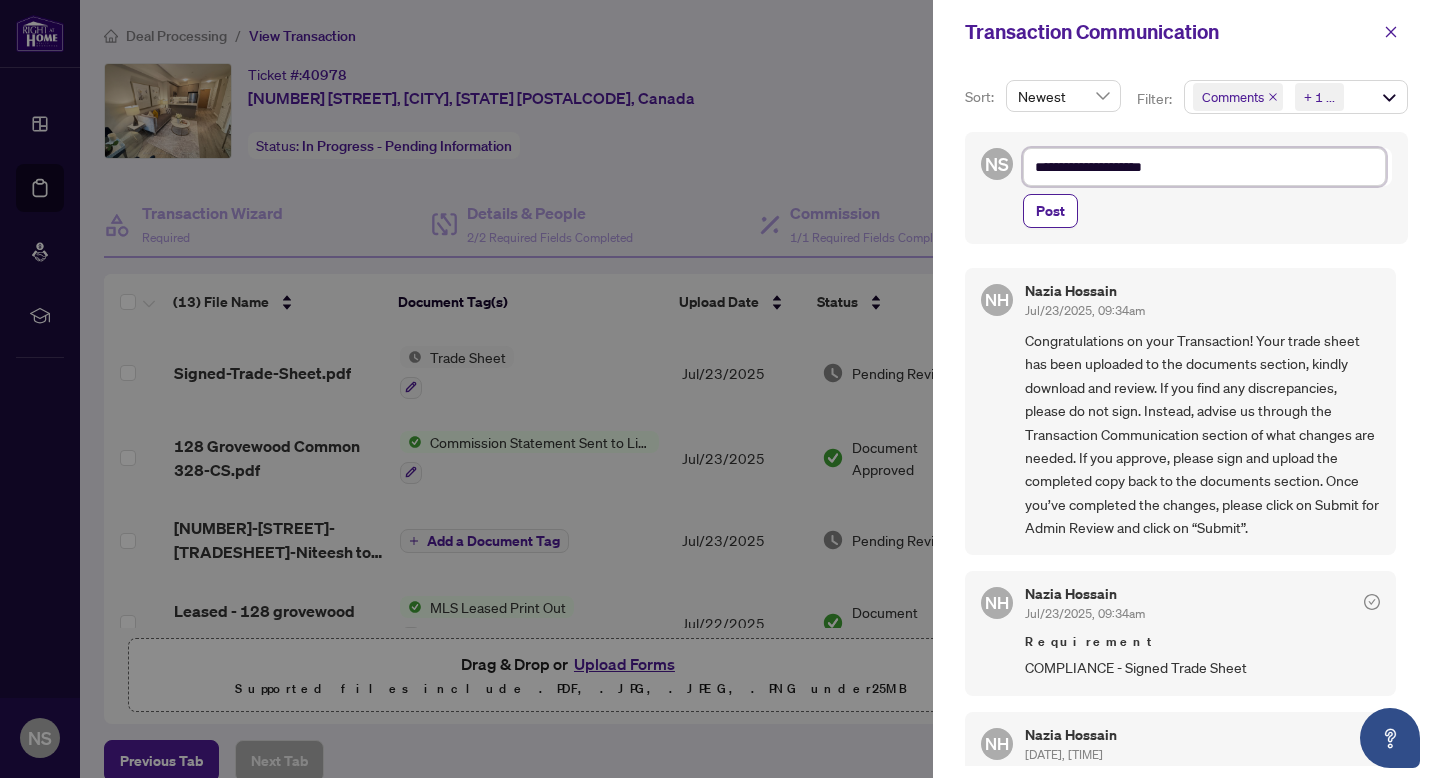 type on "**********" 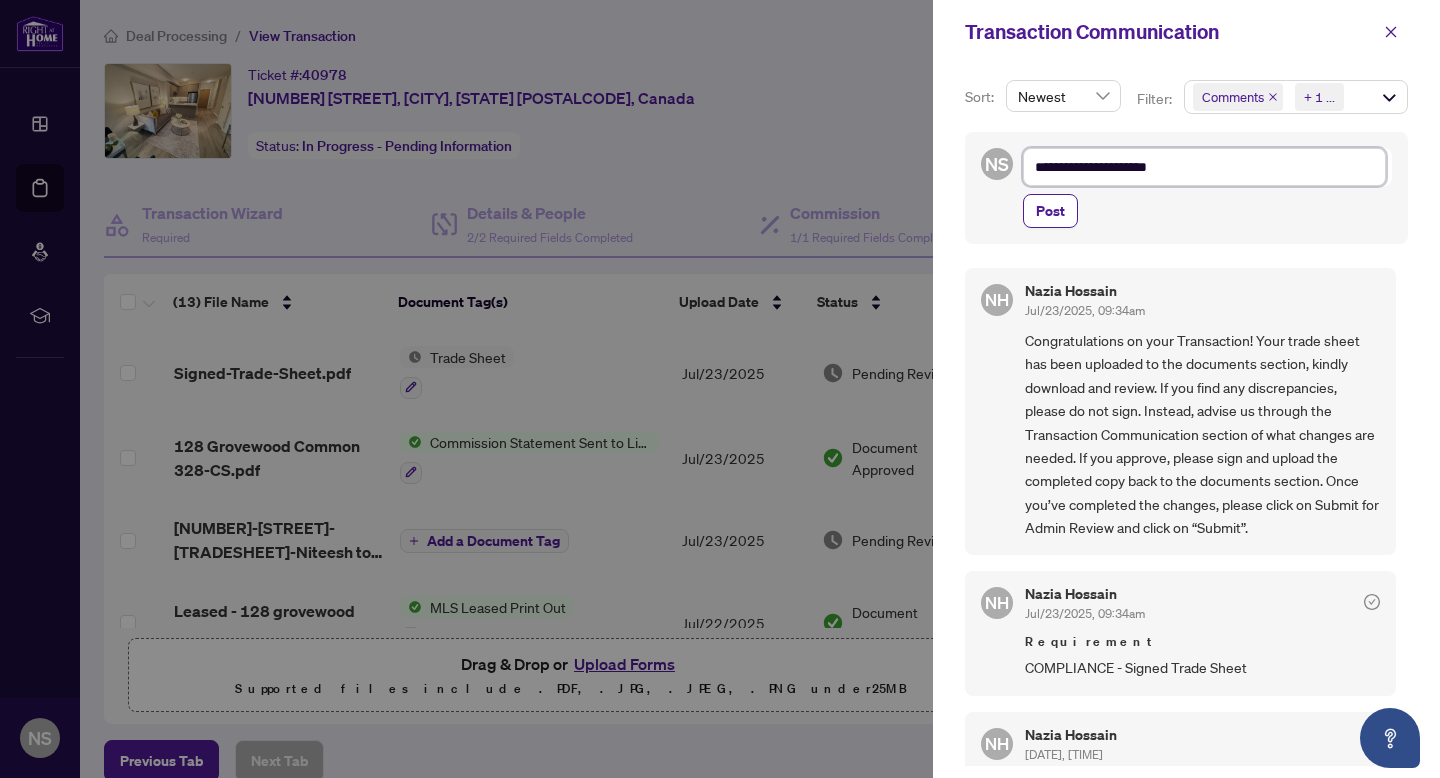 type on "**********" 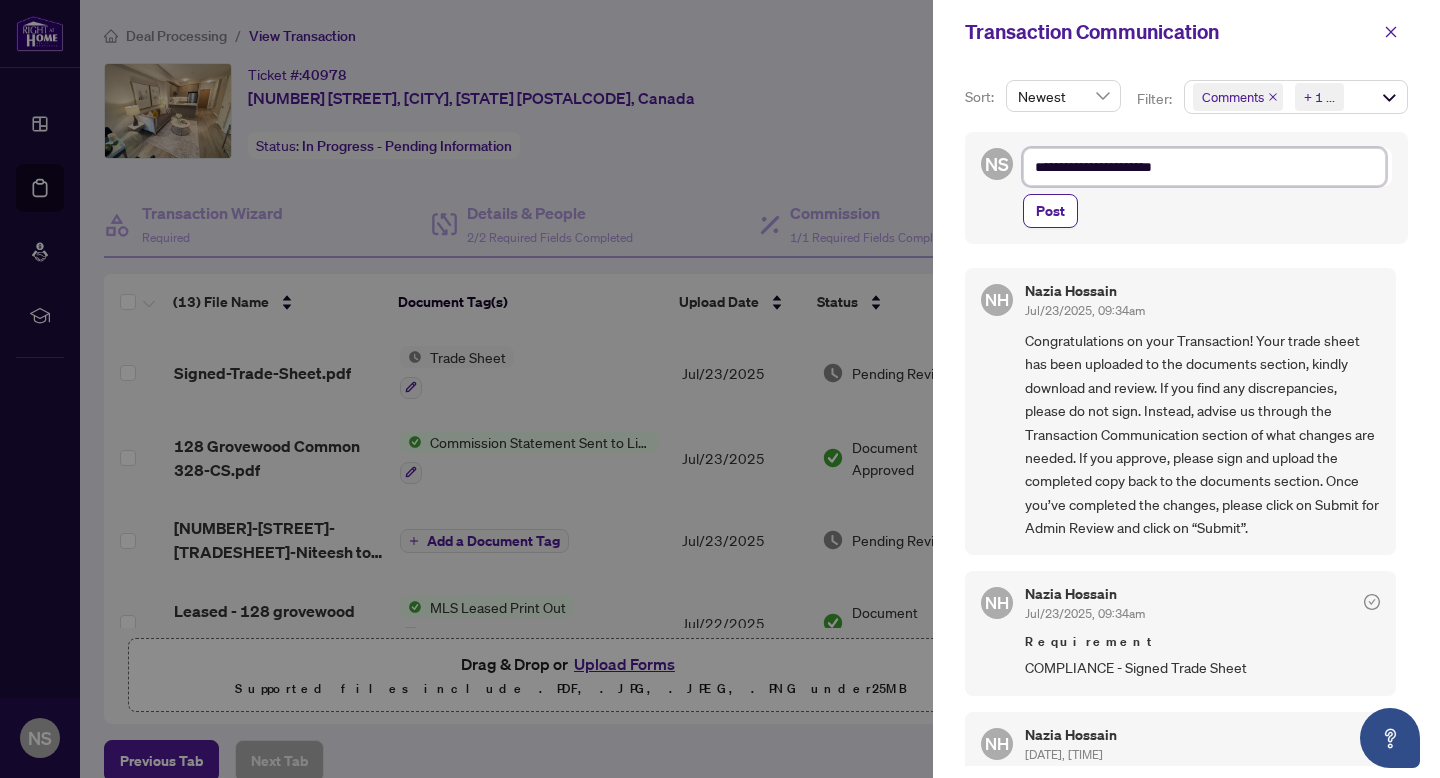 type on "**********" 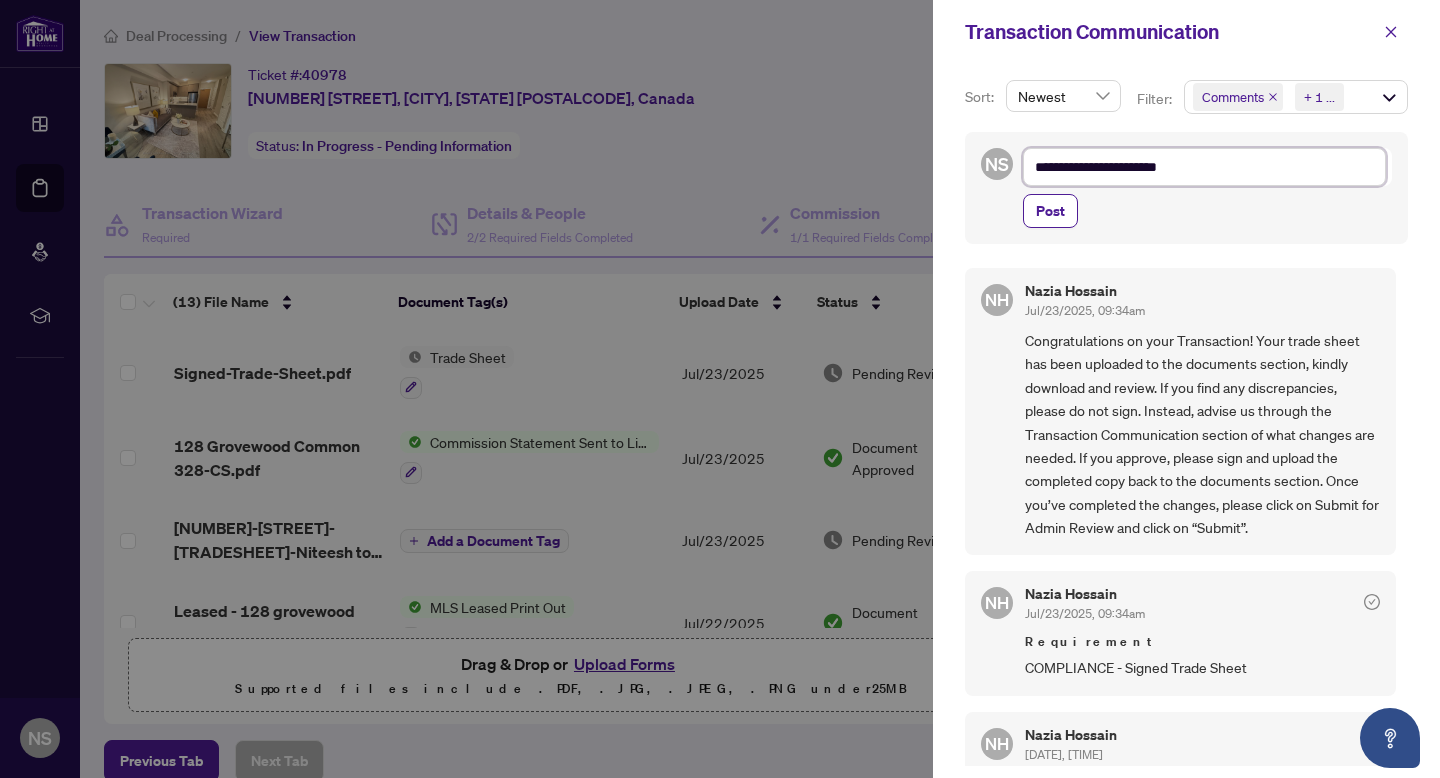 type on "**********" 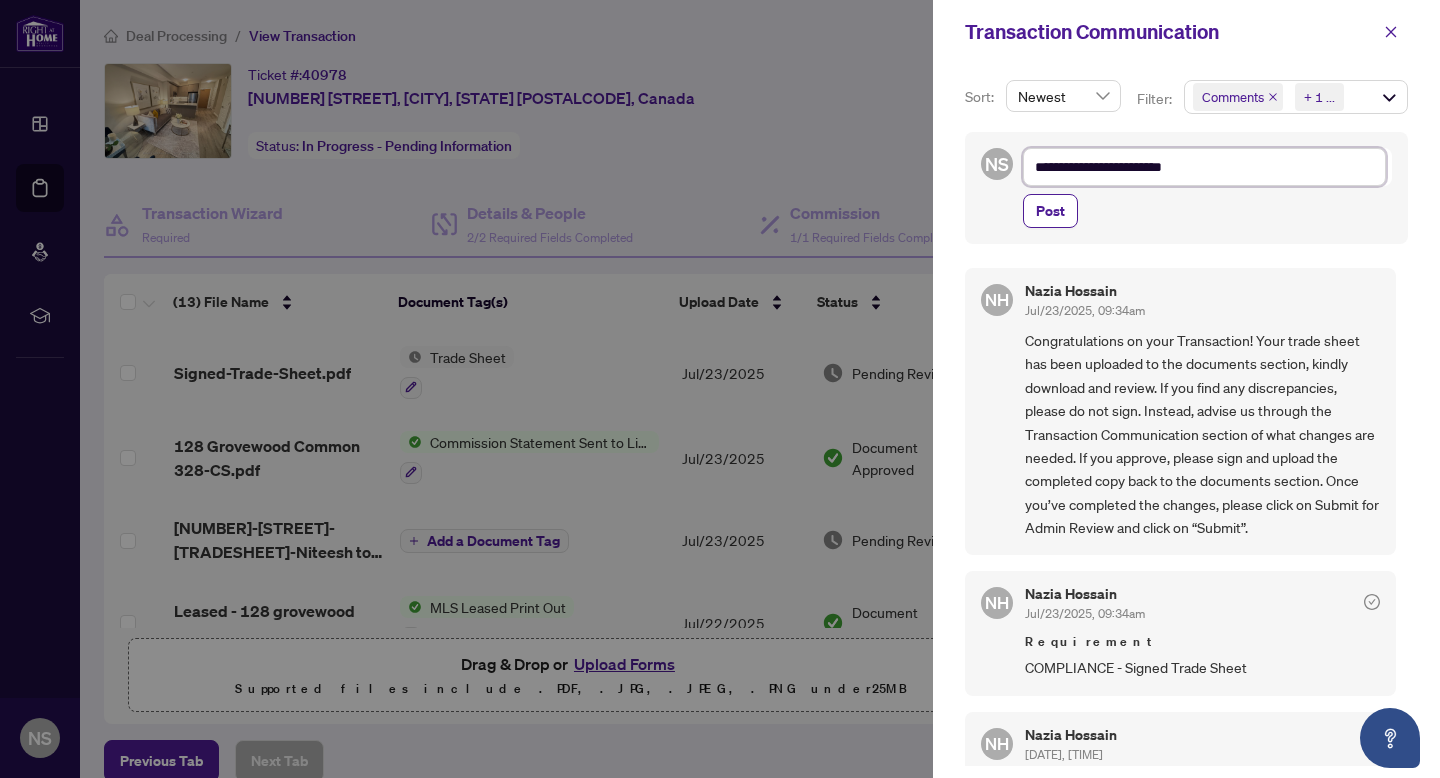 type on "**********" 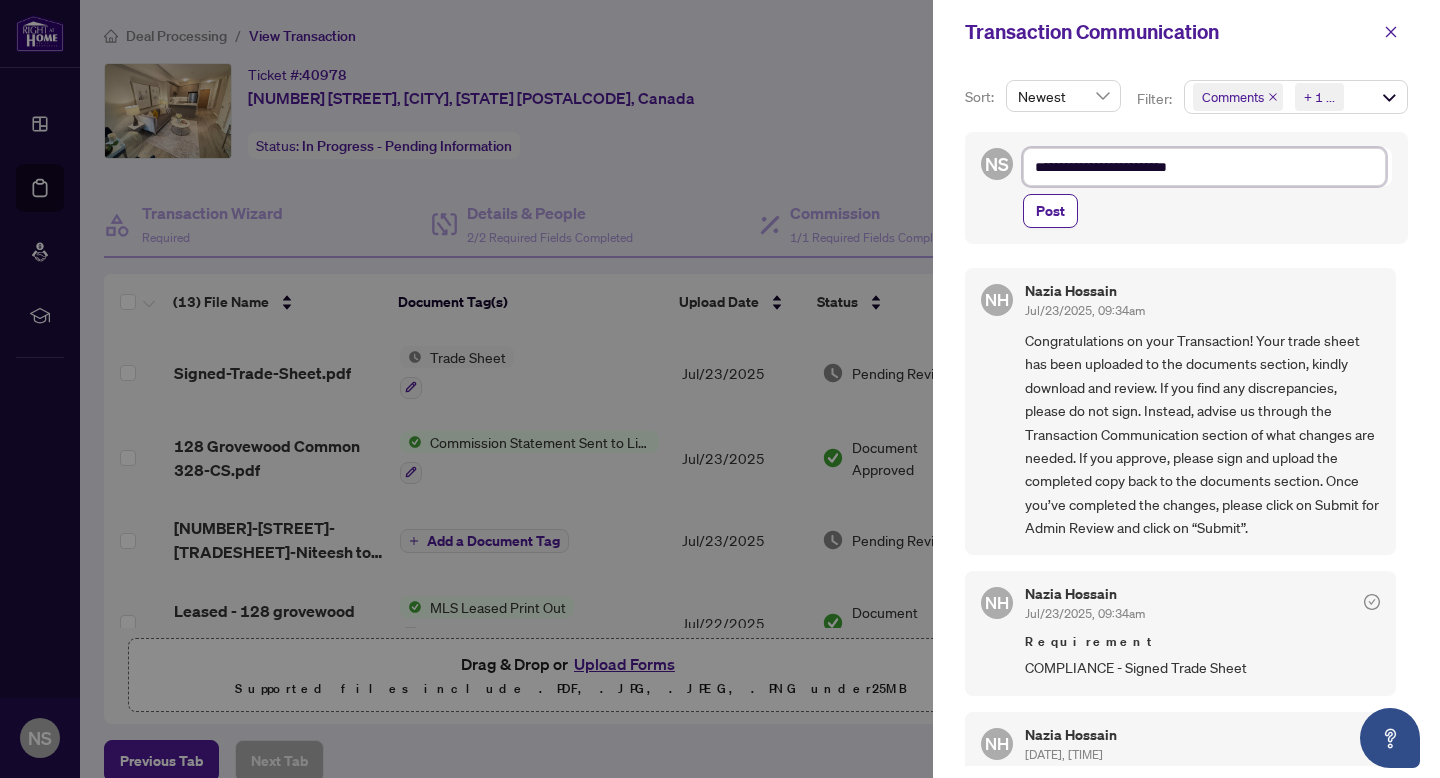 type on "**********" 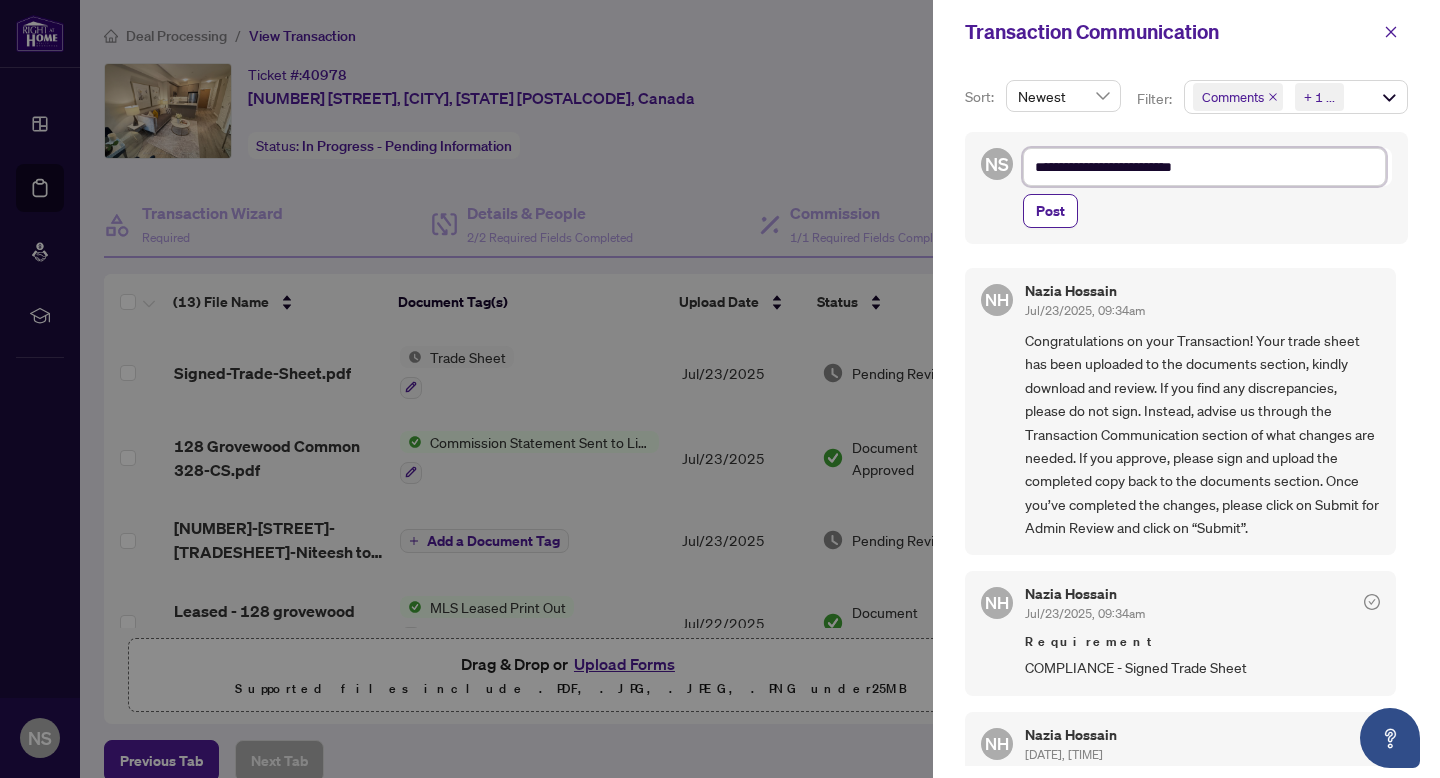 type on "**********" 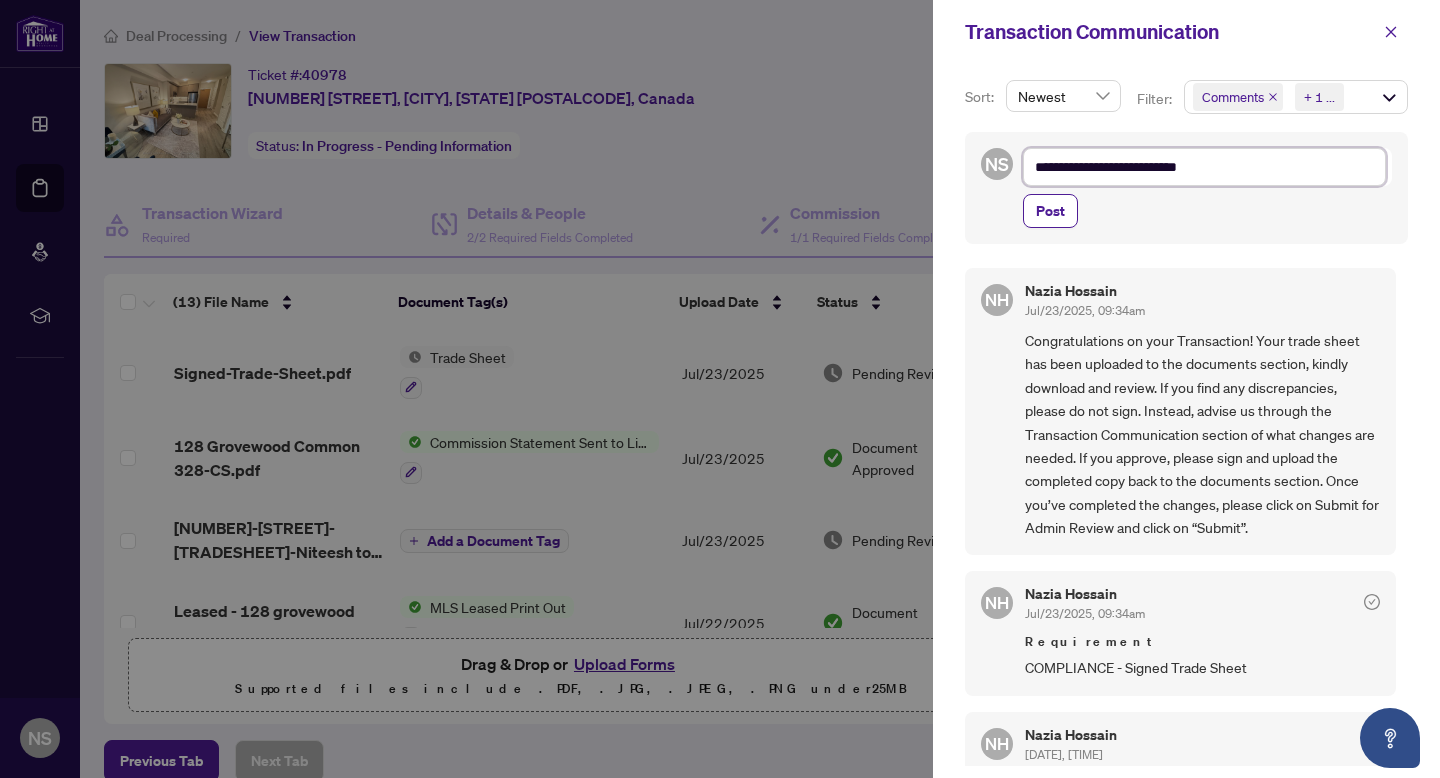 type on "**********" 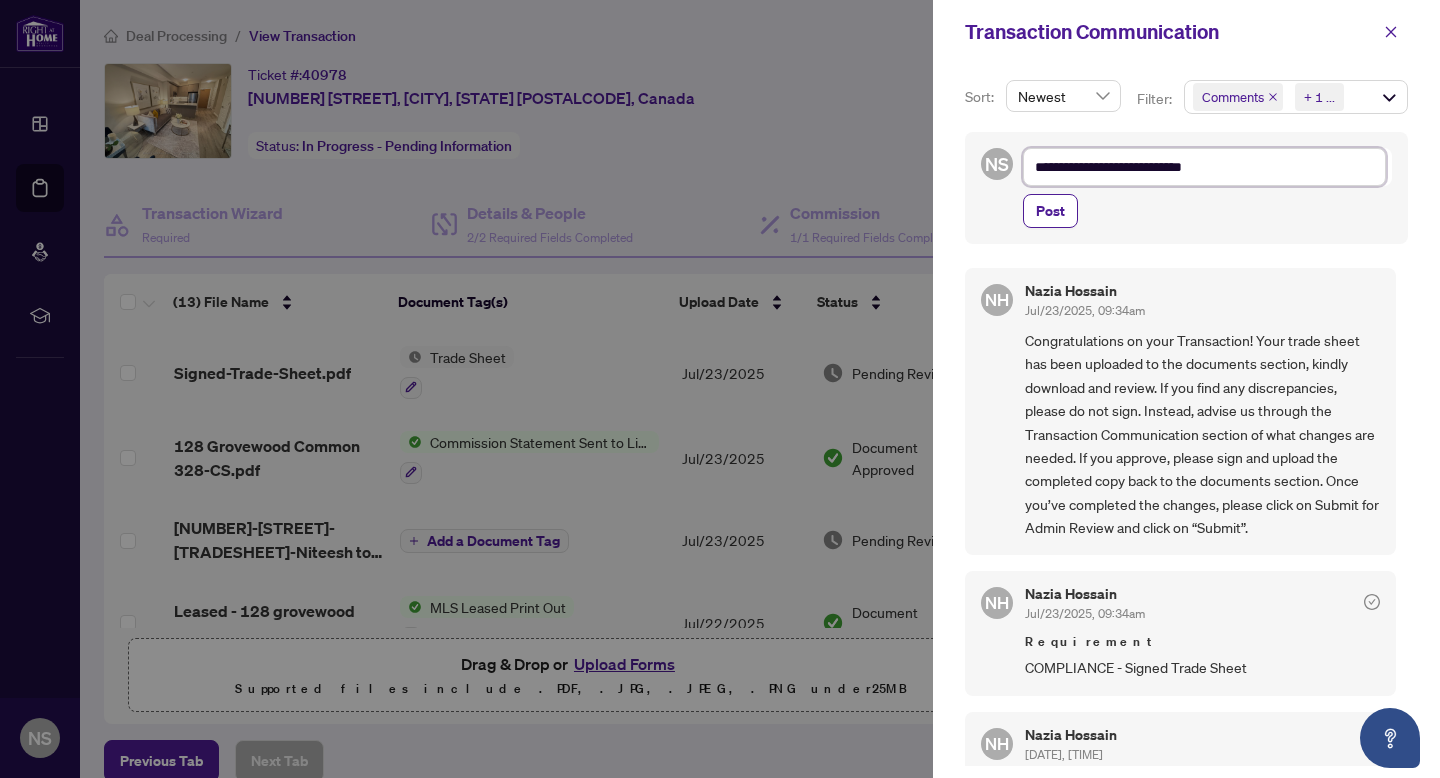 type on "**********" 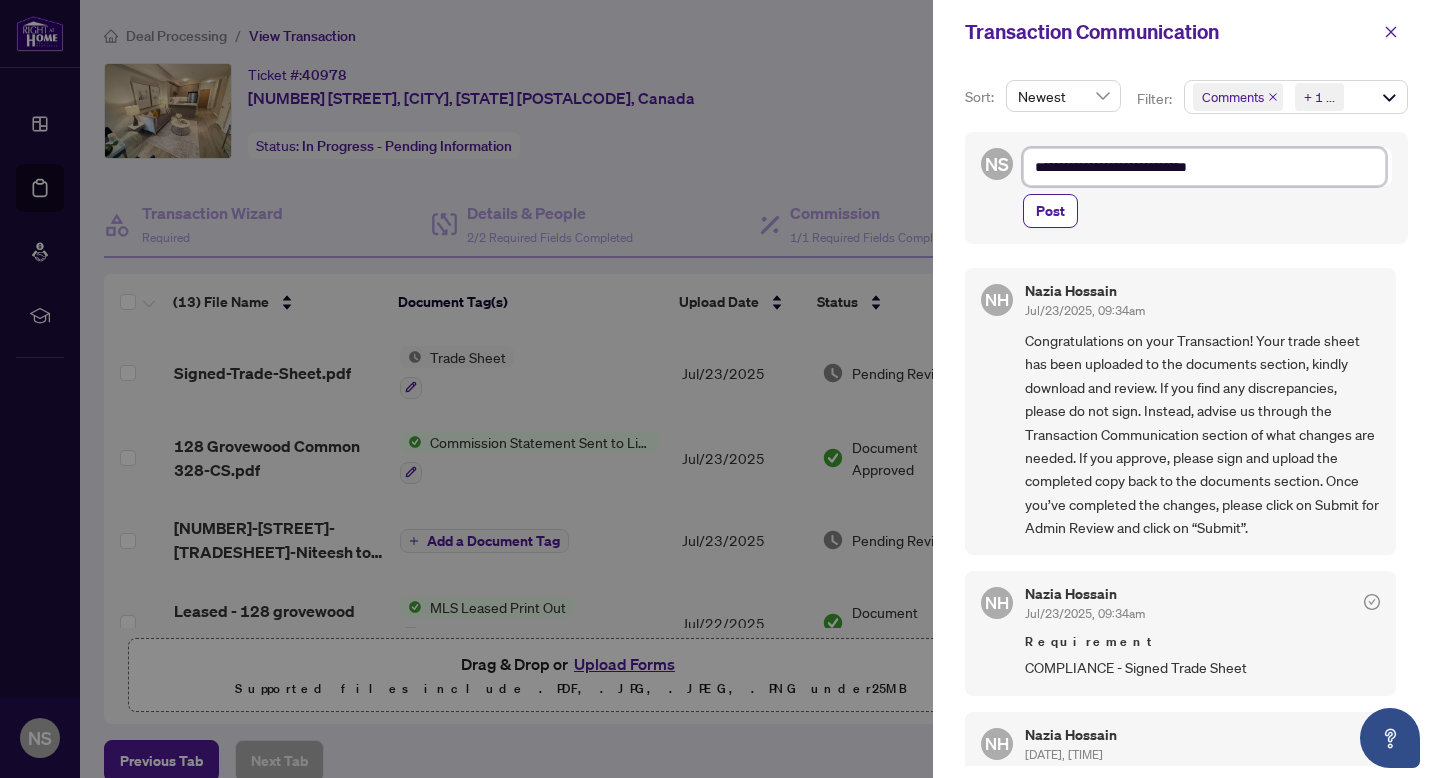 type on "**********" 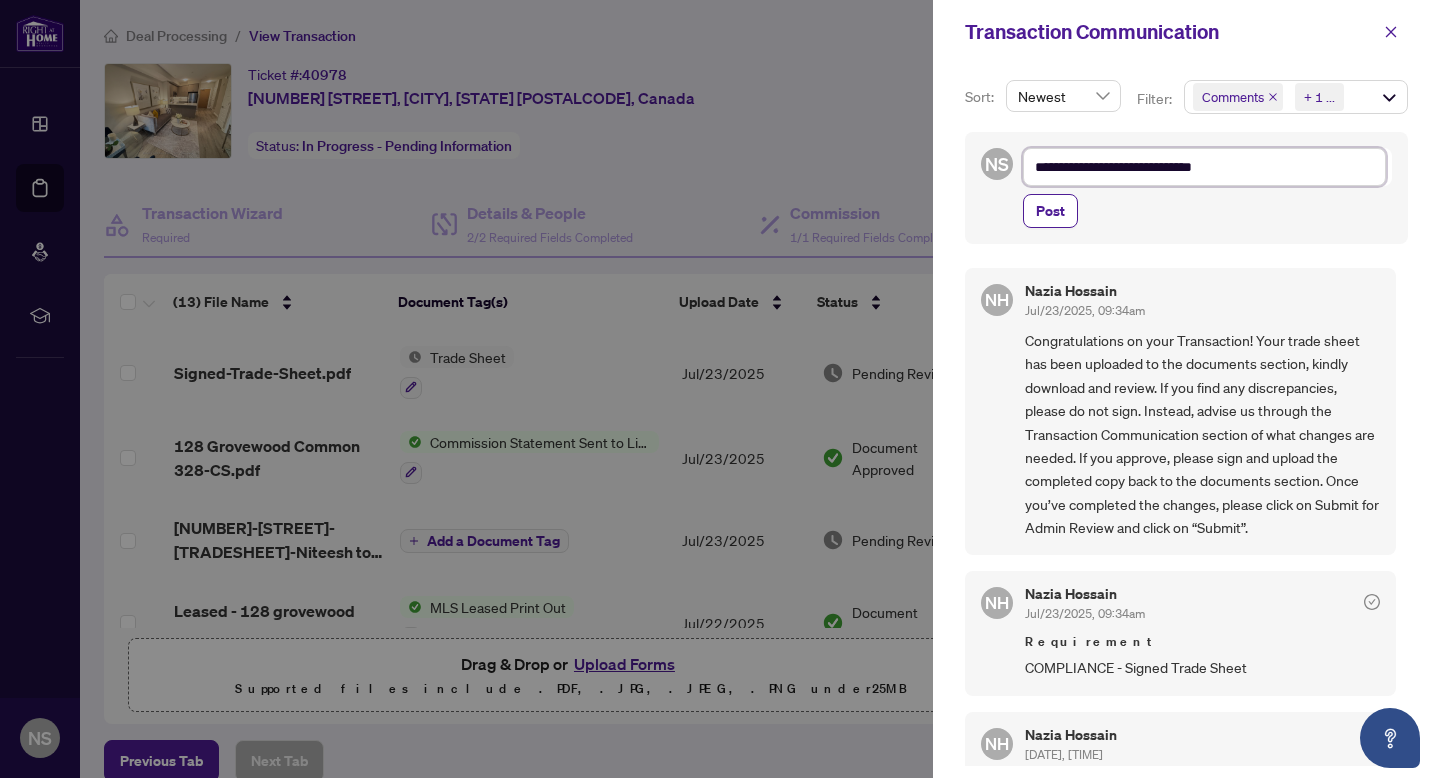 type on "**********" 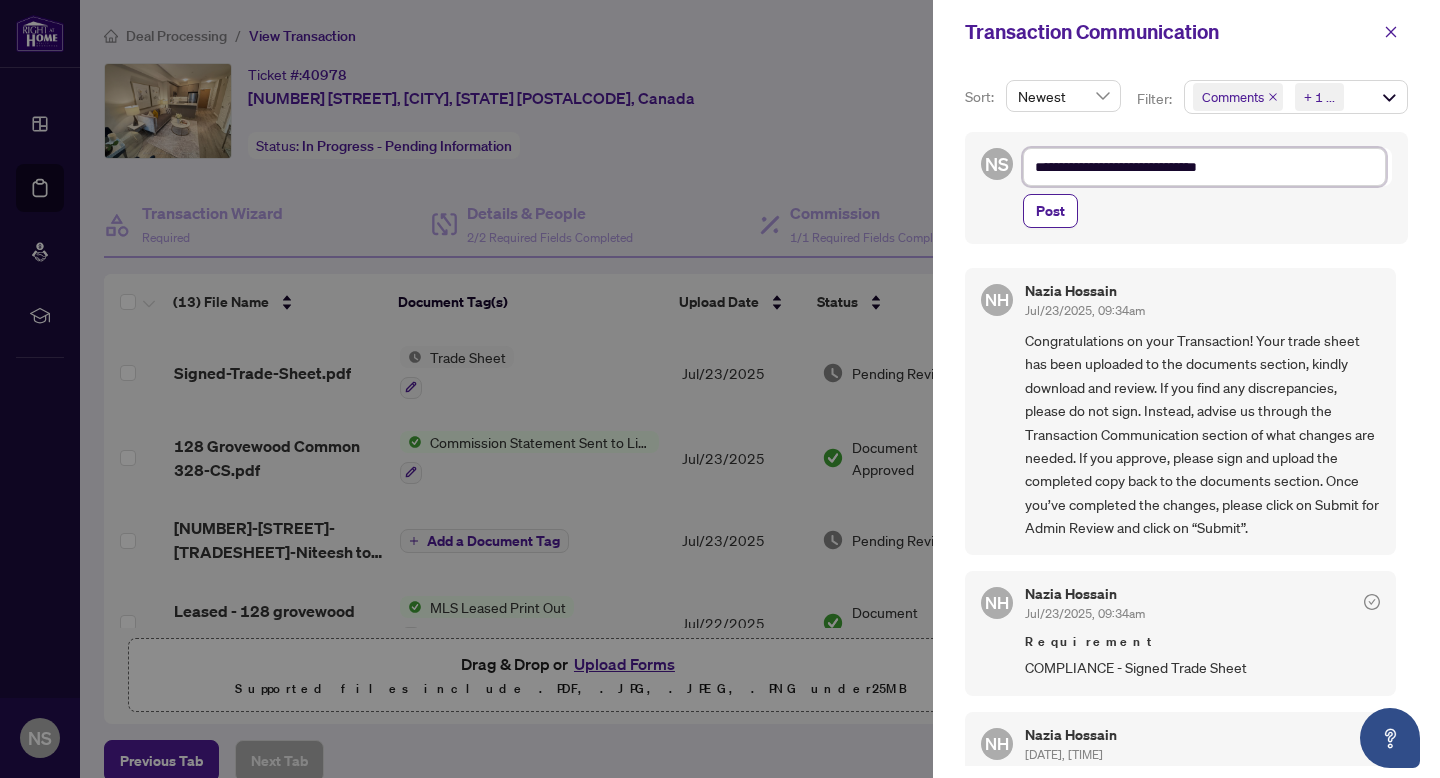 type on "**********" 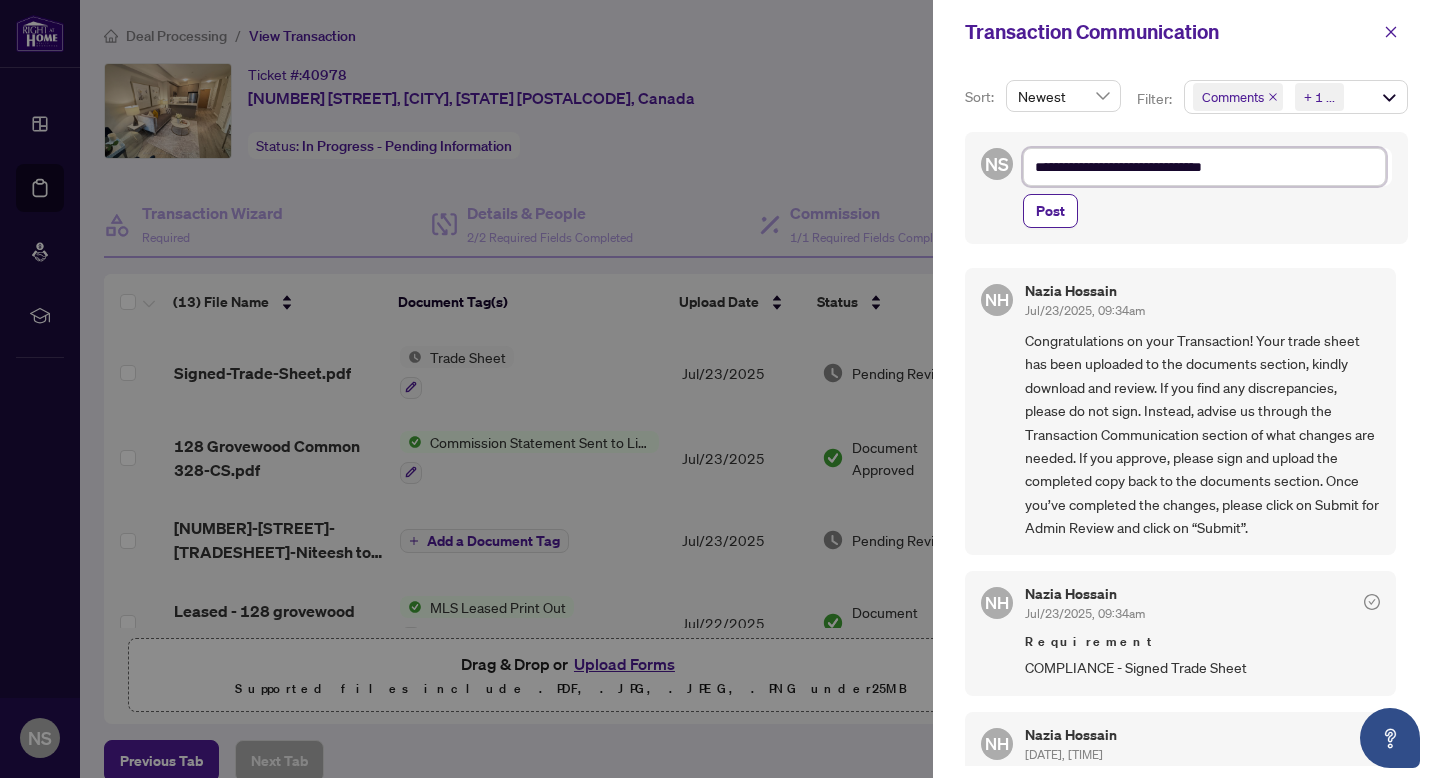 type on "**********" 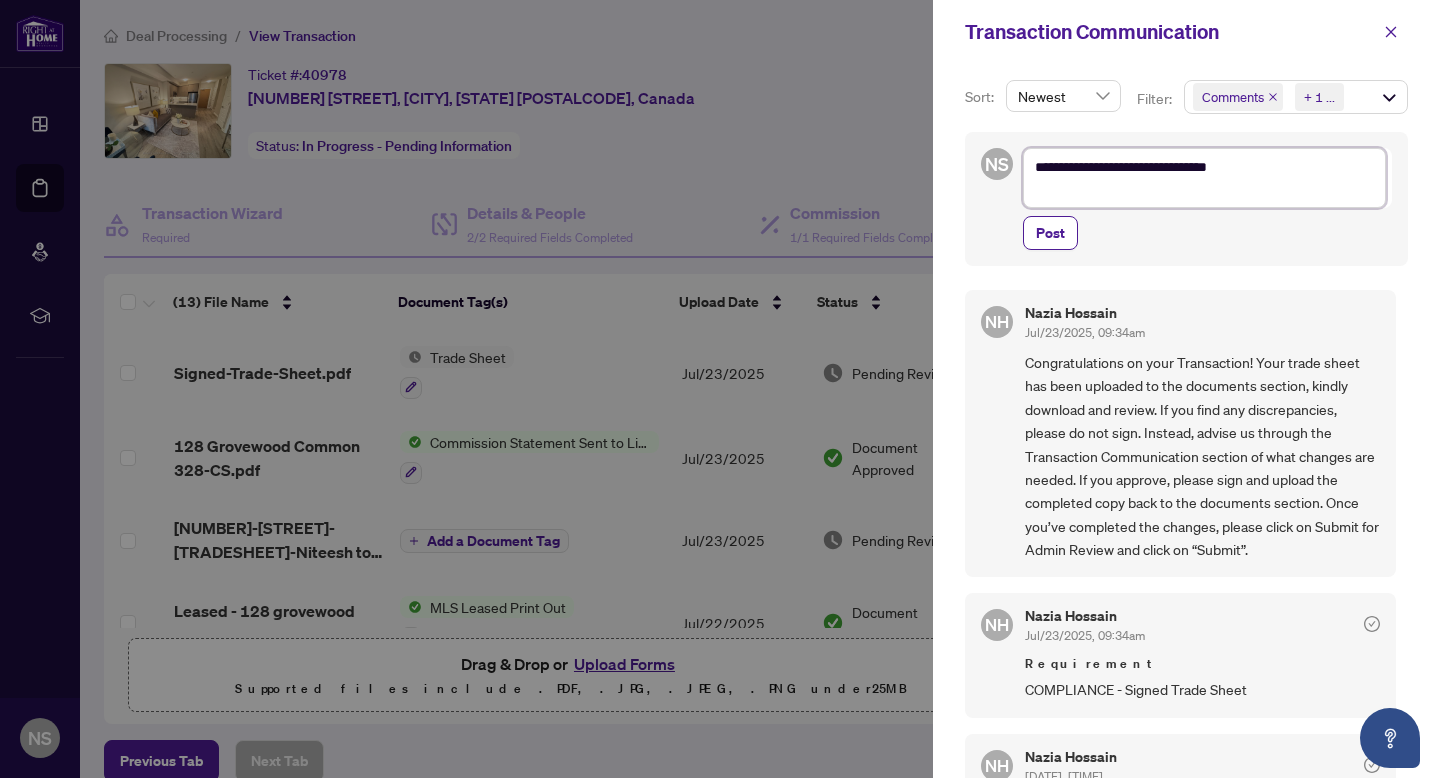 type on "**********" 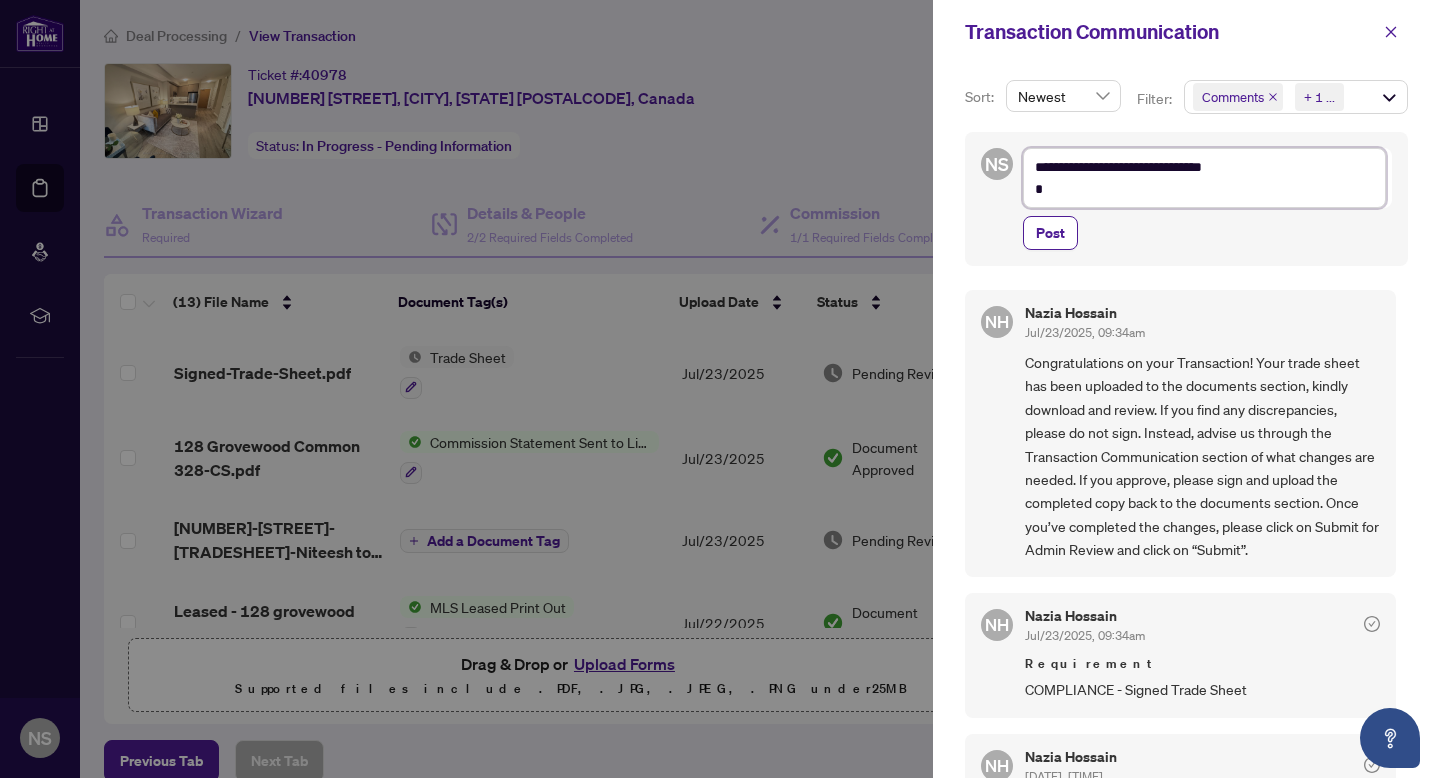 type on "**********" 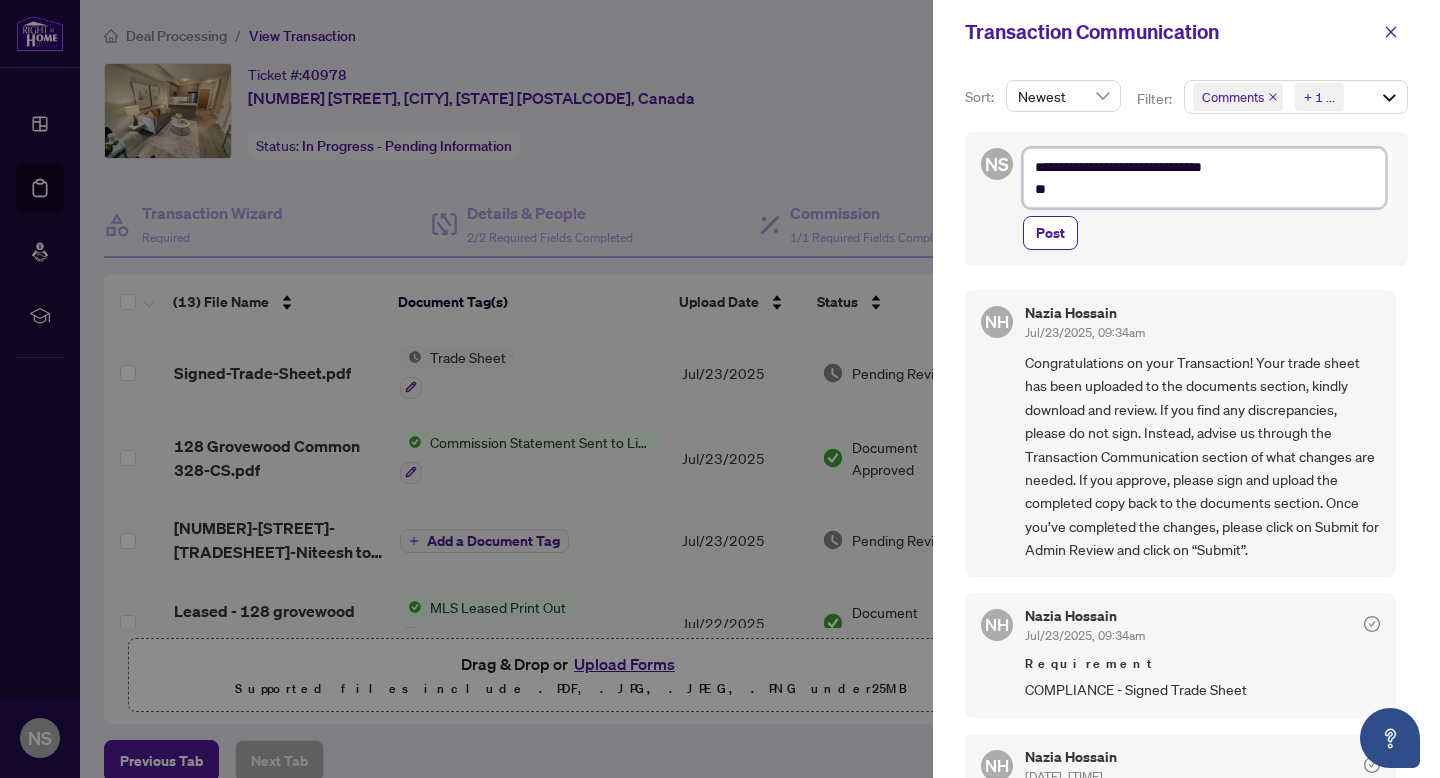 type on "**********" 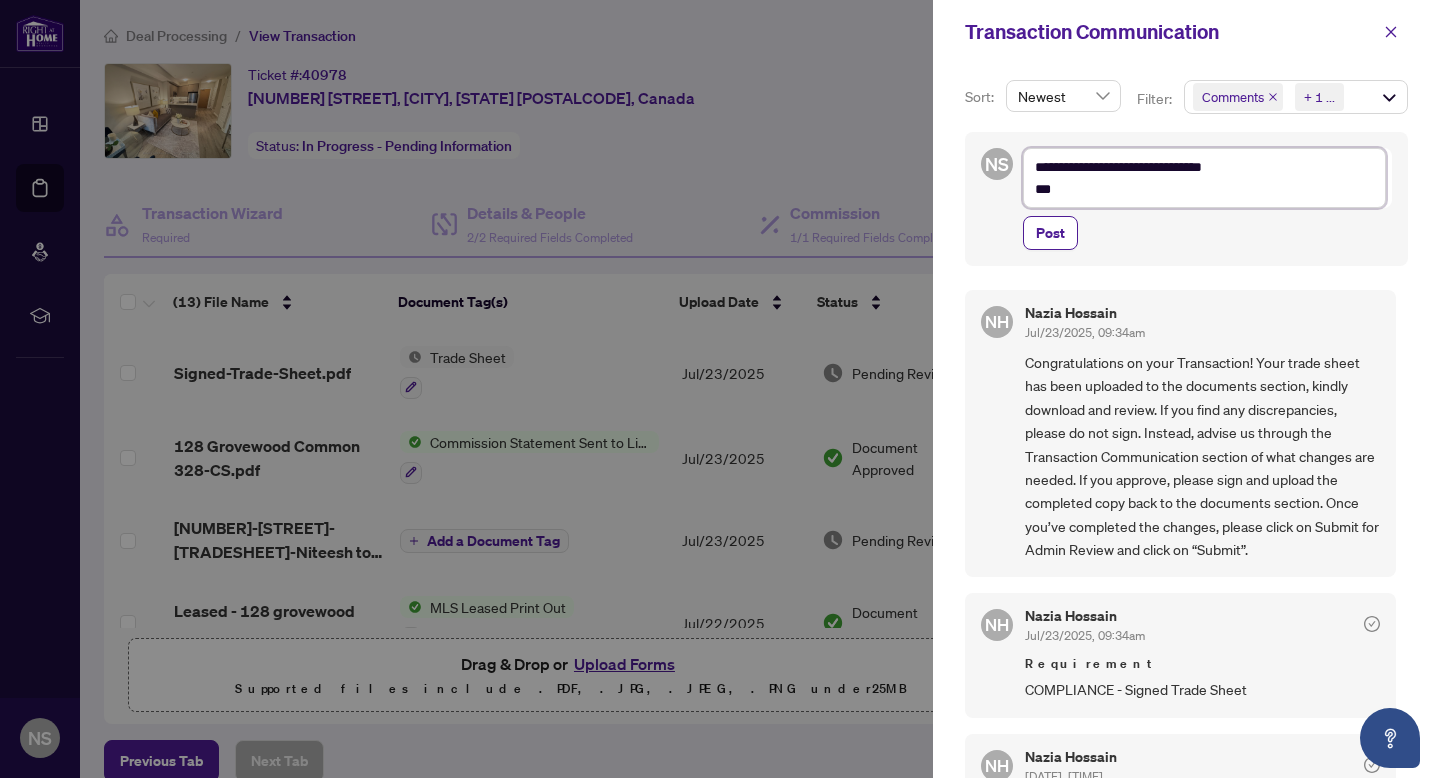 type on "**********" 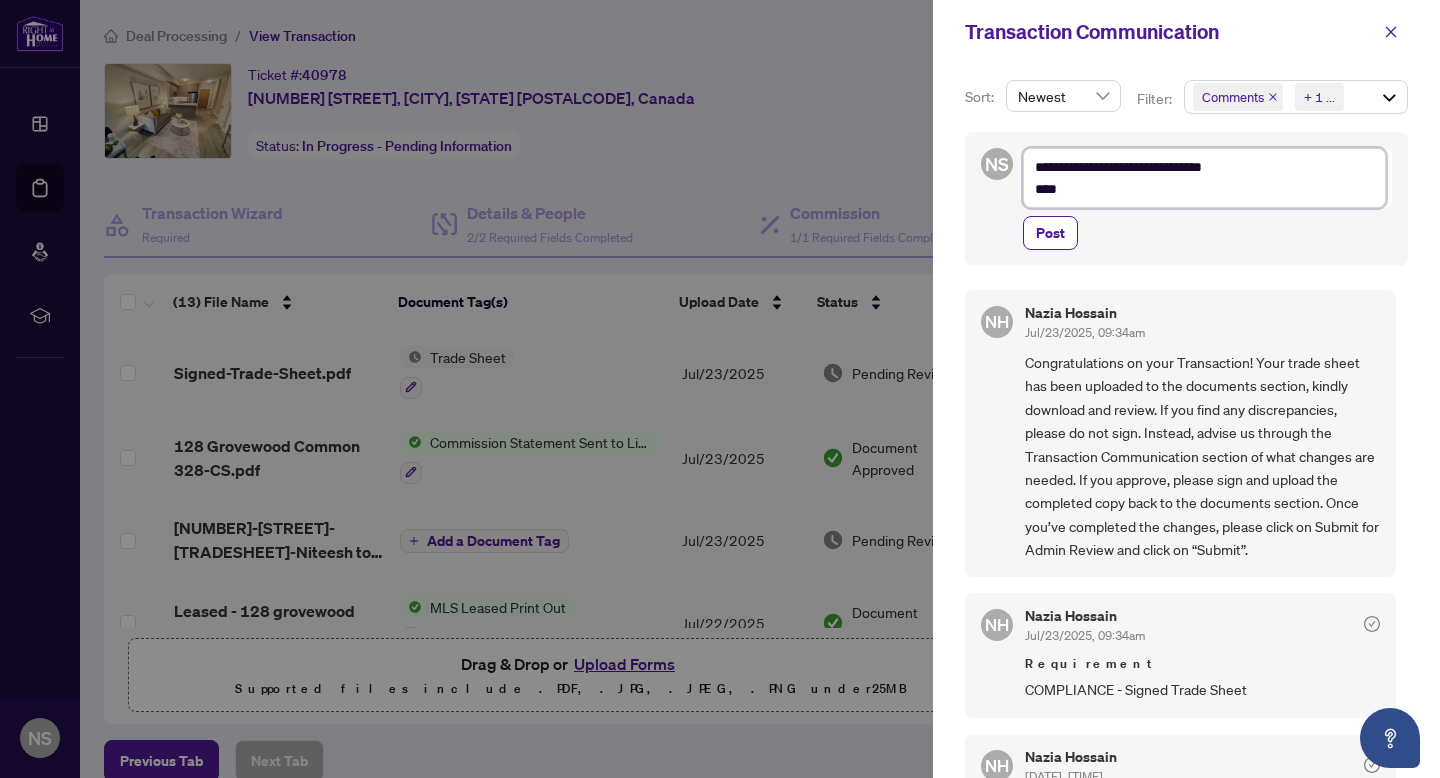 type on "**********" 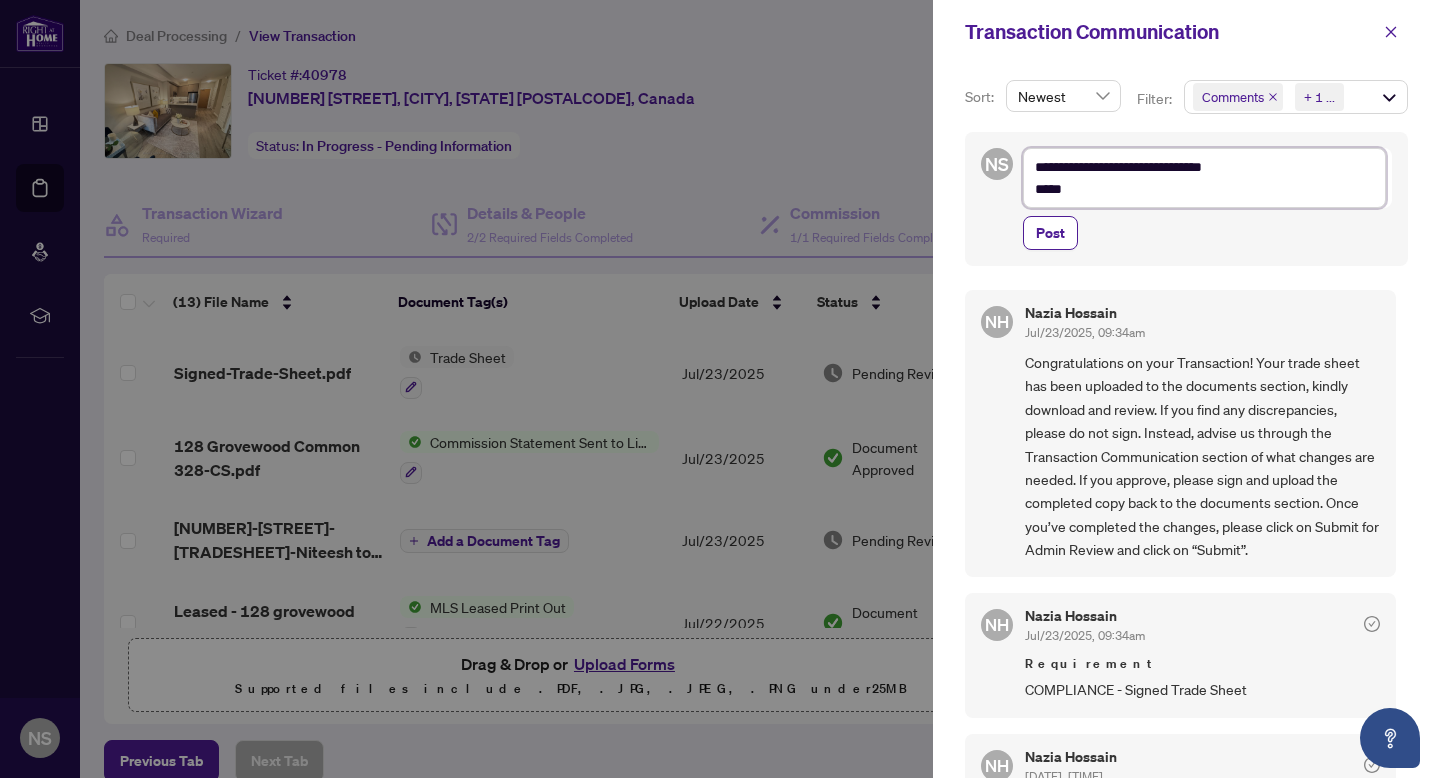 type on "**********" 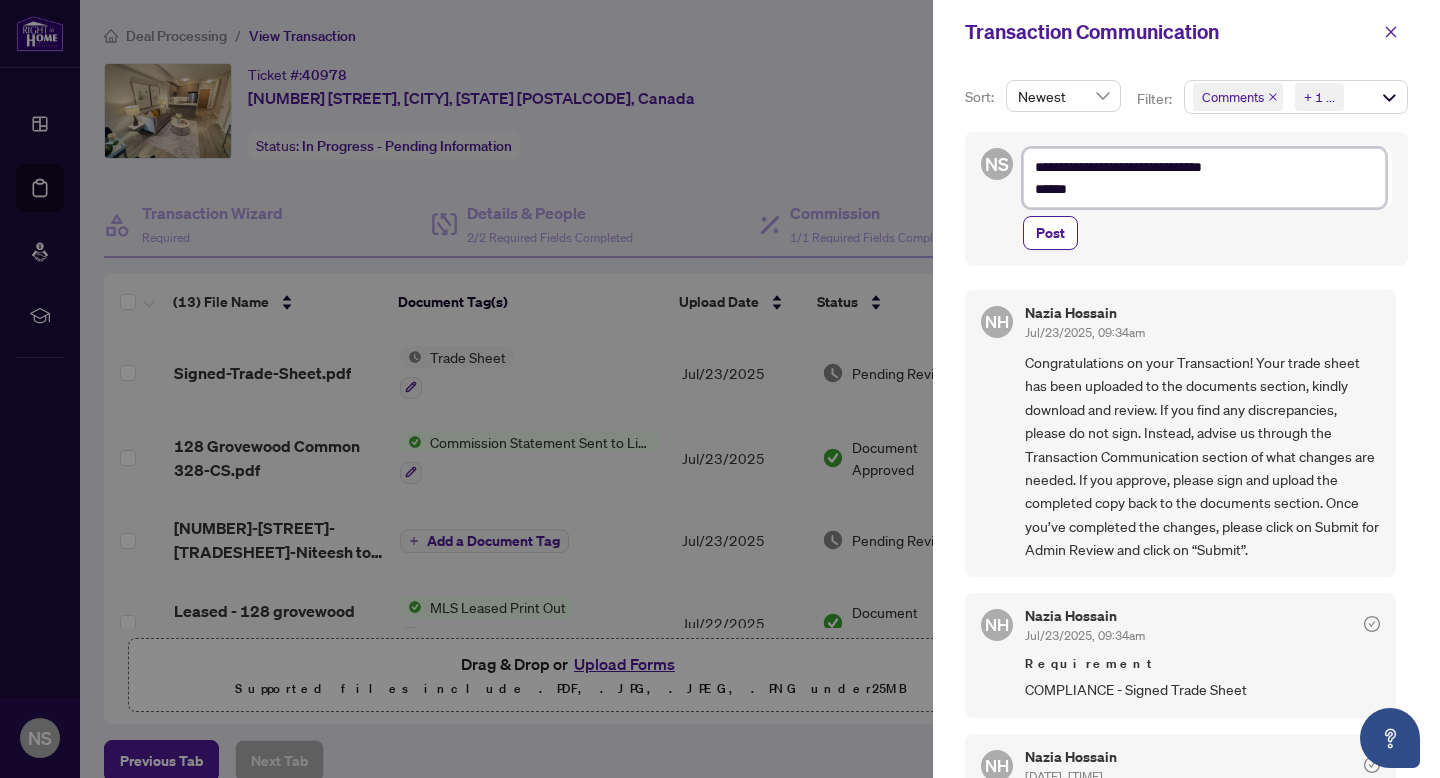 type on "**********" 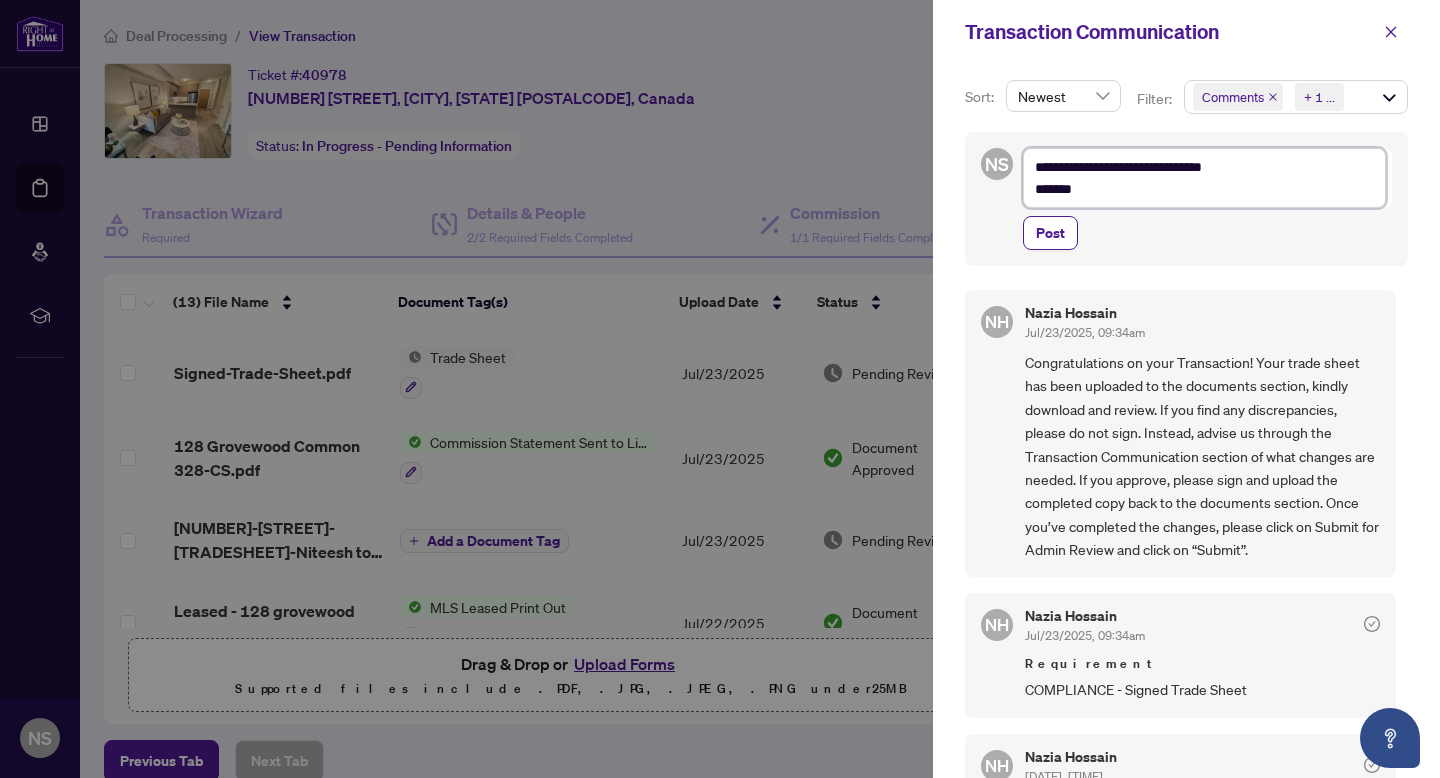 type on "**********" 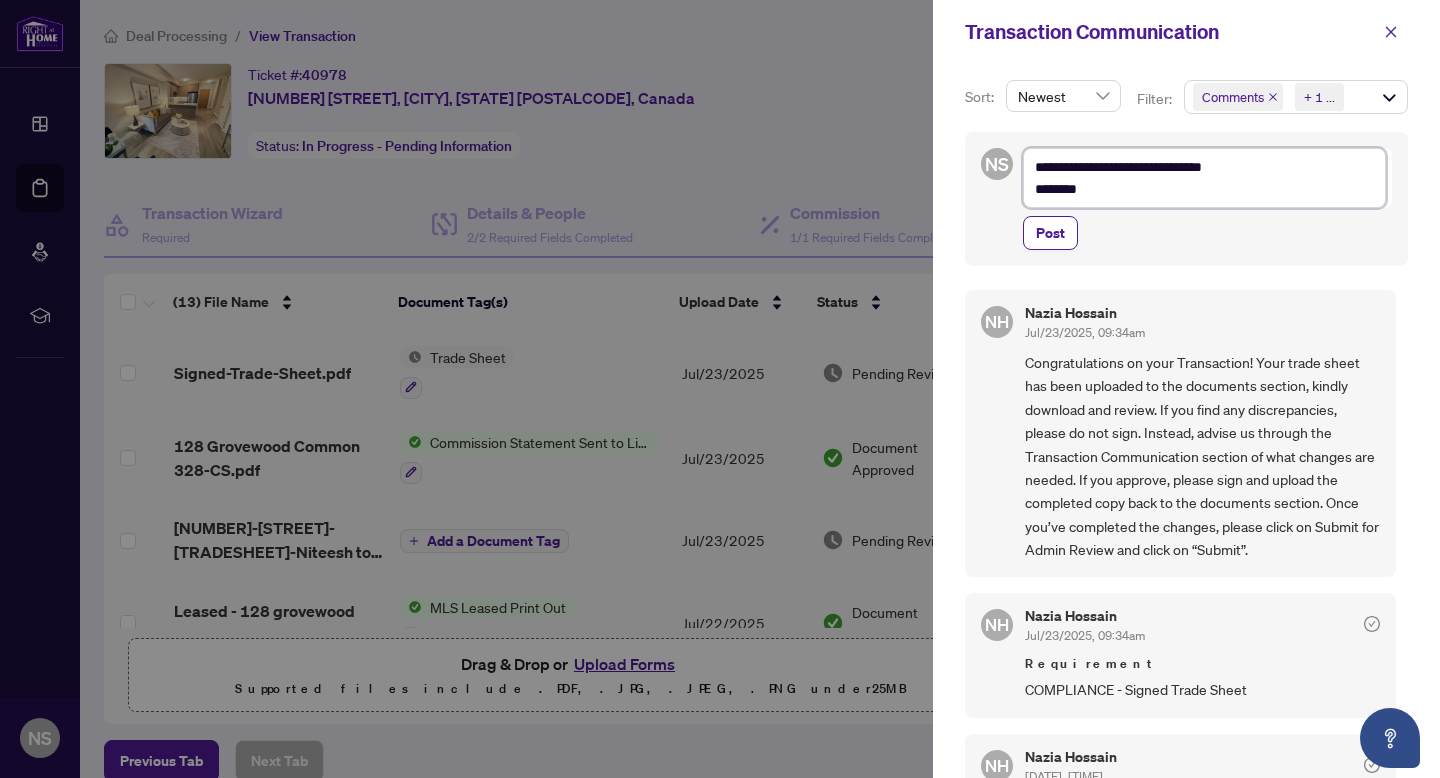 type on "**********" 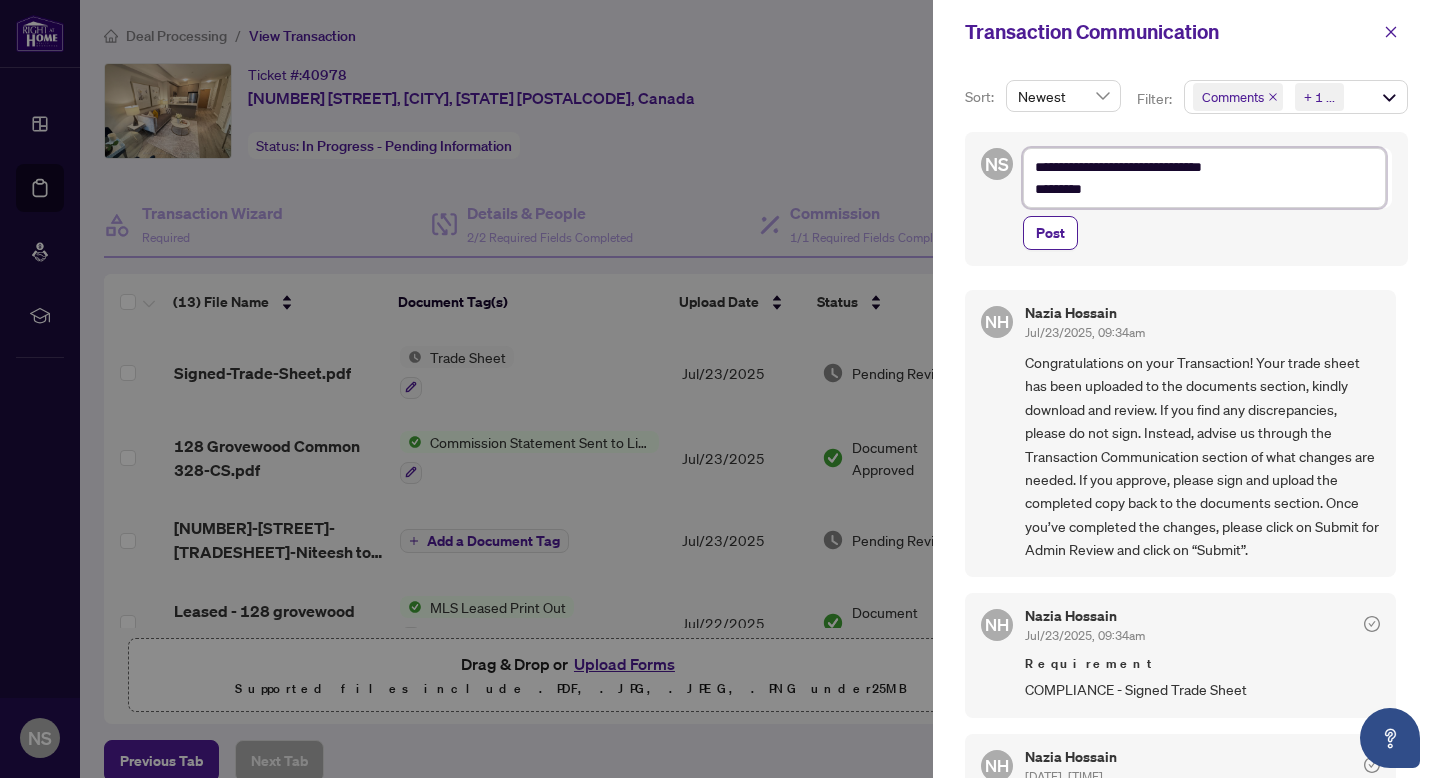 type on "**********" 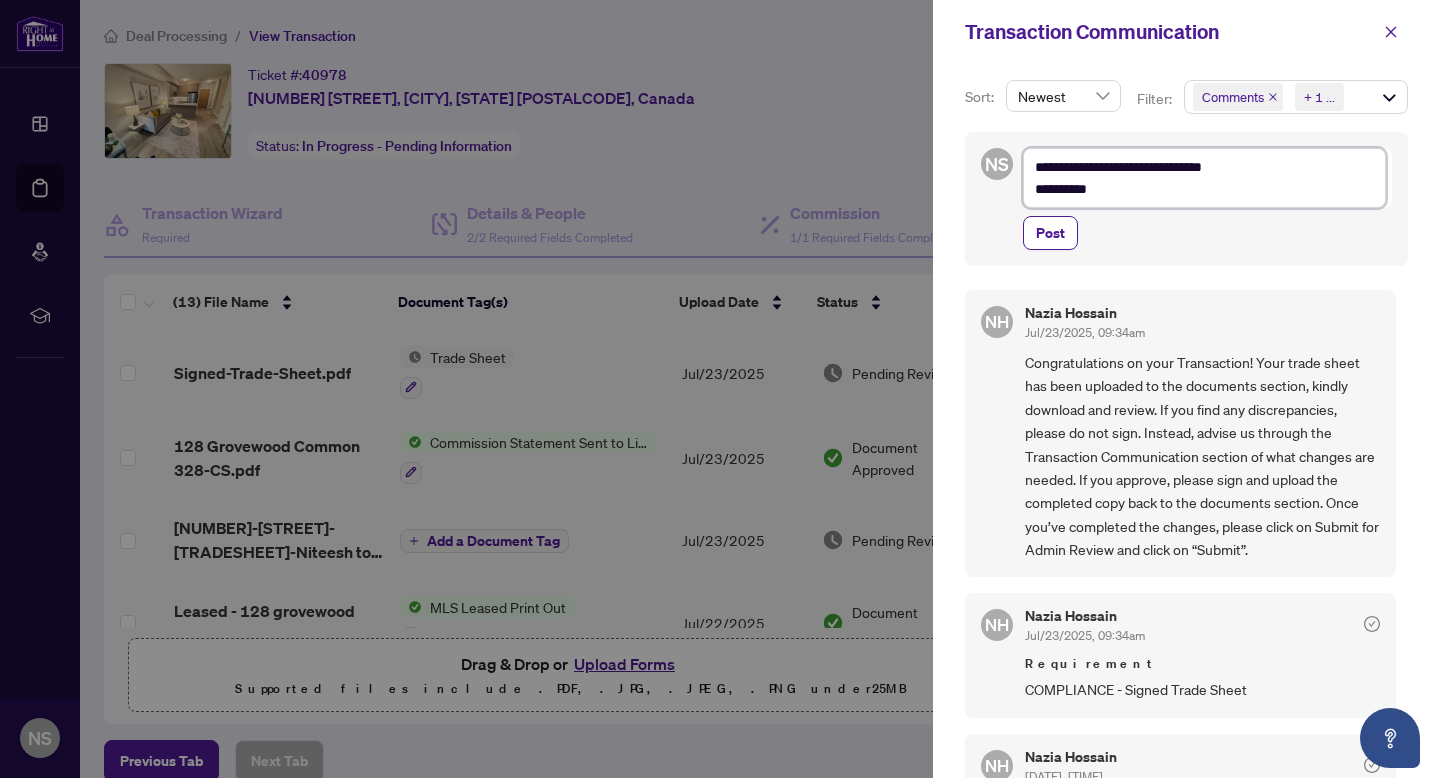 type on "**********" 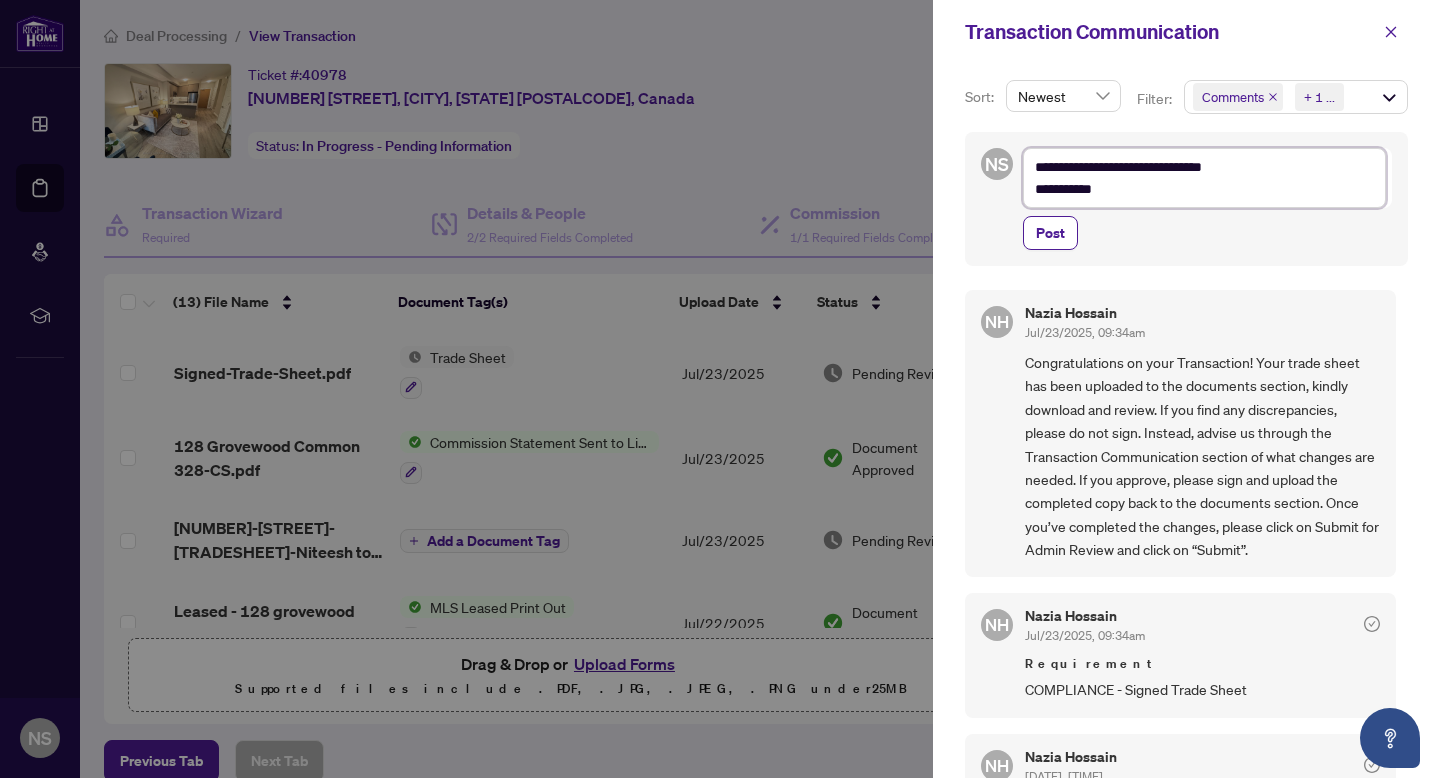 type on "**********" 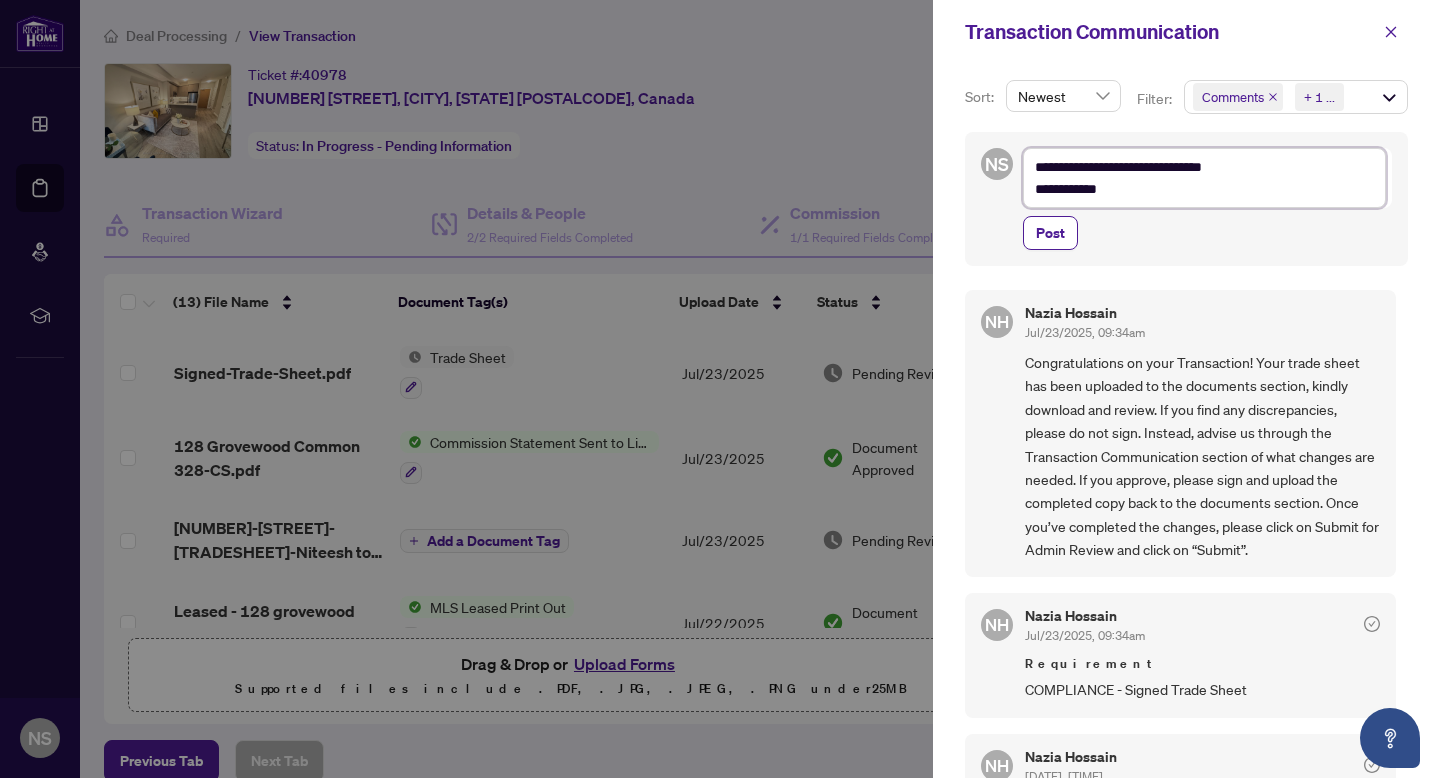 type on "**********" 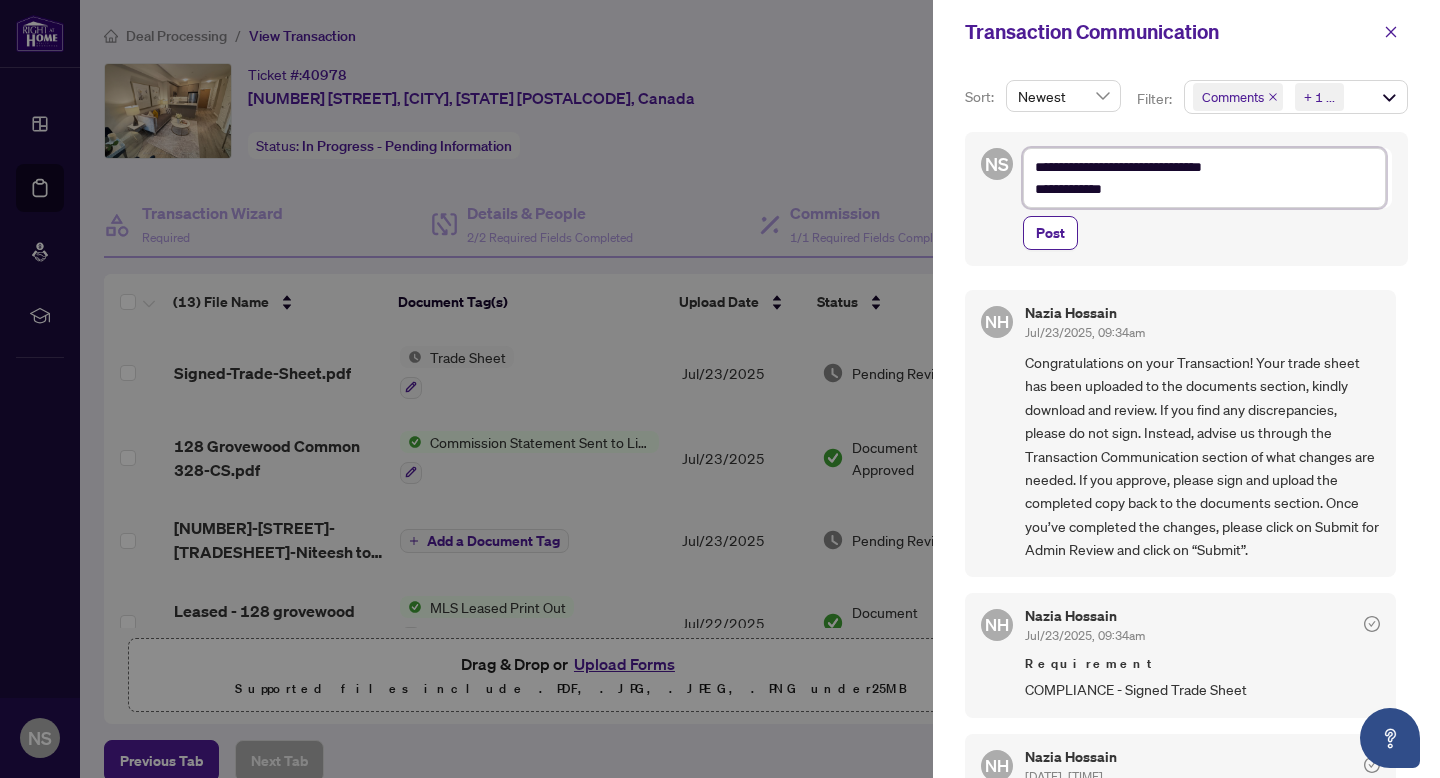 type on "**********" 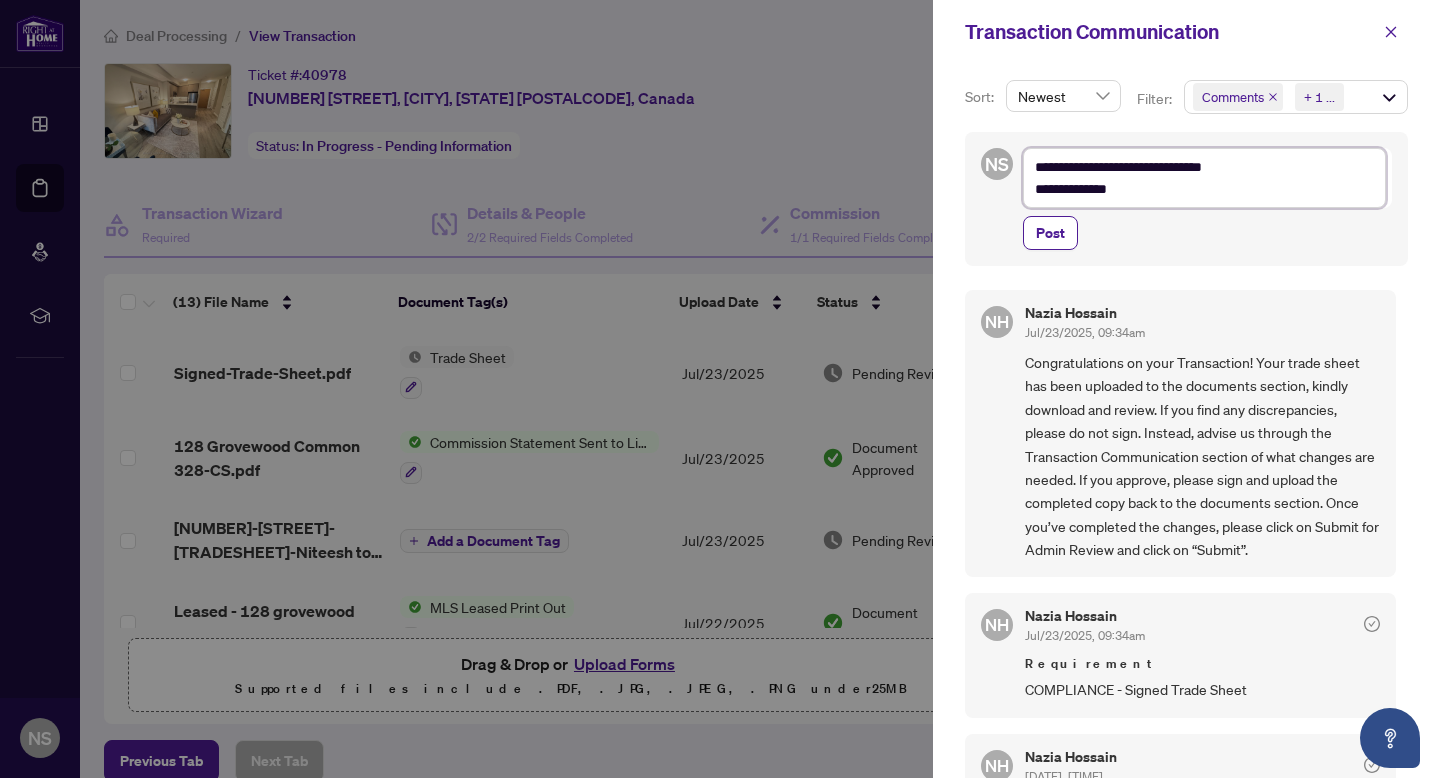 type on "**********" 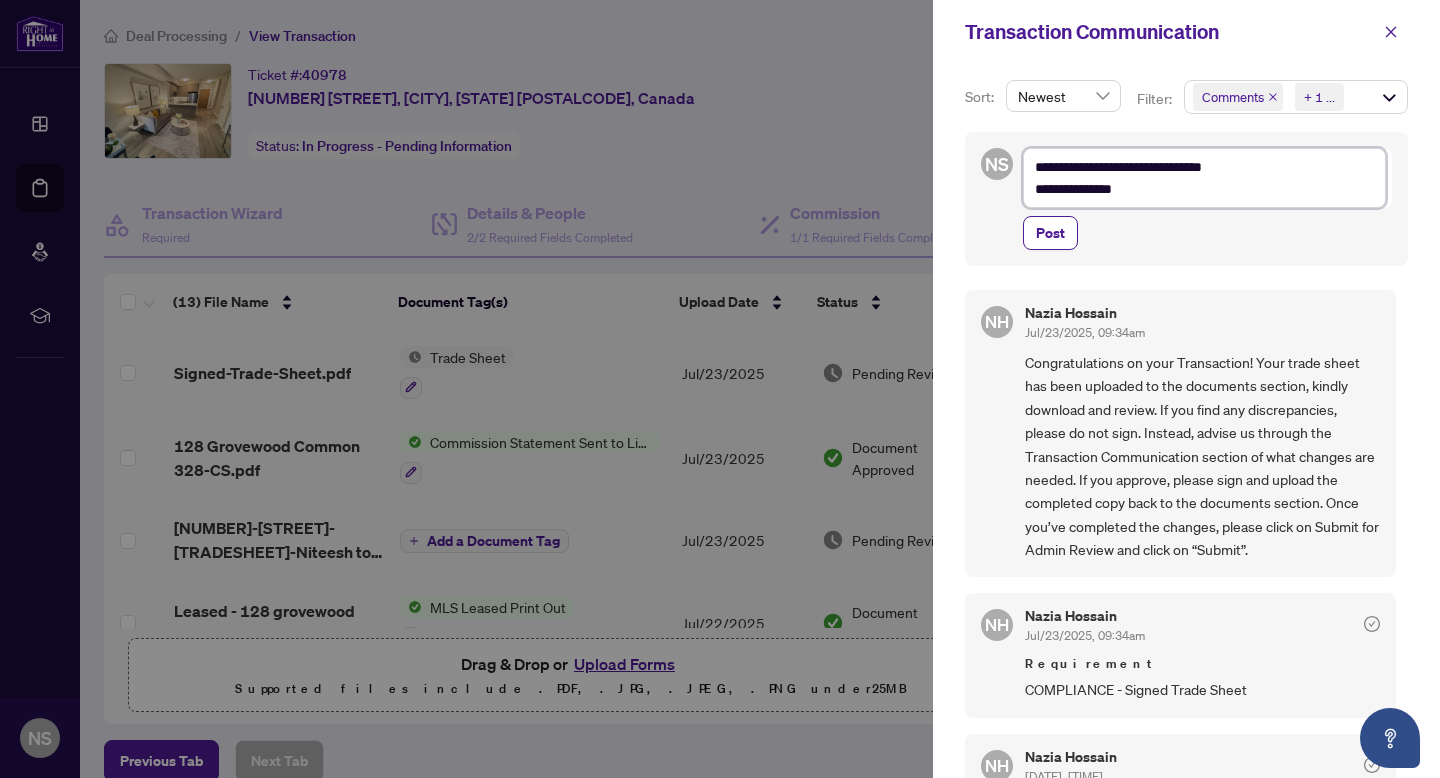 type on "**********" 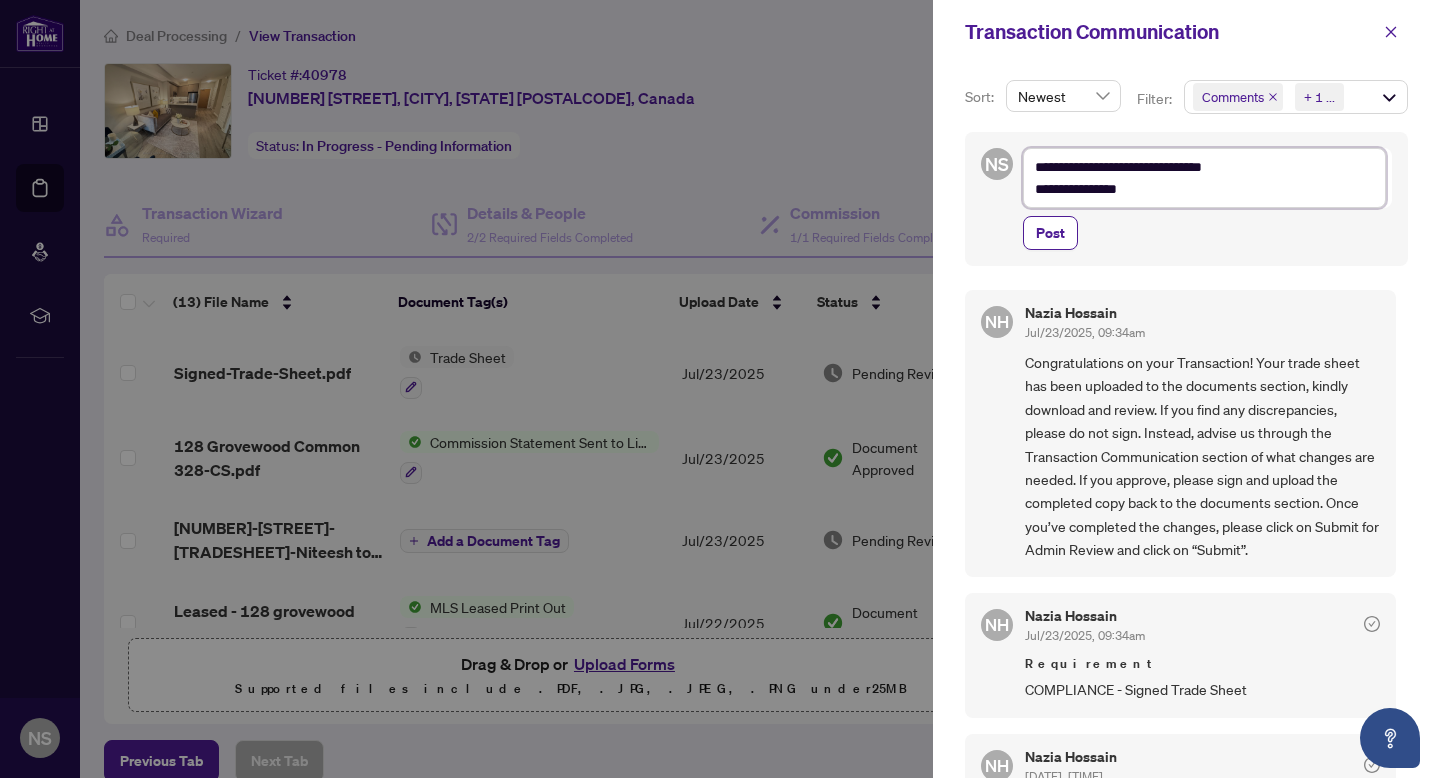 type on "**********" 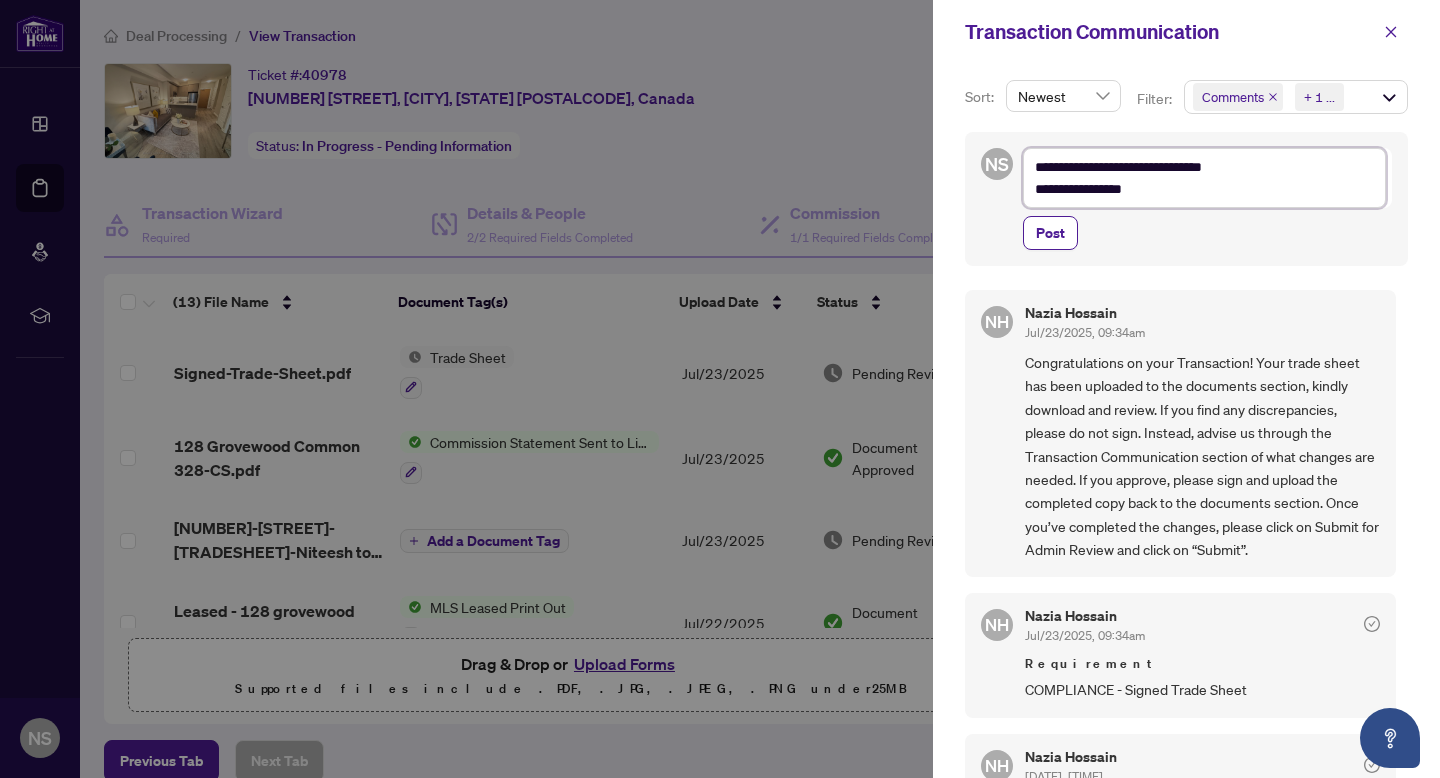 type on "**********" 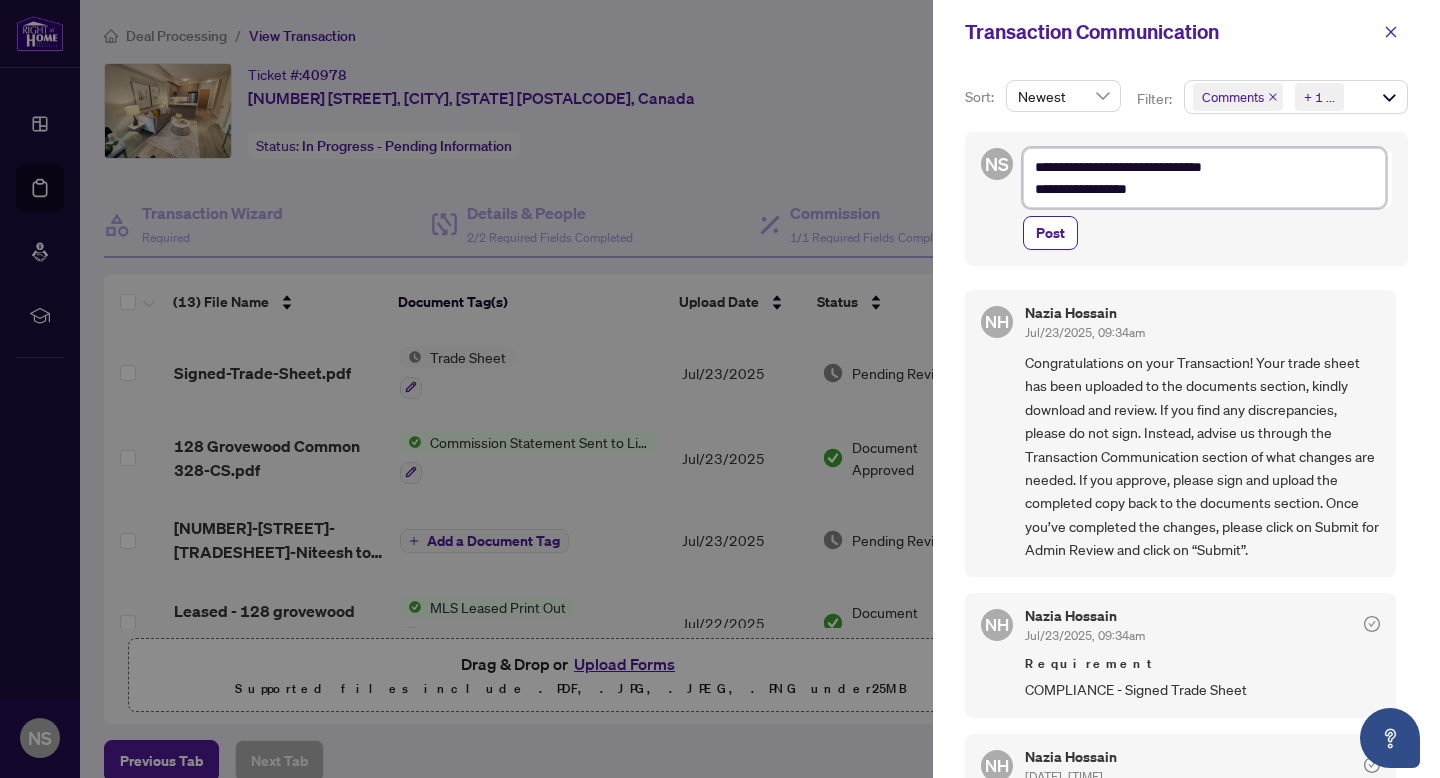 type on "**********" 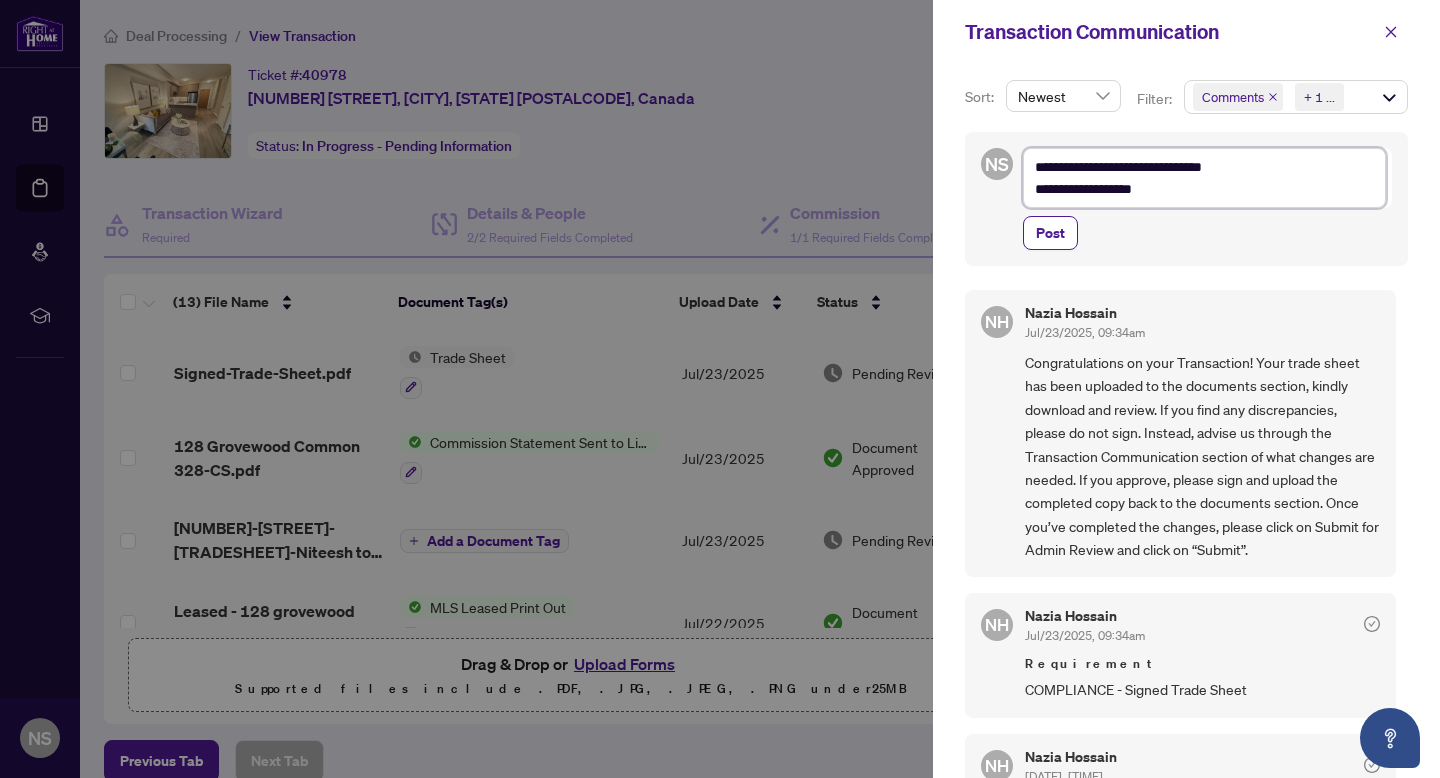 type on "**********" 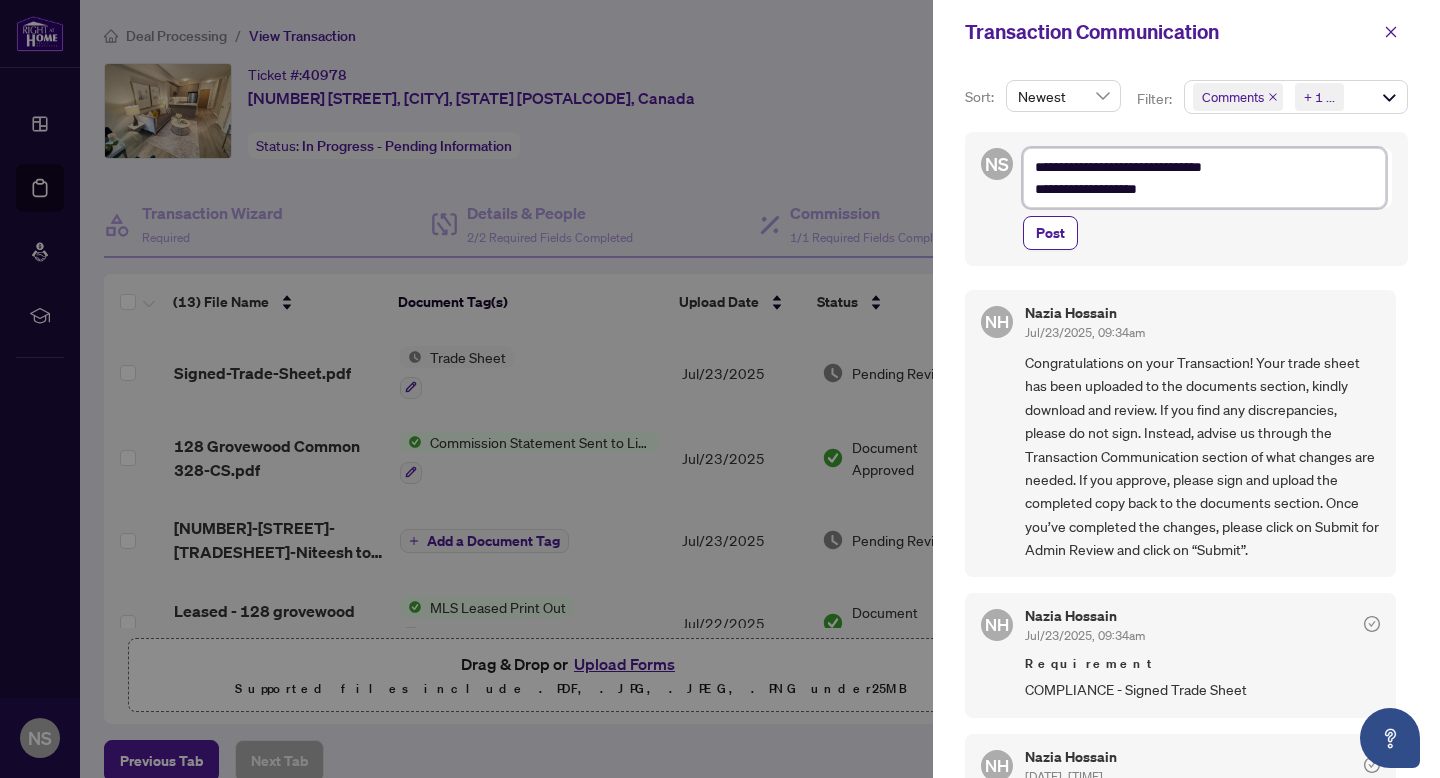 type on "**********" 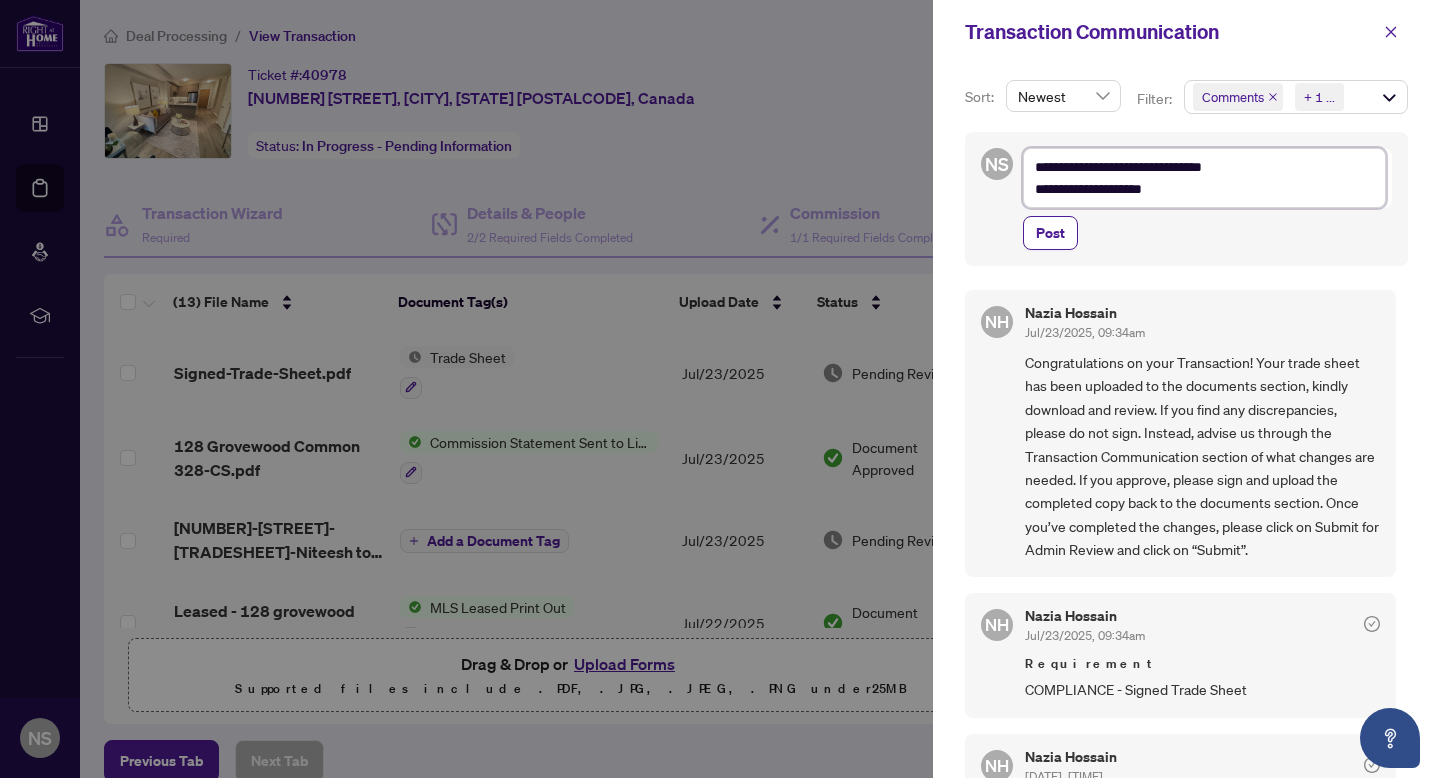 type on "**********" 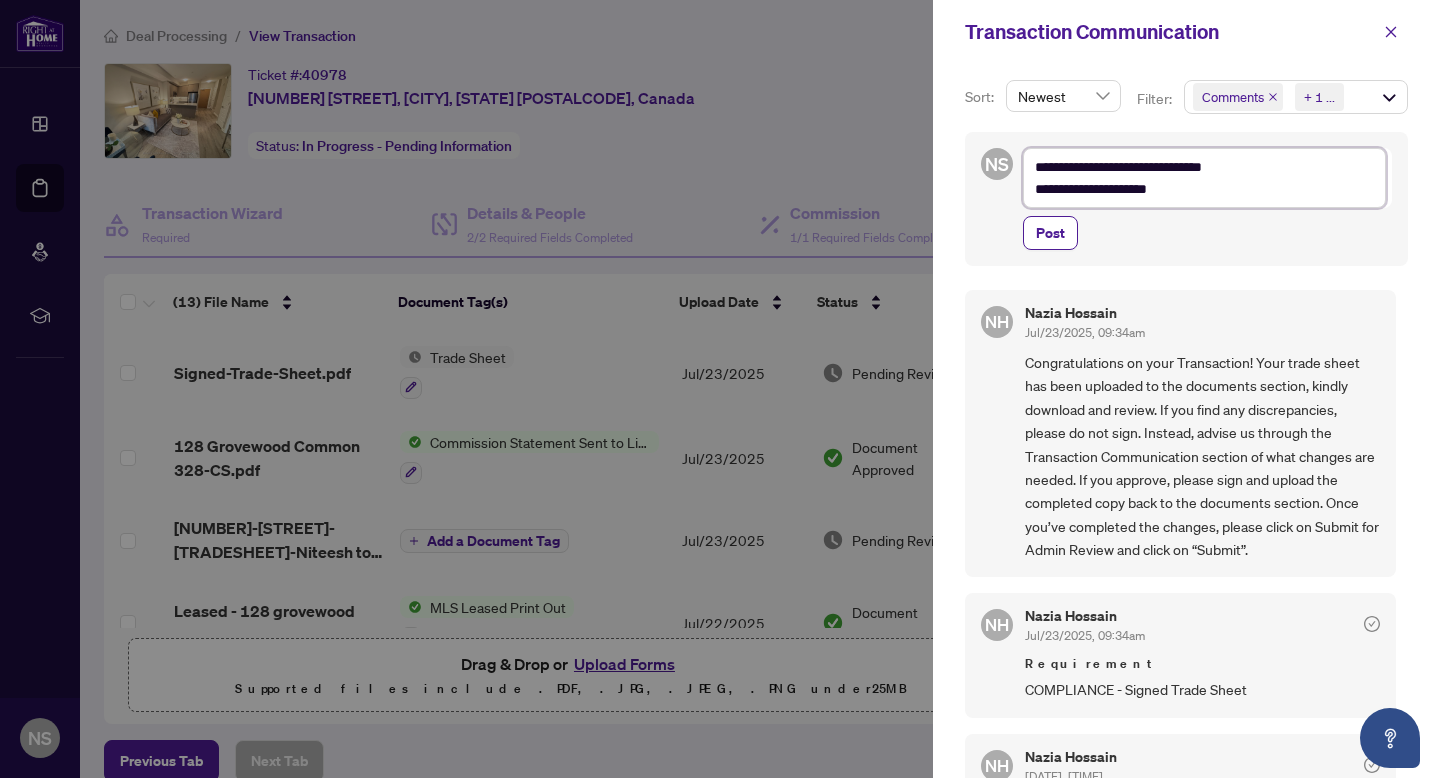 type on "**********" 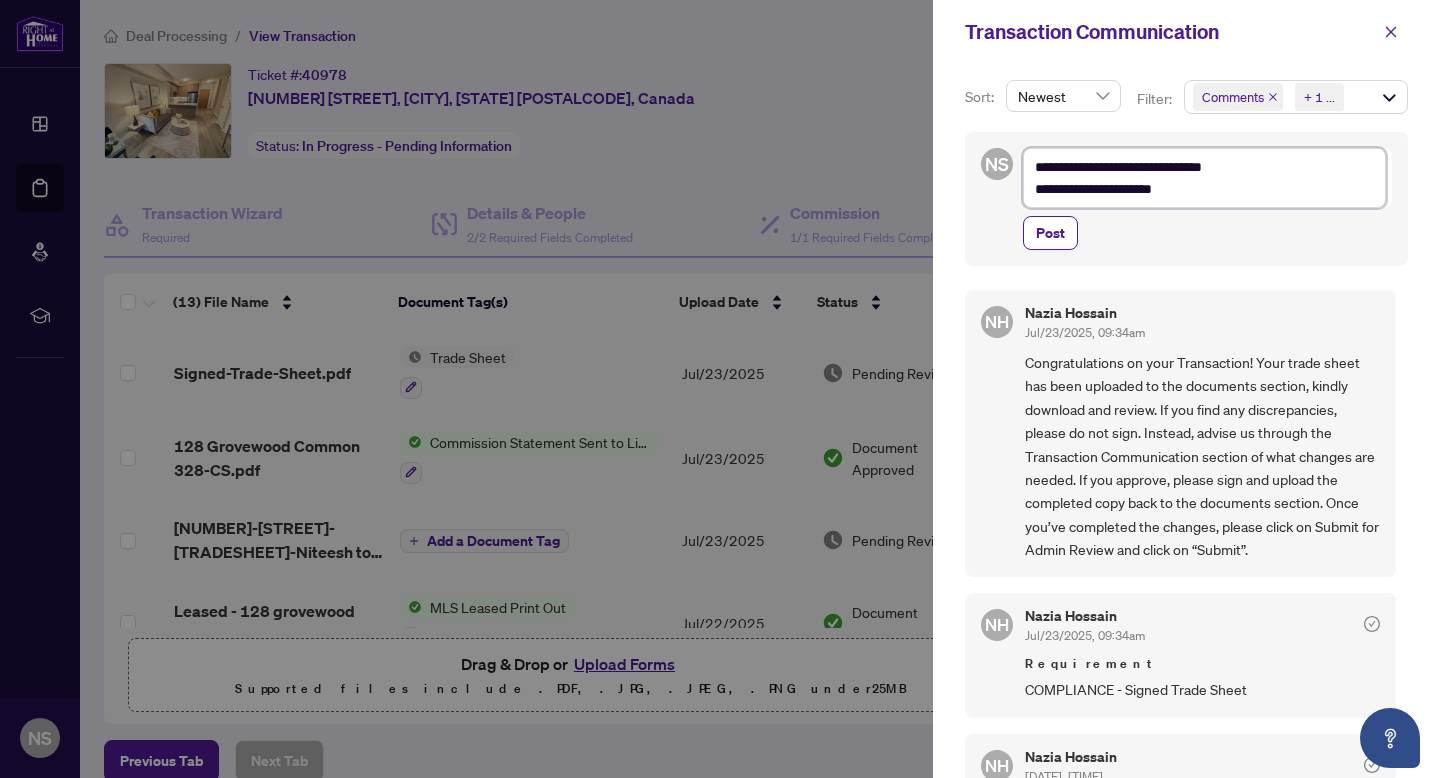 type on "**********" 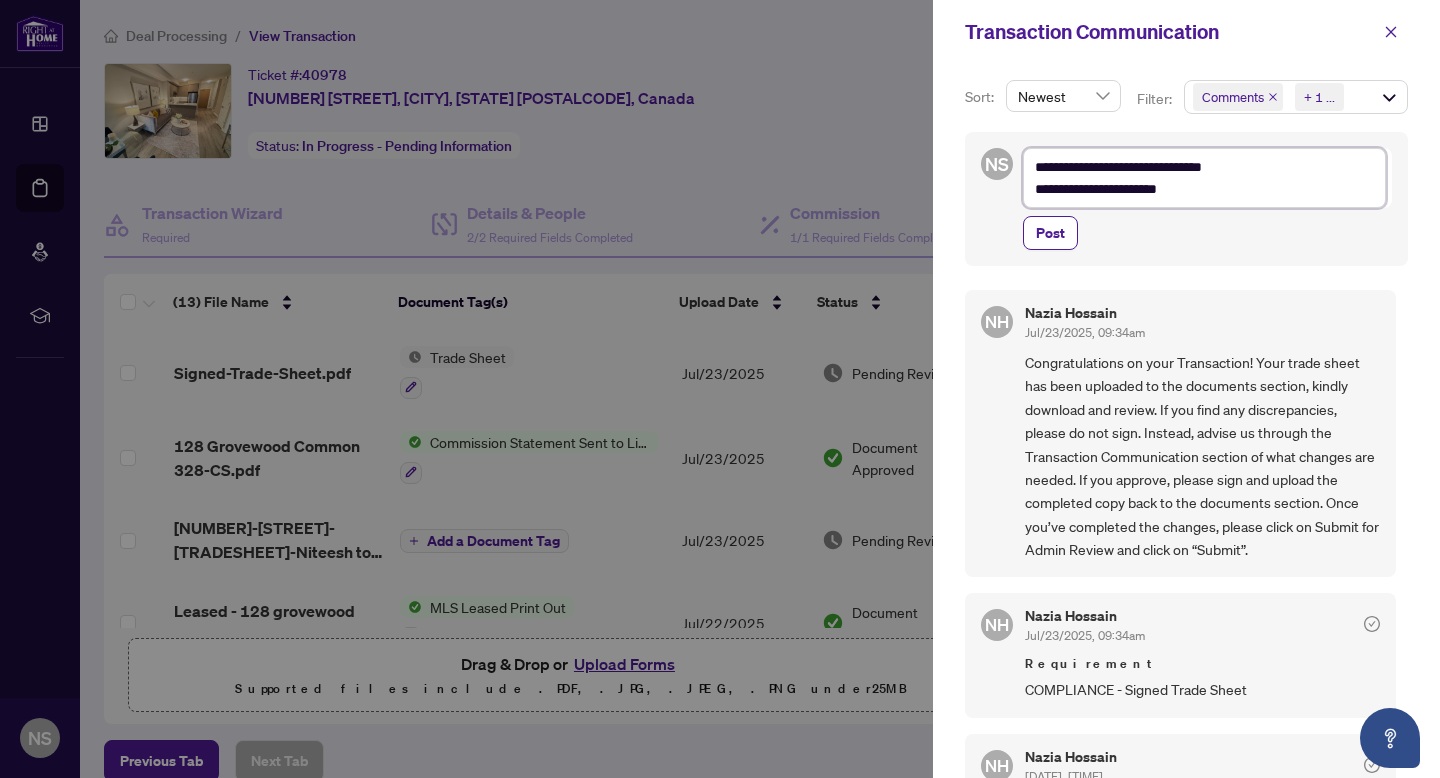 type on "**********" 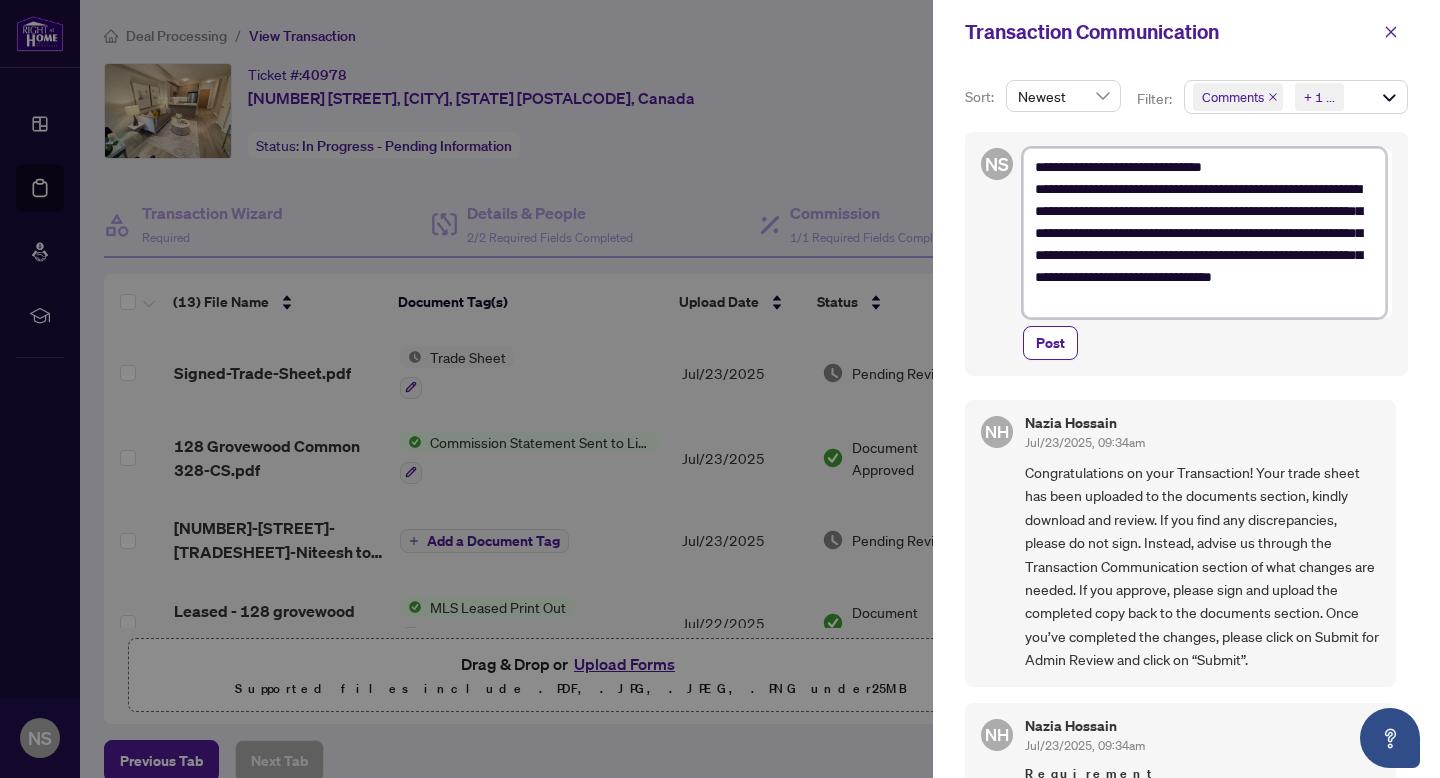 drag, startPoint x: 1329, startPoint y: 298, endPoint x: 1055, endPoint y: 143, distance: 314.8031 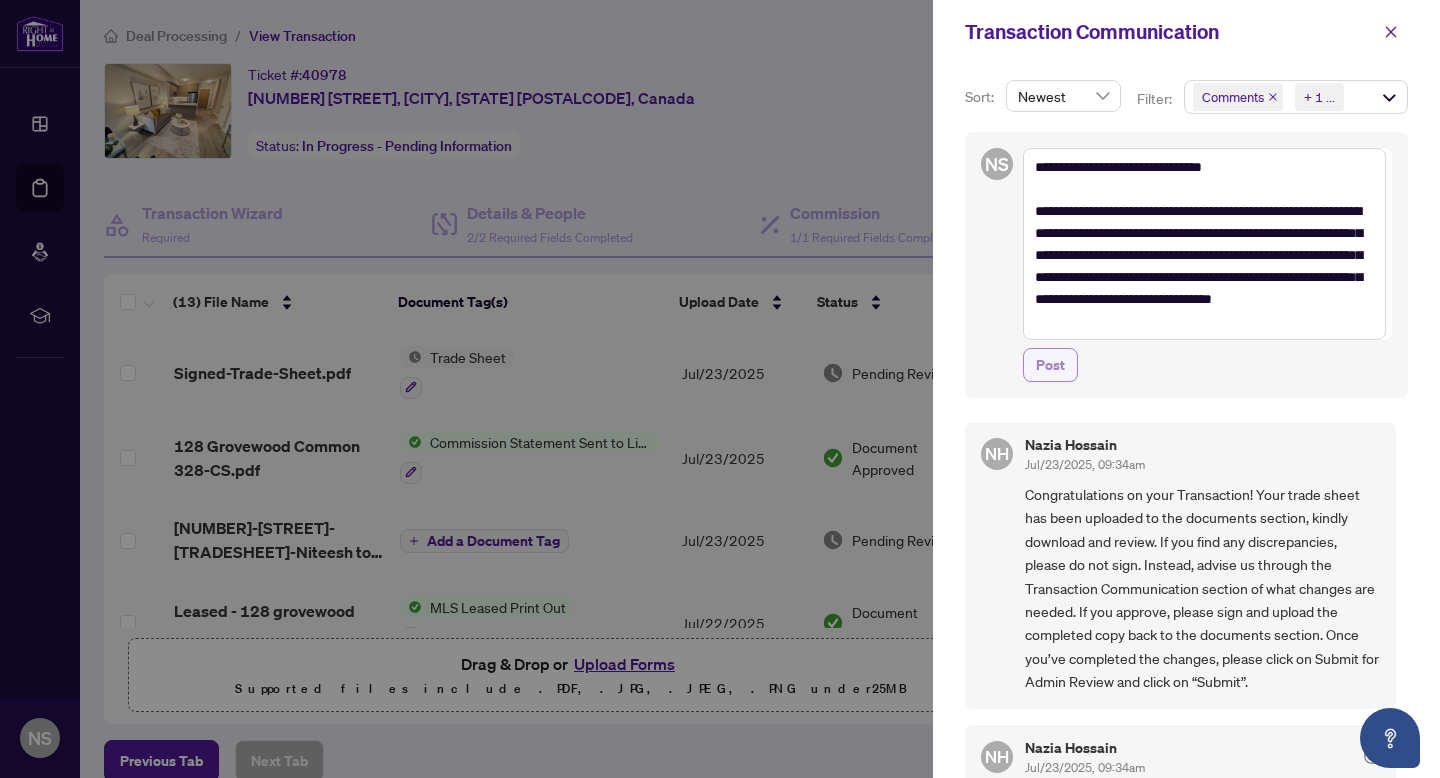 click on "Post" at bounding box center (1050, 365) 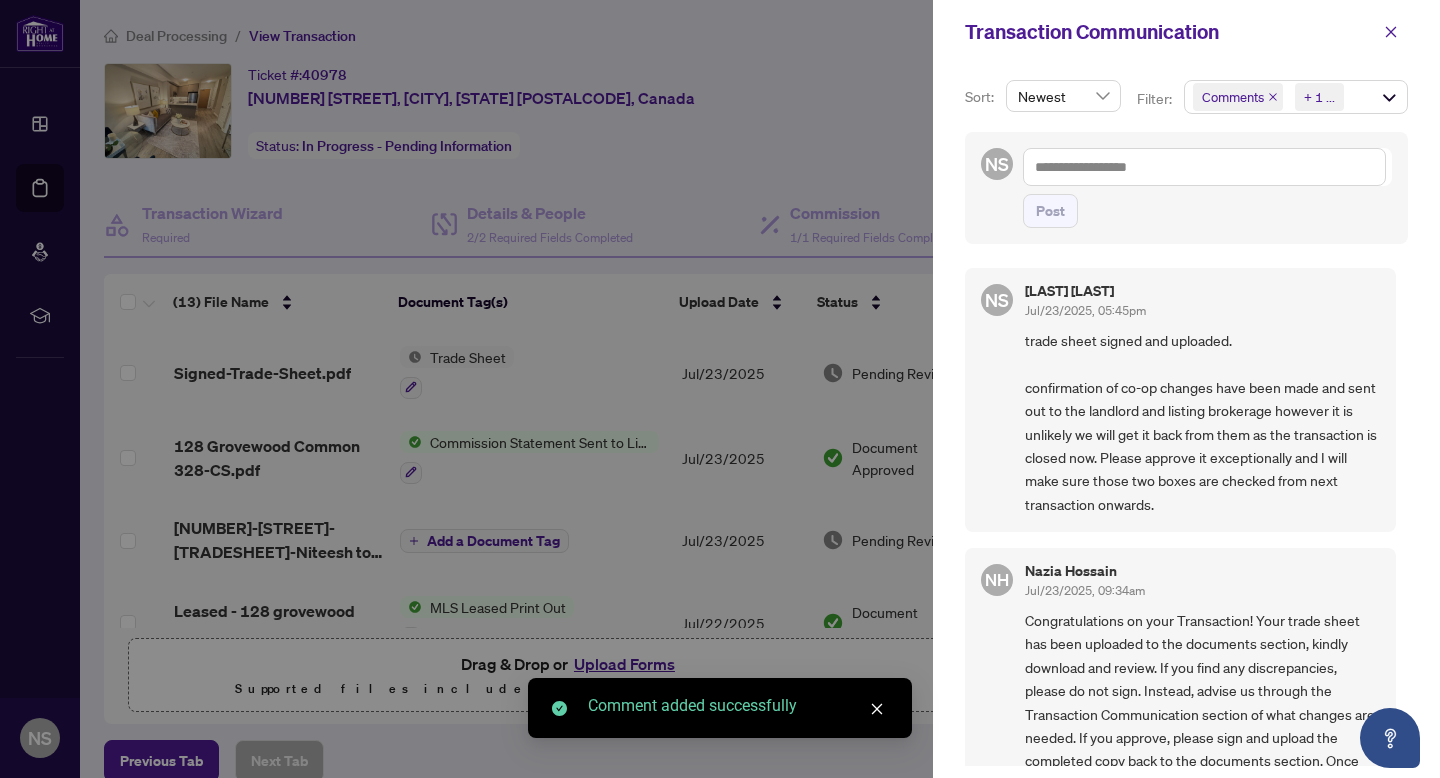 click at bounding box center [720, 389] 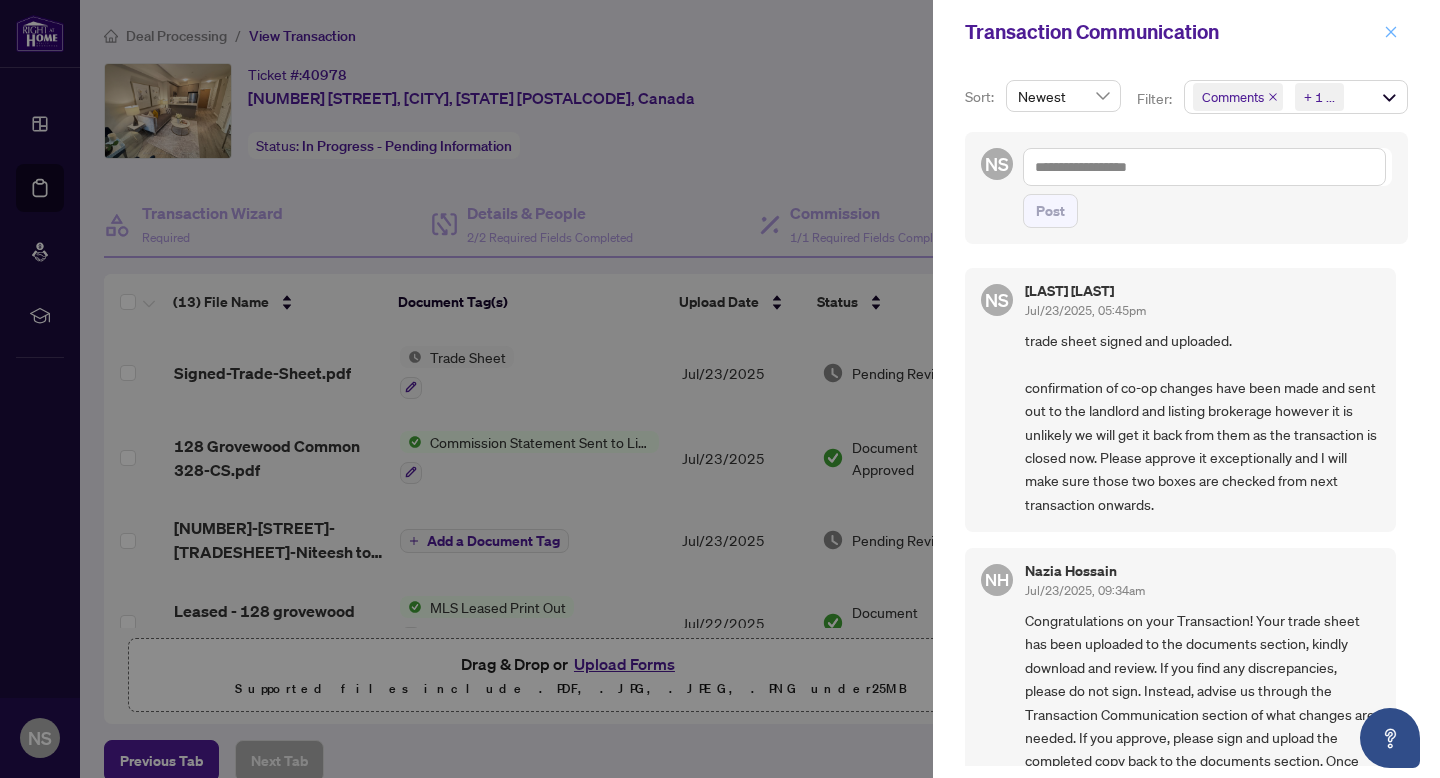 click 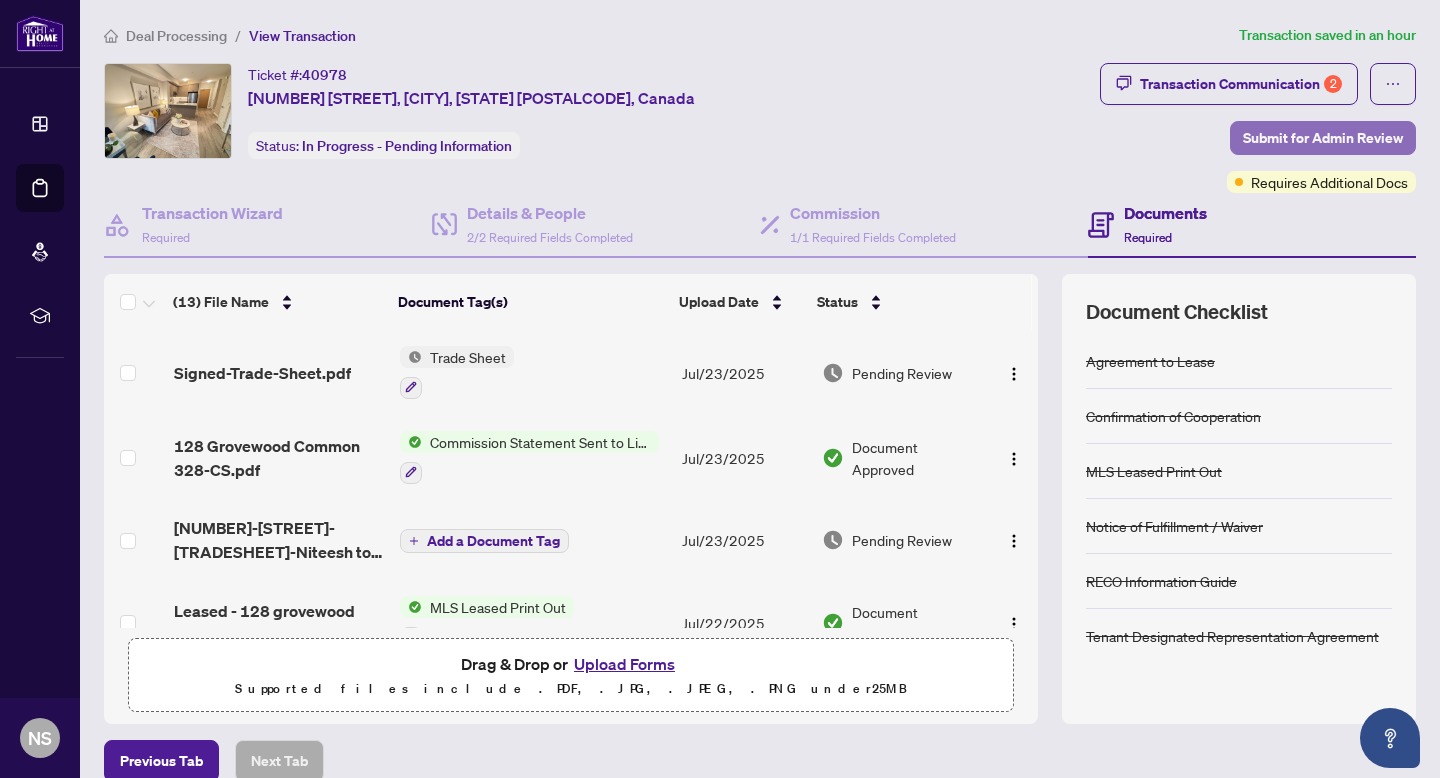 click on "Submit for Admin Review" at bounding box center [1323, 138] 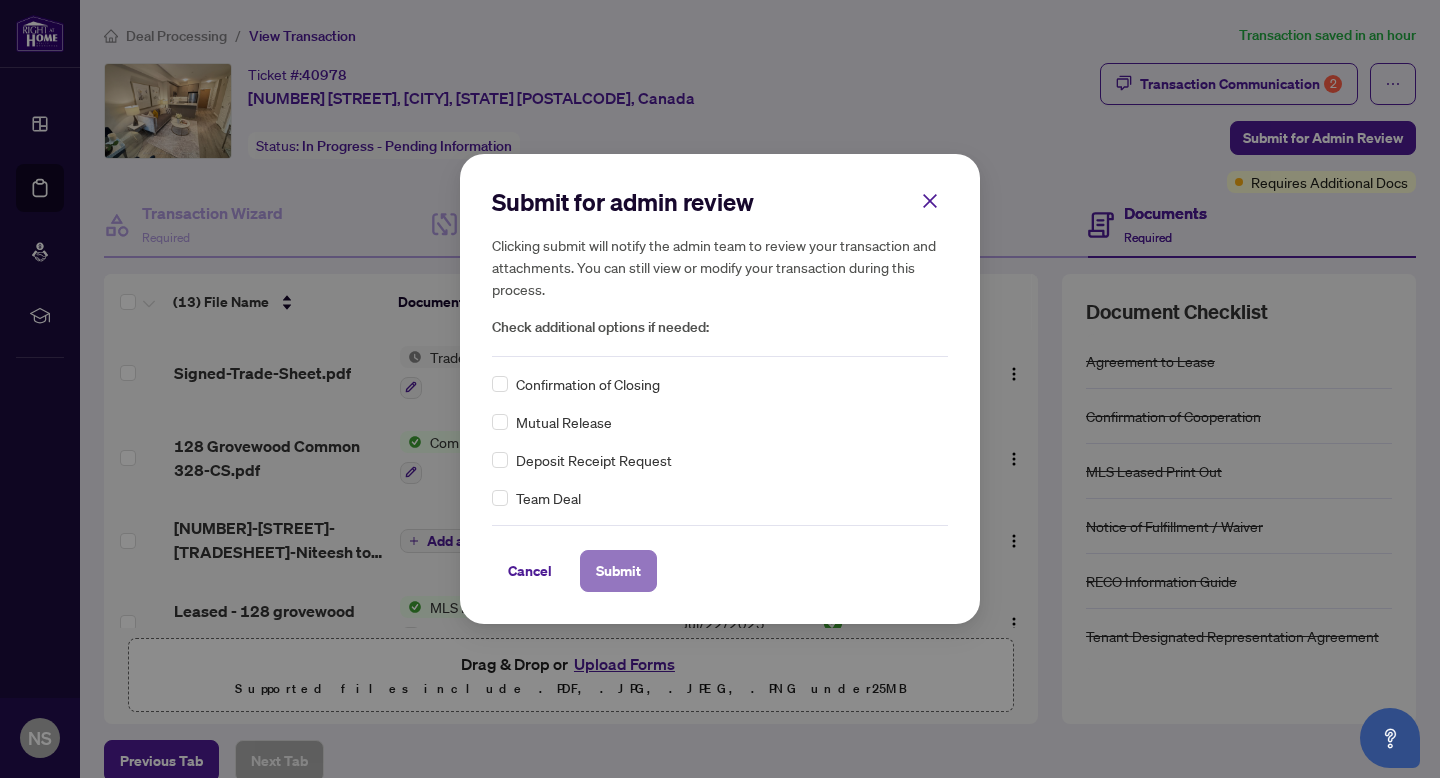 click on "Submit" at bounding box center (618, 571) 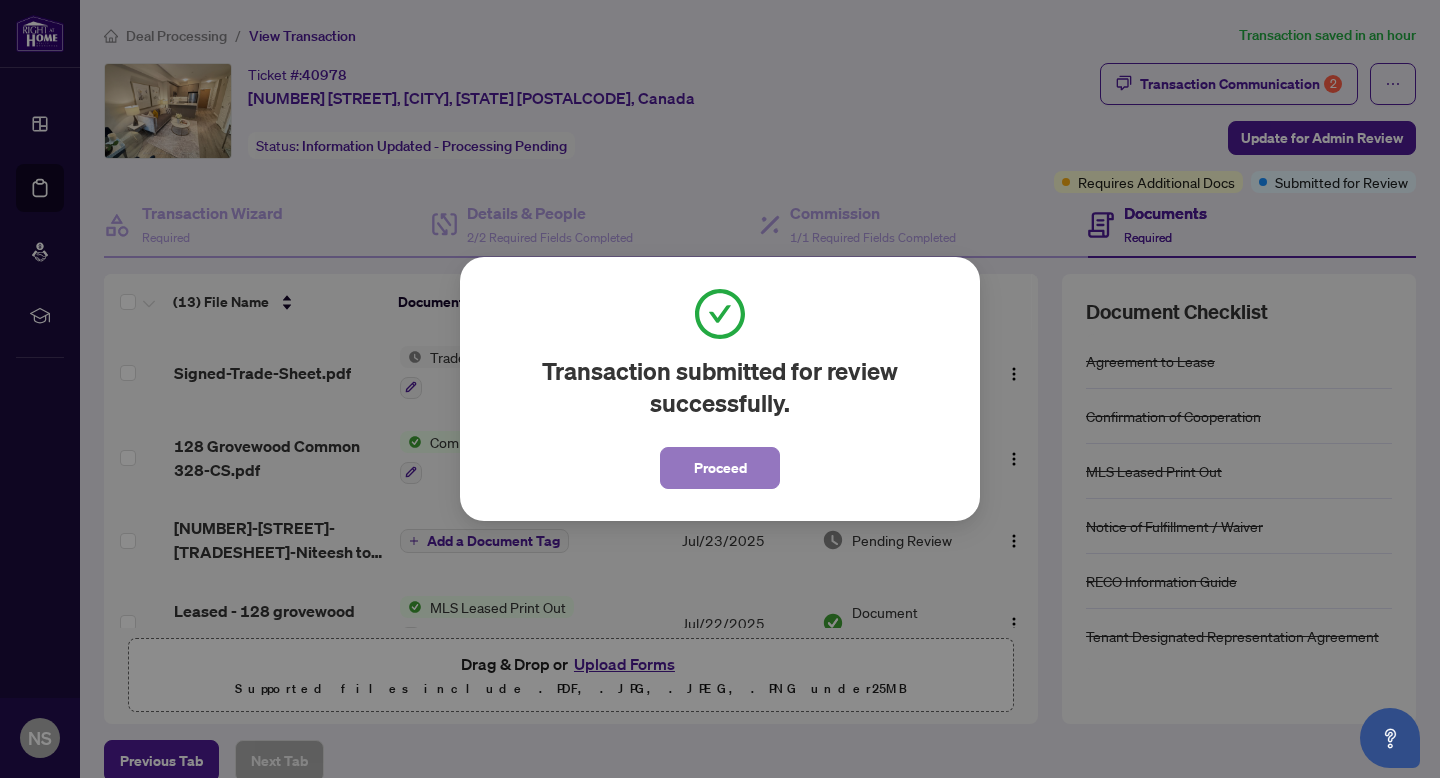 click on "Proceed" at bounding box center (720, 468) 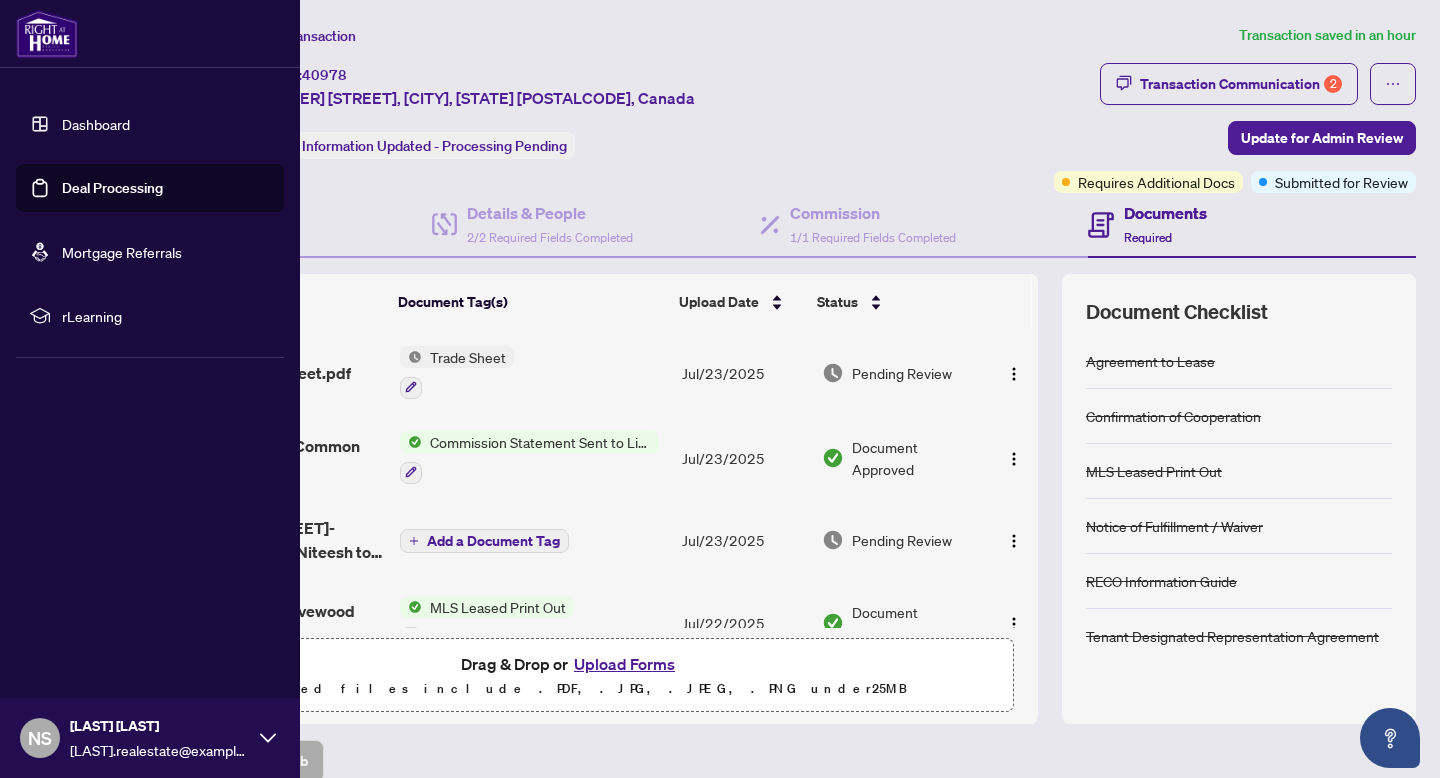 click on "Deal Processing" at bounding box center (112, 188) 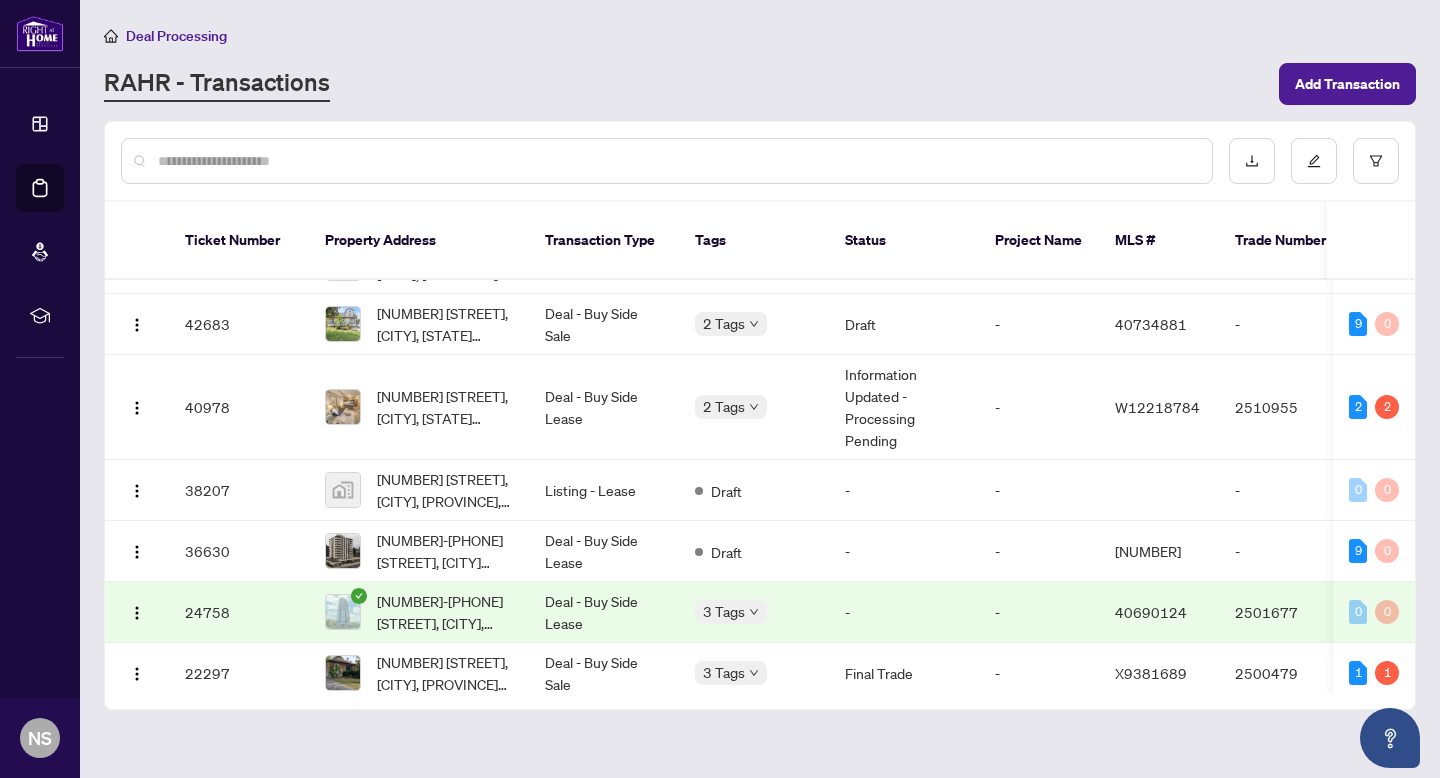 scroll, scrollTop: 0, scrollLeft: 0, axis: both 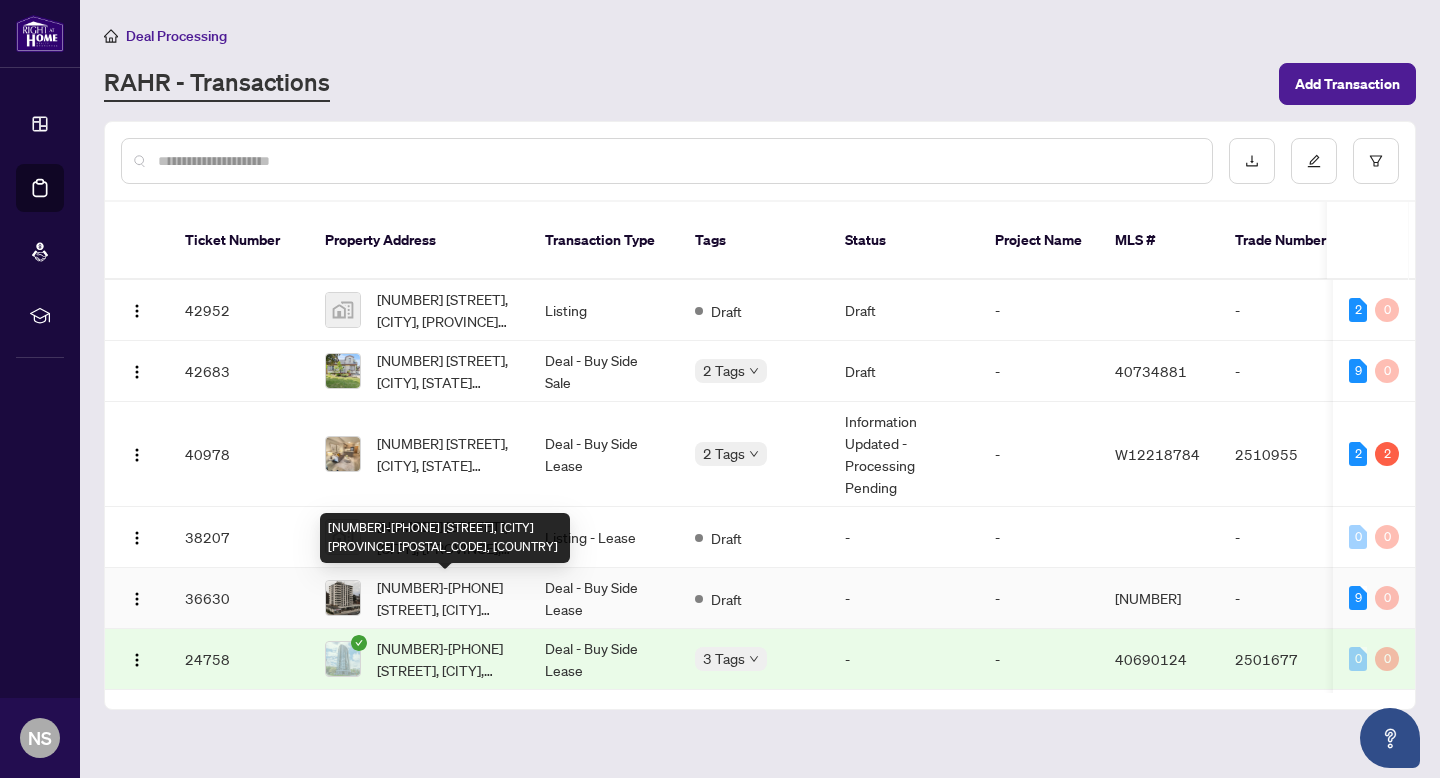 click on "[NUMBER]-[PHONE] [STREET], [CITY] [PROVINCE] [POSTAL_CODE], [COUNTRY]" at bounding box center [445, 598] 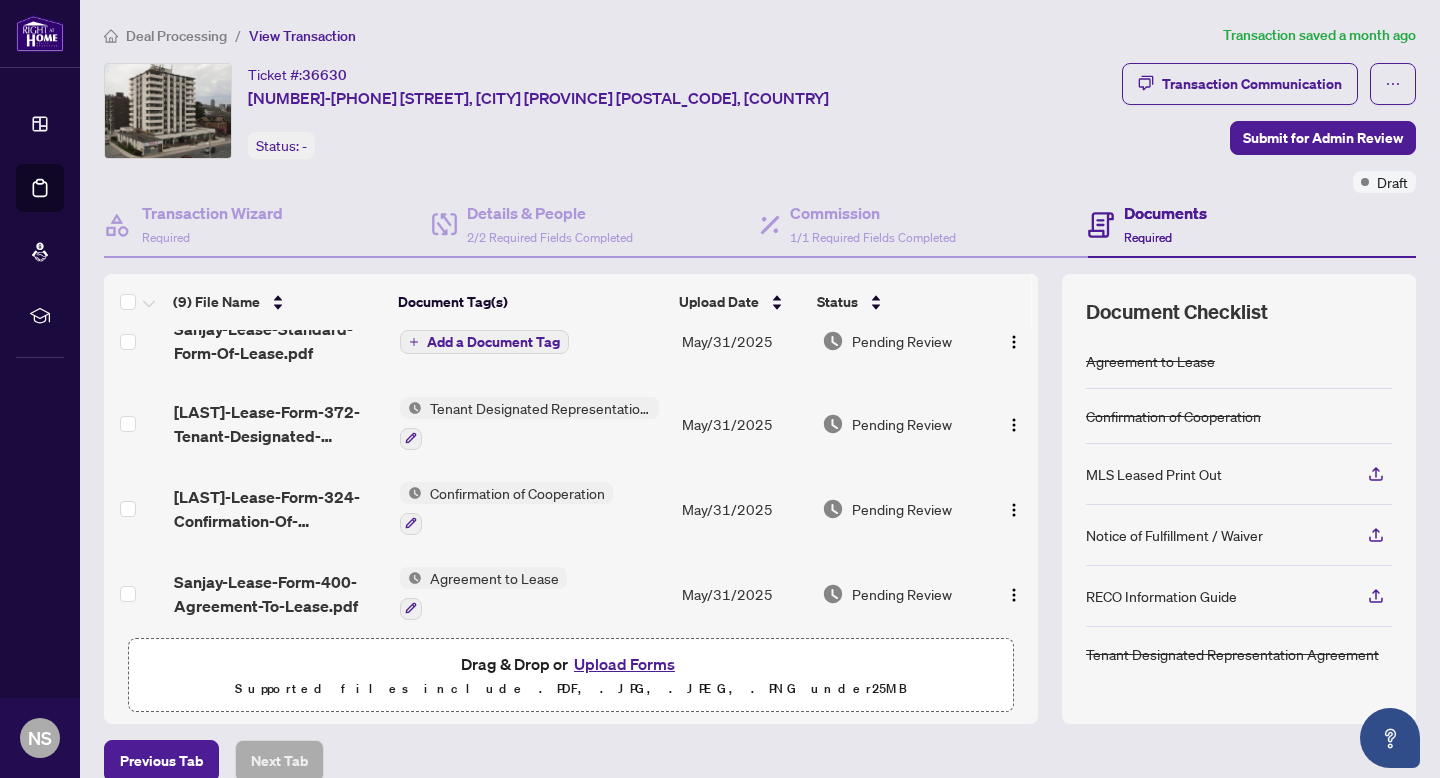 scroll, scrollTop: 465, scrollLeft: 0, axis: vertical 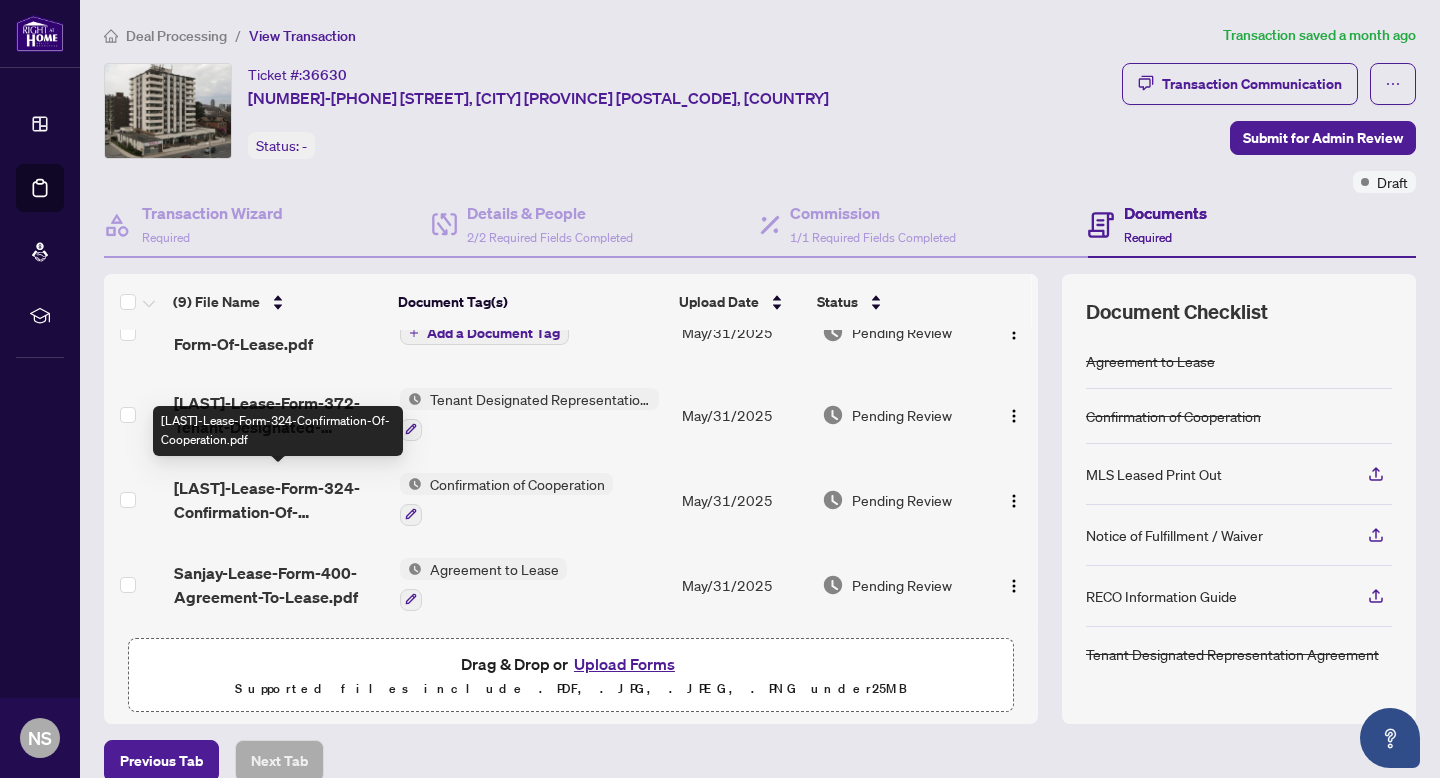 click on "[LAST]-Lease-Form-324-Confirmation-Of-Cooperation.pdf" at bounding box center [279, 500] 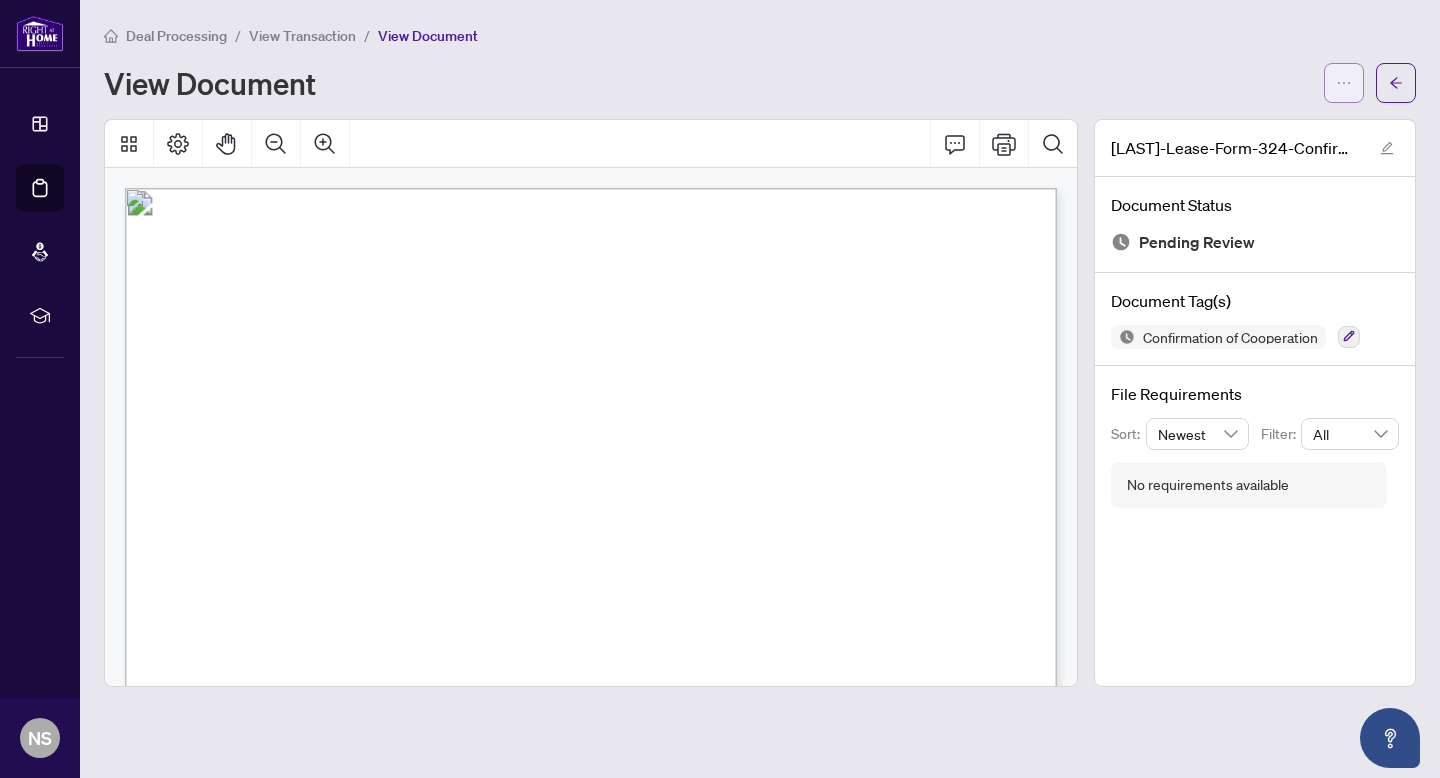 click at bounding box center [1344, 83] 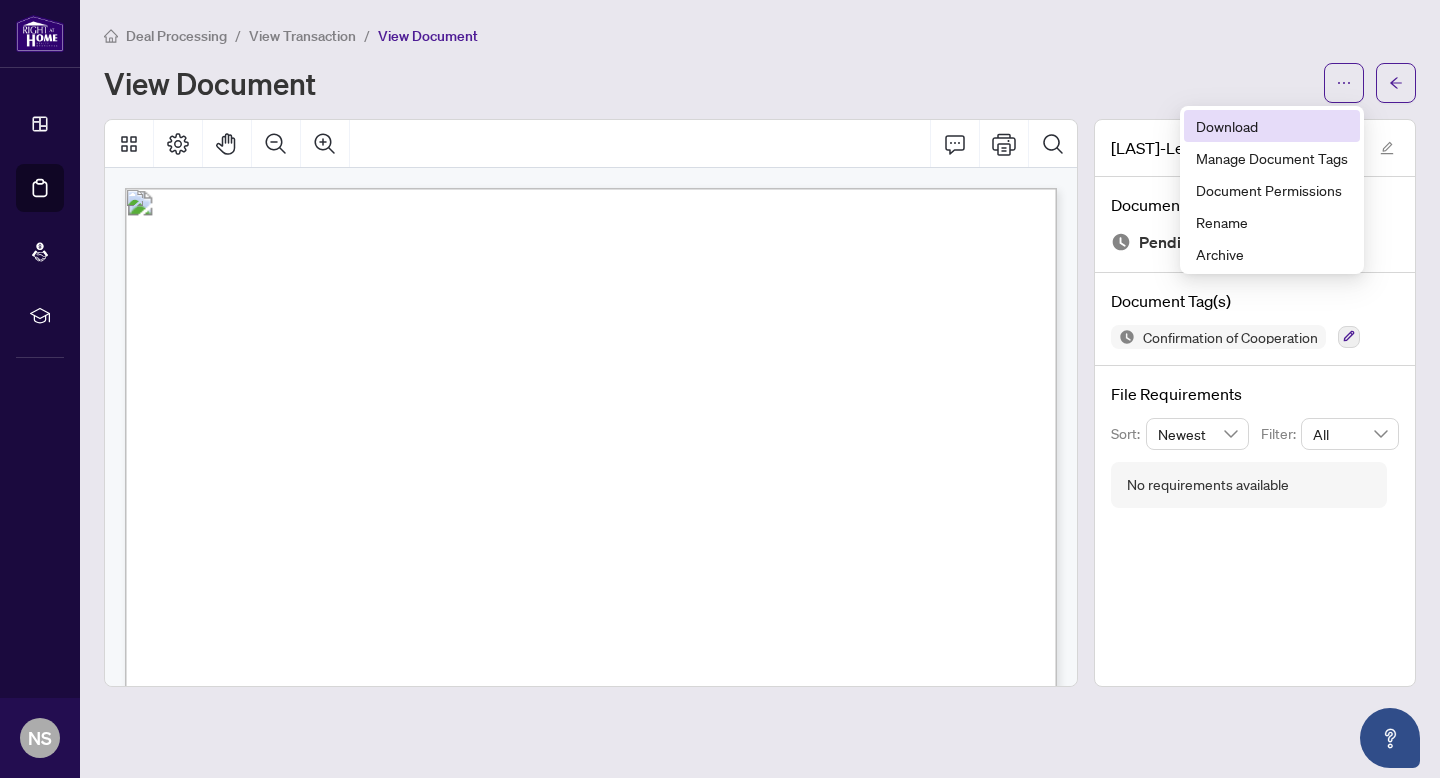 click on "Download" at bounding box center [1272, 126] 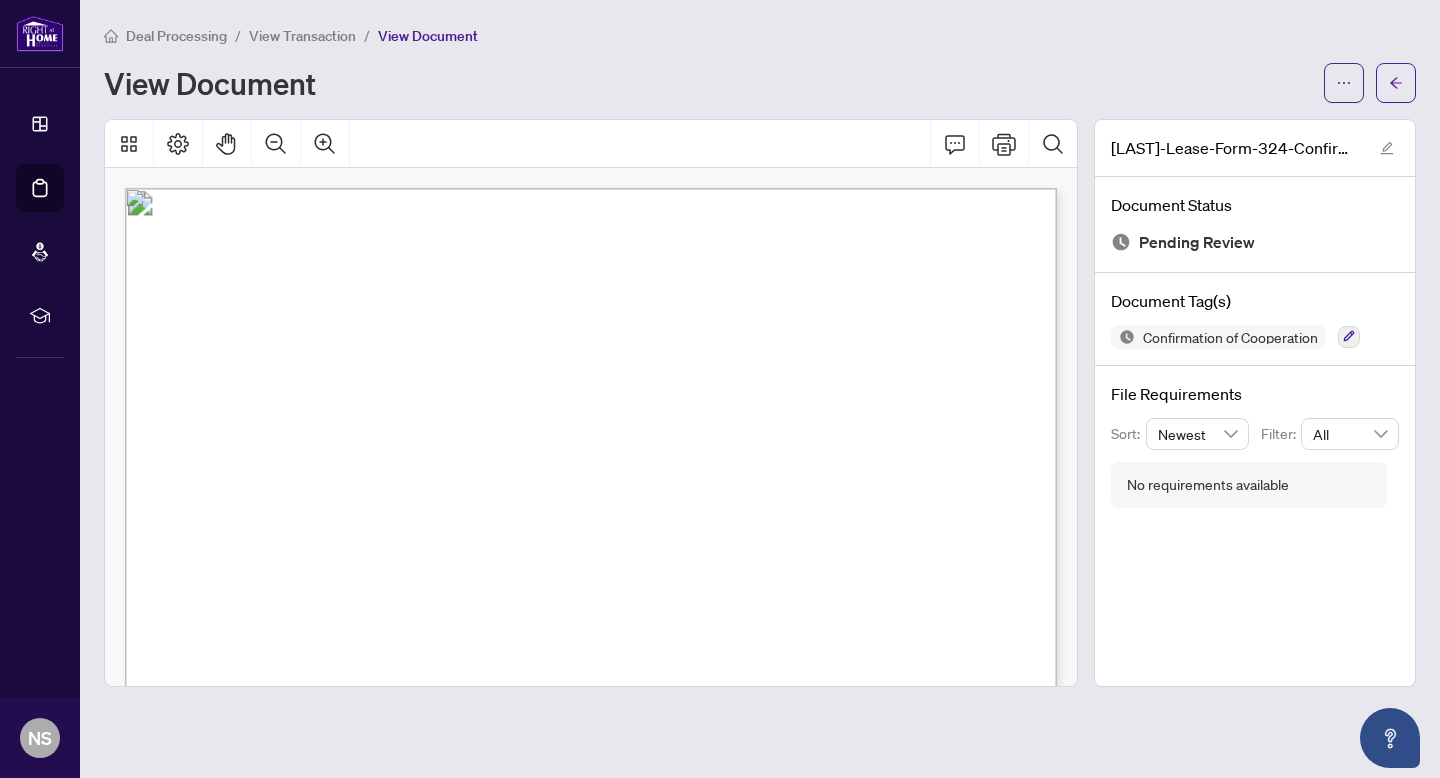 click on "Deal Processing / View Transaction / View Document" at bounding box center (760, 35) 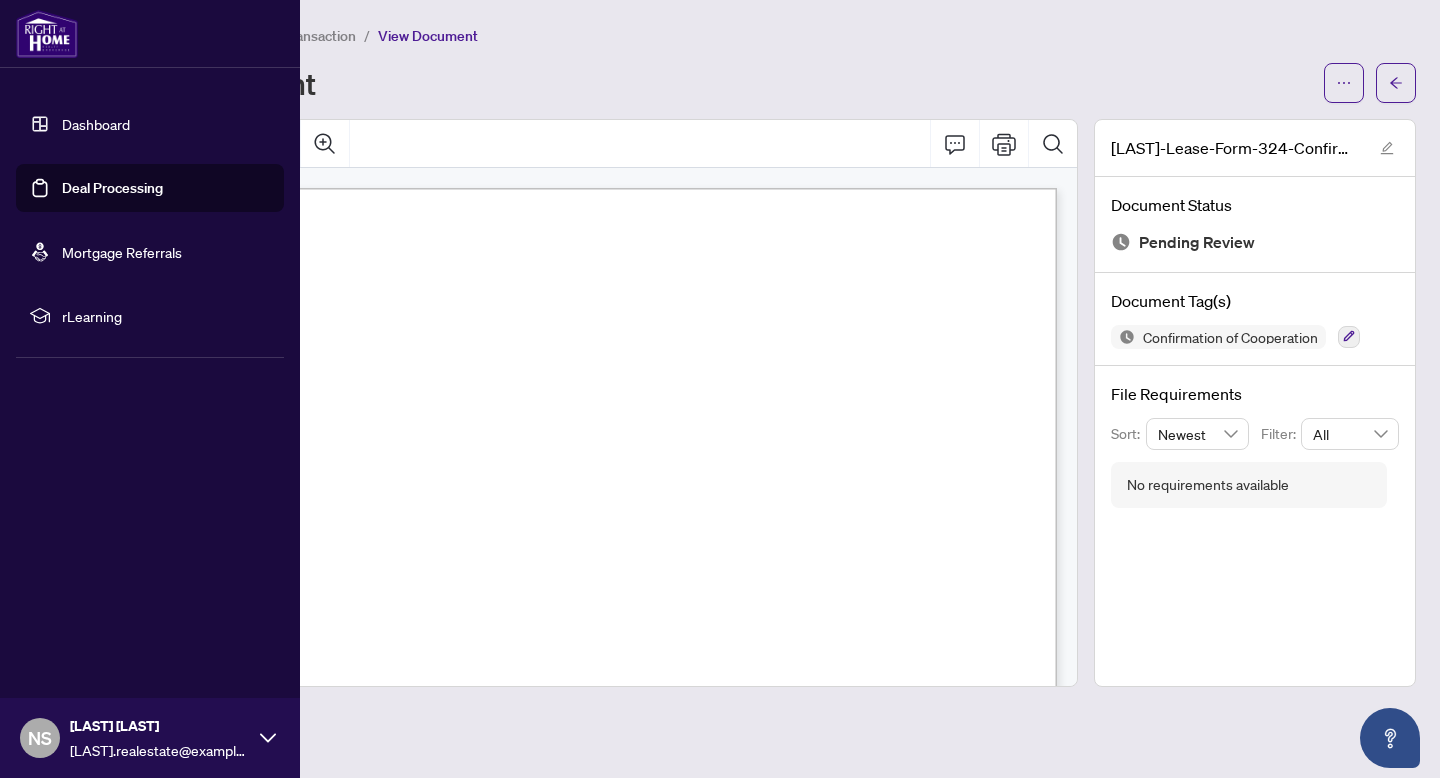 click on "Dashboard" at bounding box center (96, 124) 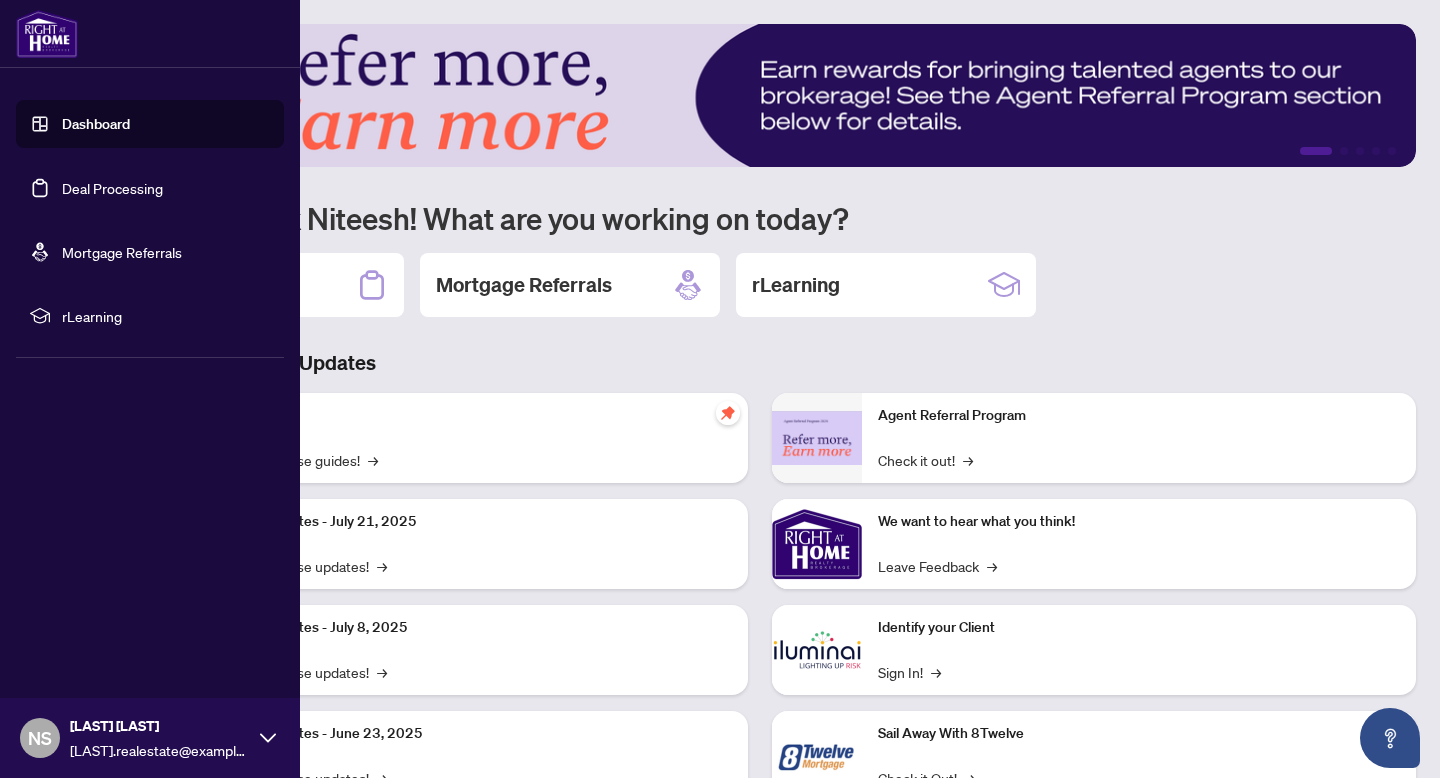 click on "Deal Processing" at bounding box center [112, 188] 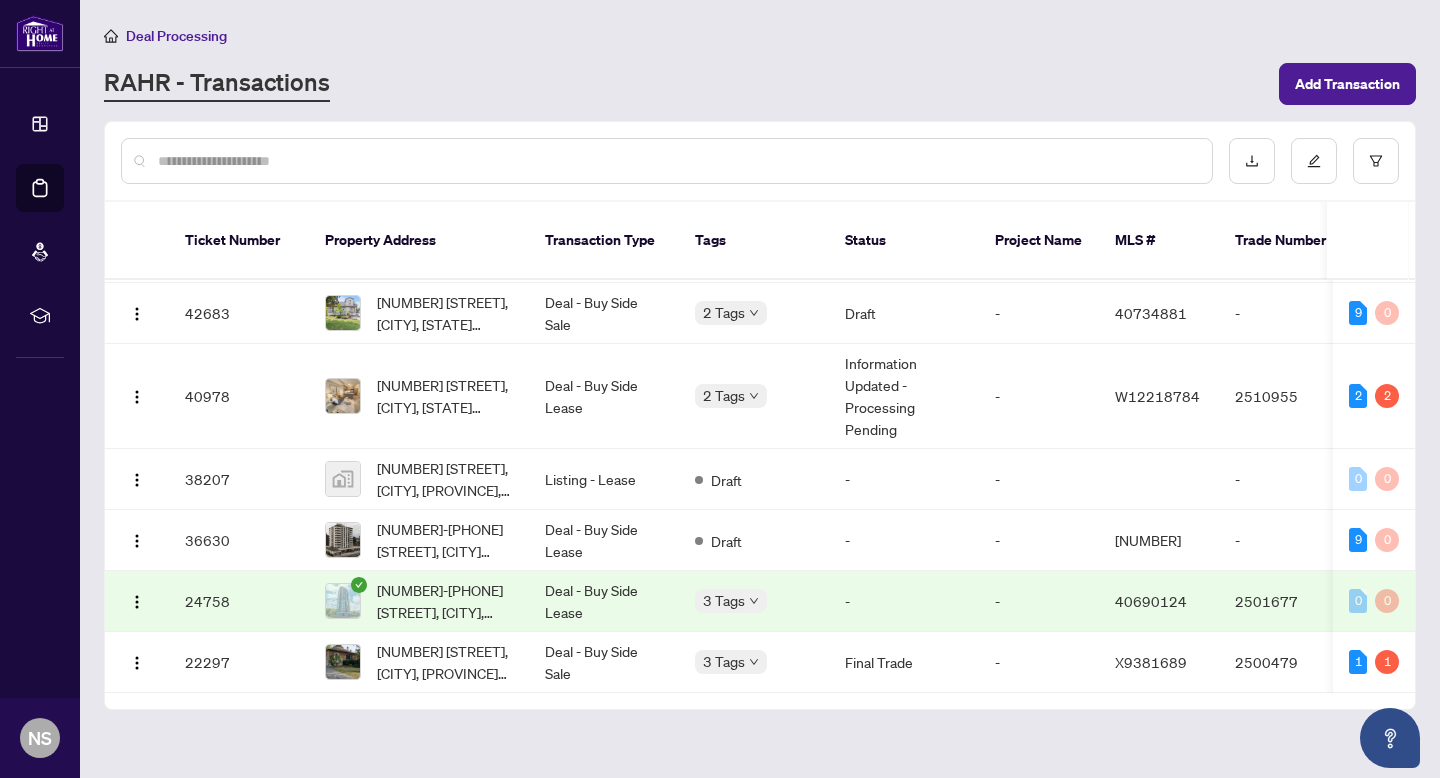 scroll, scrollTop: 0, scrollLeft: 0, axis: both 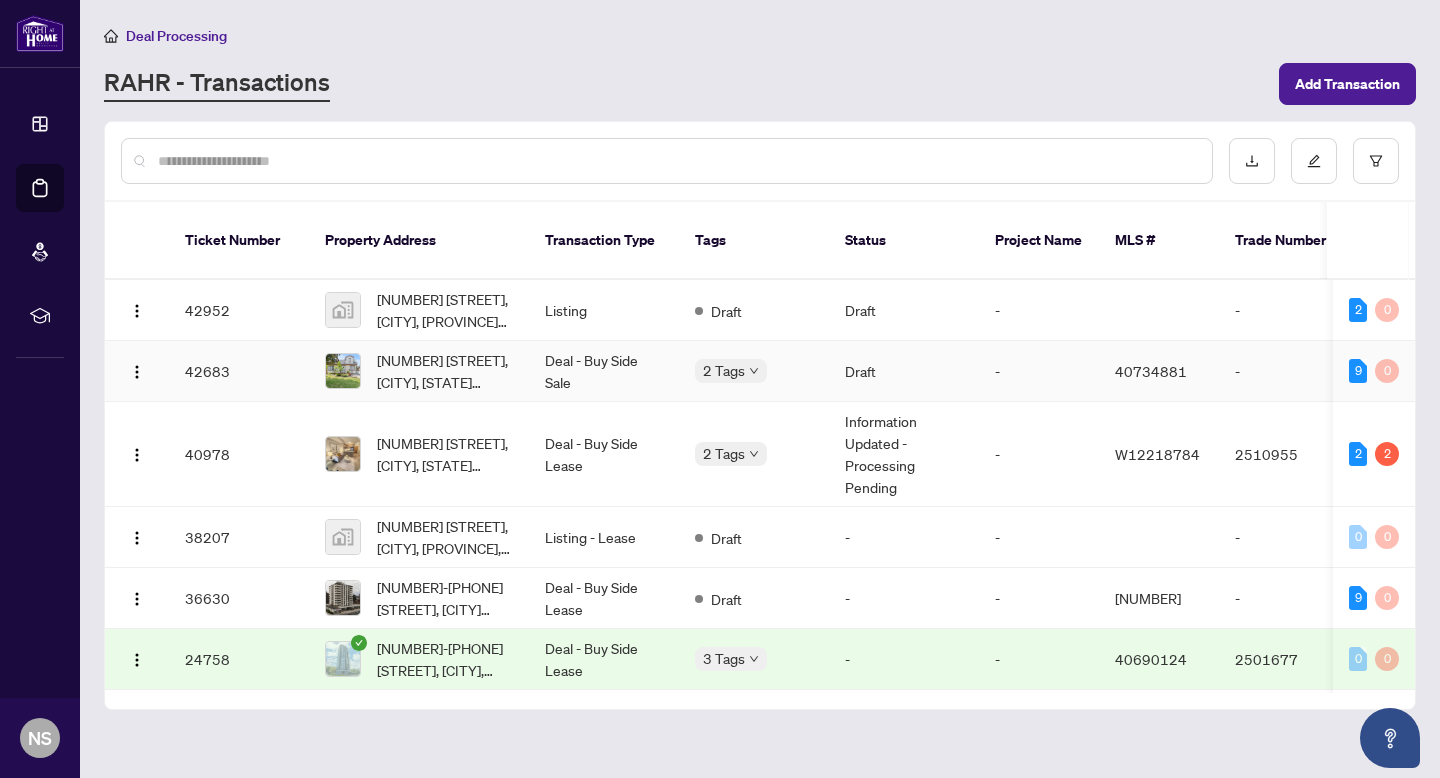 click on "[NUMBER] [STREET], [CITY], [STATE] [POSTALCODE], Canada" at bounding box center [445, 371] 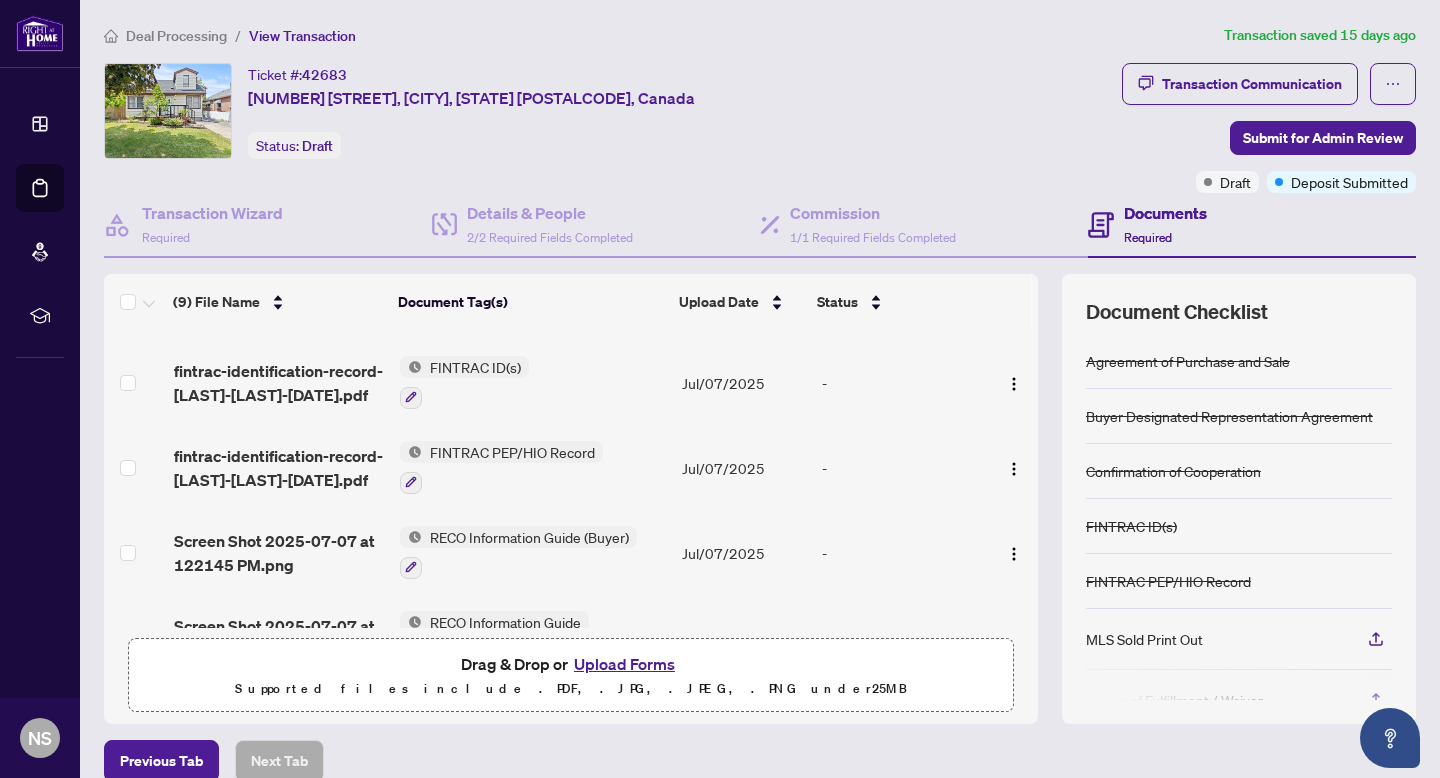 scroll, scrollTop: 0, scrollLeft: 0, axis: both 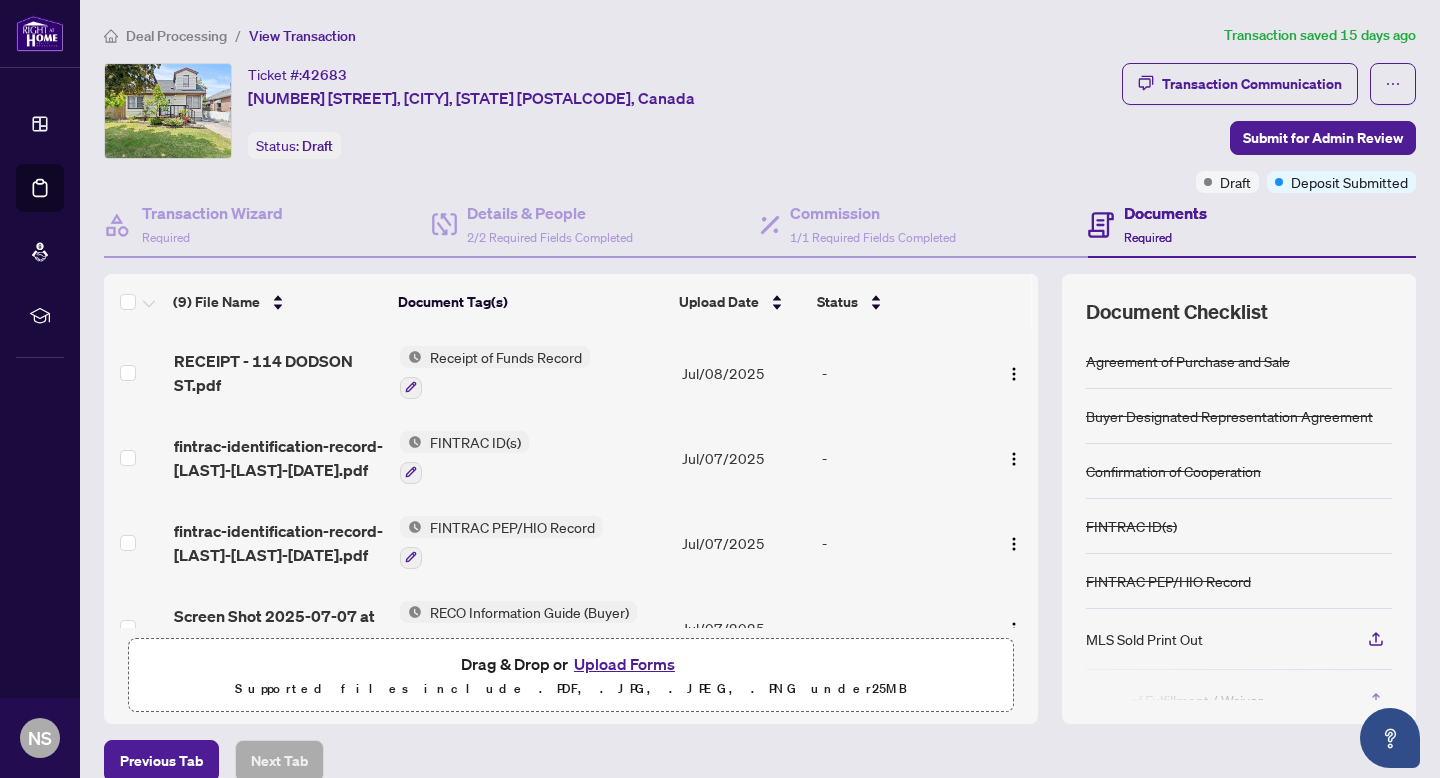 click on "Ticket #: 42683 114 Dodson Street, Hamilton, ON L9A 3K9, Canada Status: Draft" at bounding box center (609, 111) 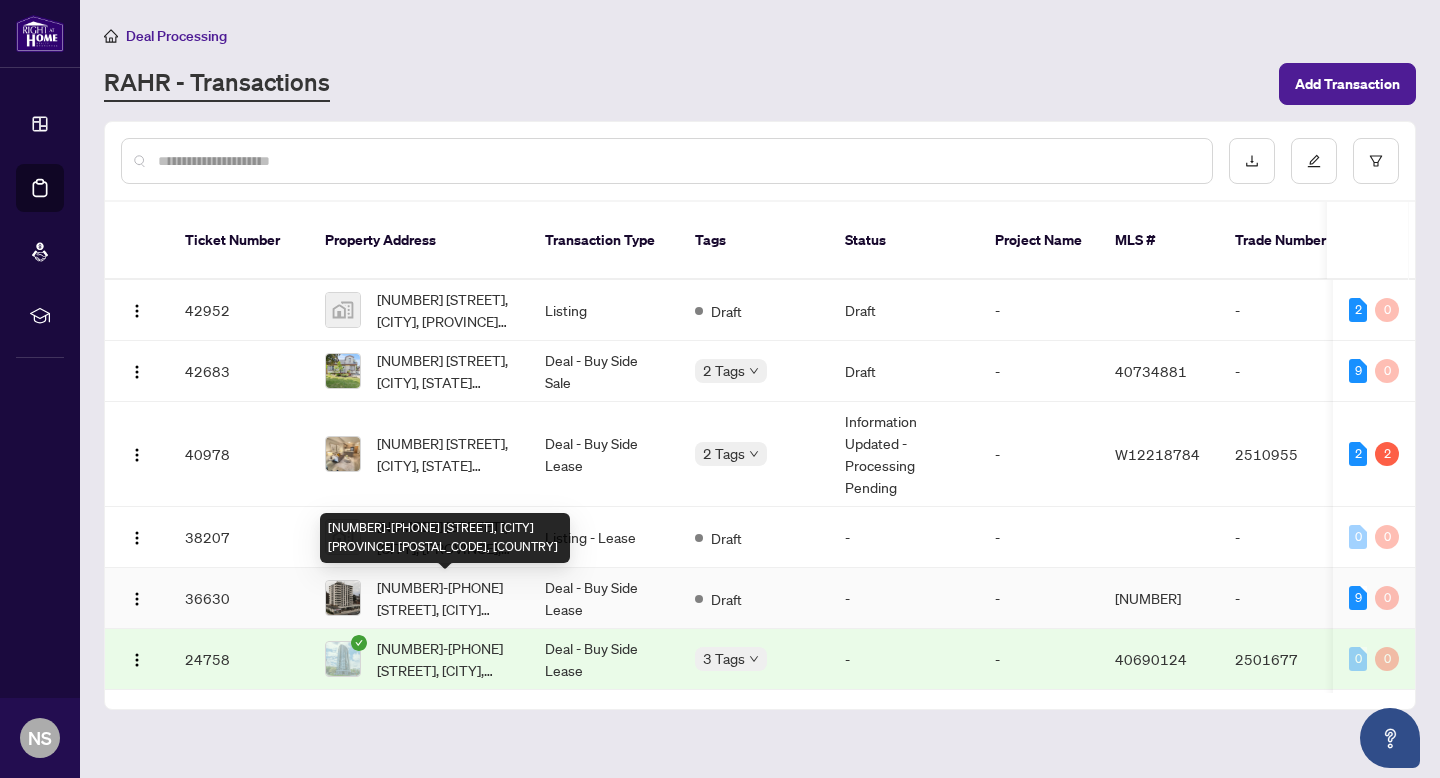 click on "[NUMBER]-[PHONE] [STREET], [CITY] [PROVINCE] [POSTAL_CODE], [COUNTRY]" at bounding box center (445, 598) 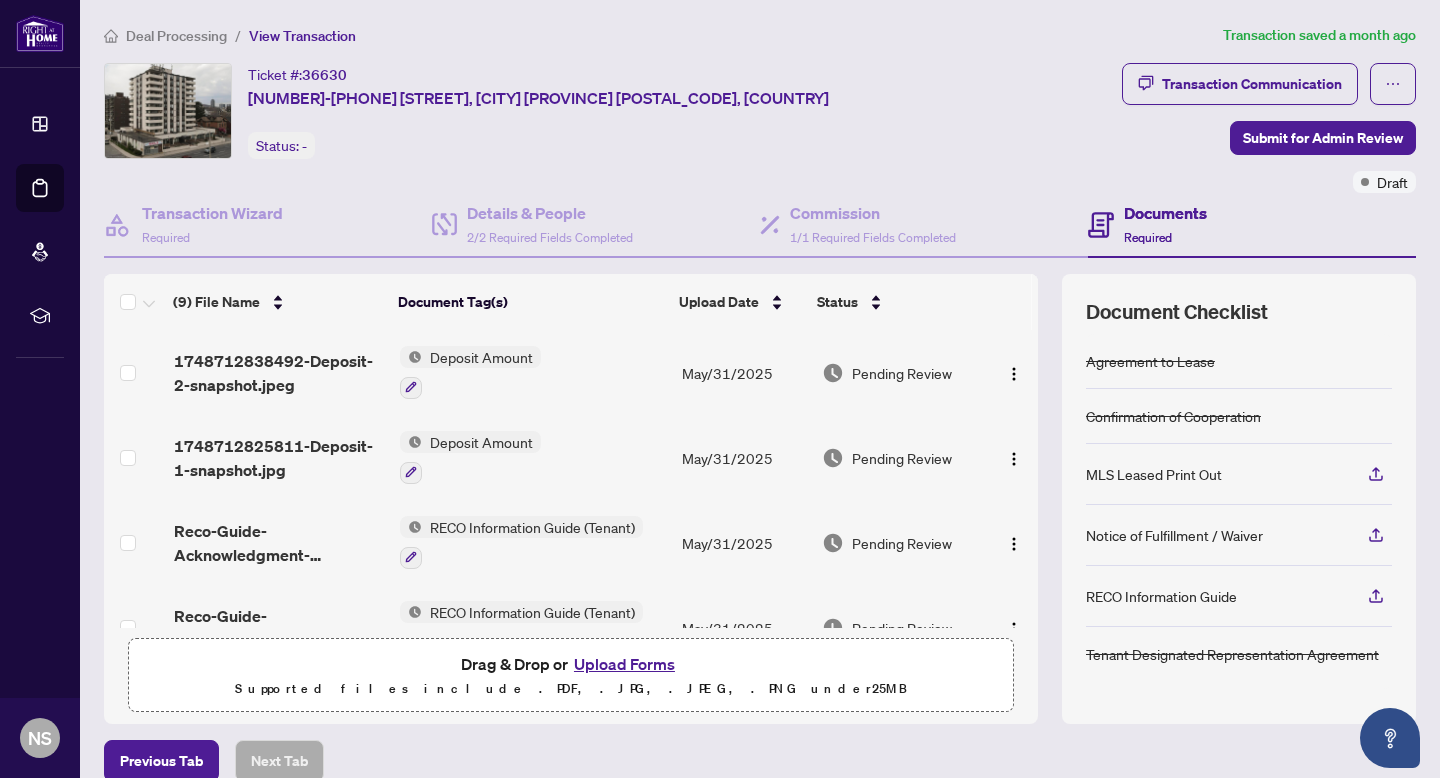 click on "MLS Leased Print Out" at bounding box center (1154, 474) 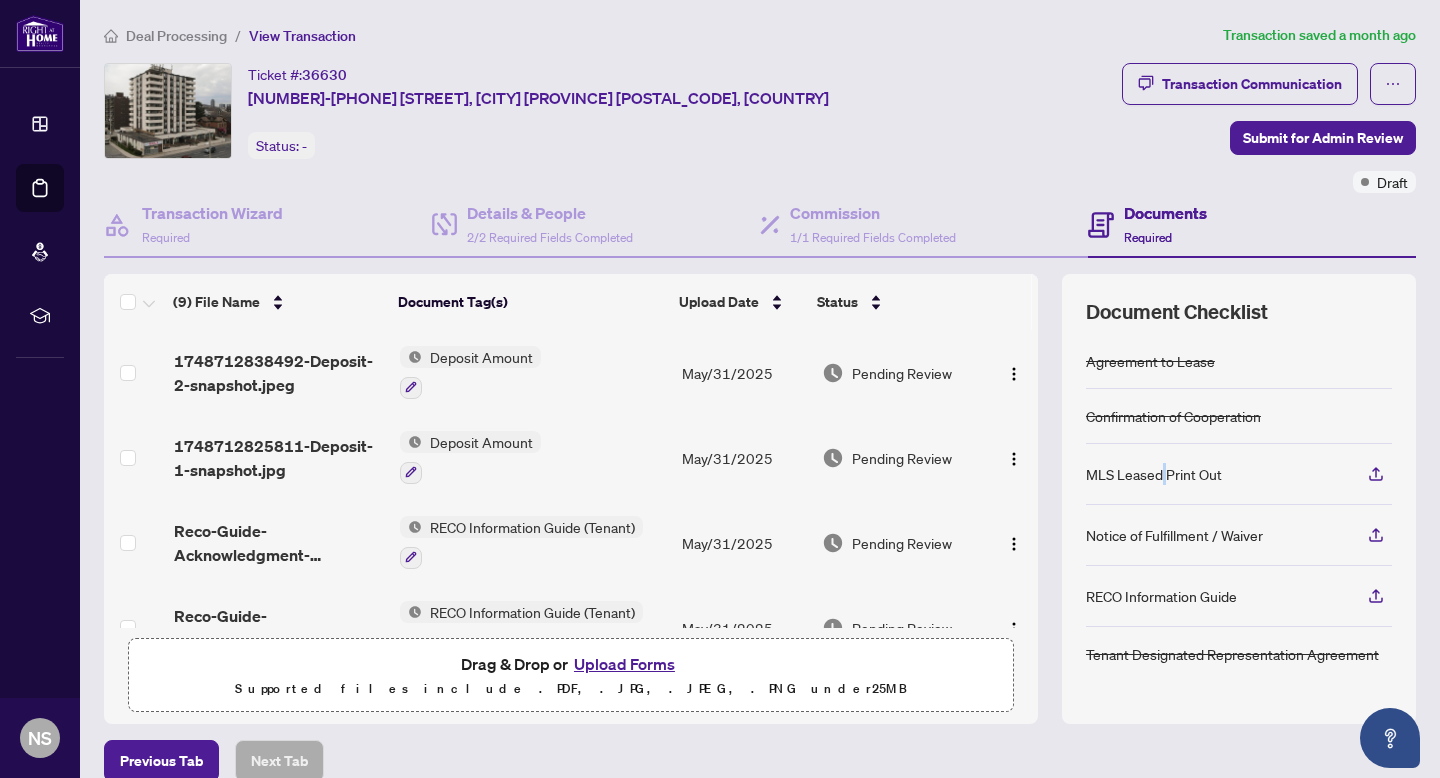 click on "MLS Leased Print Out" at bounding box center [1154, 474] 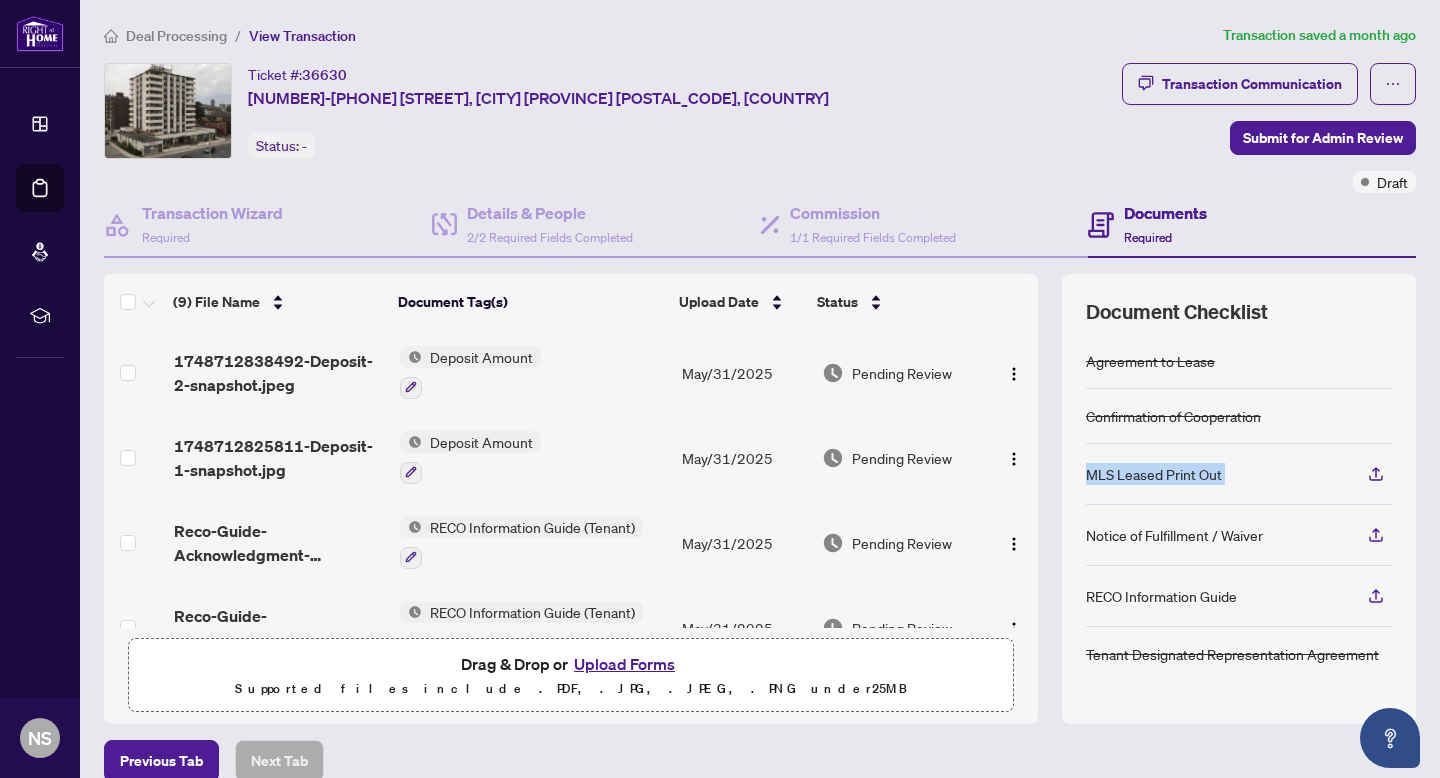 click on "MLS Leased Print Out" at bounding box center [1154, 474] 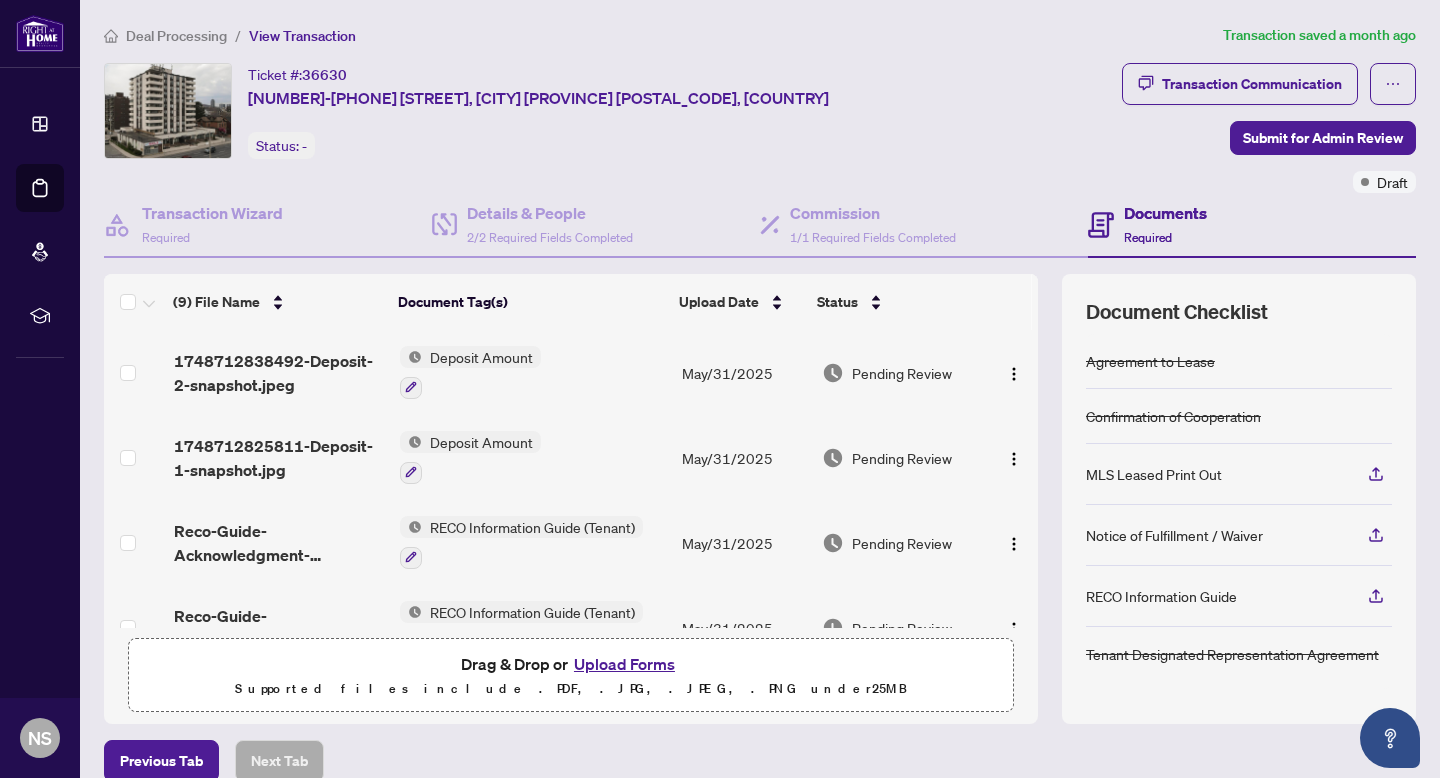 click on "MLS Leased Print Out" at bounding box center (1154, 474) 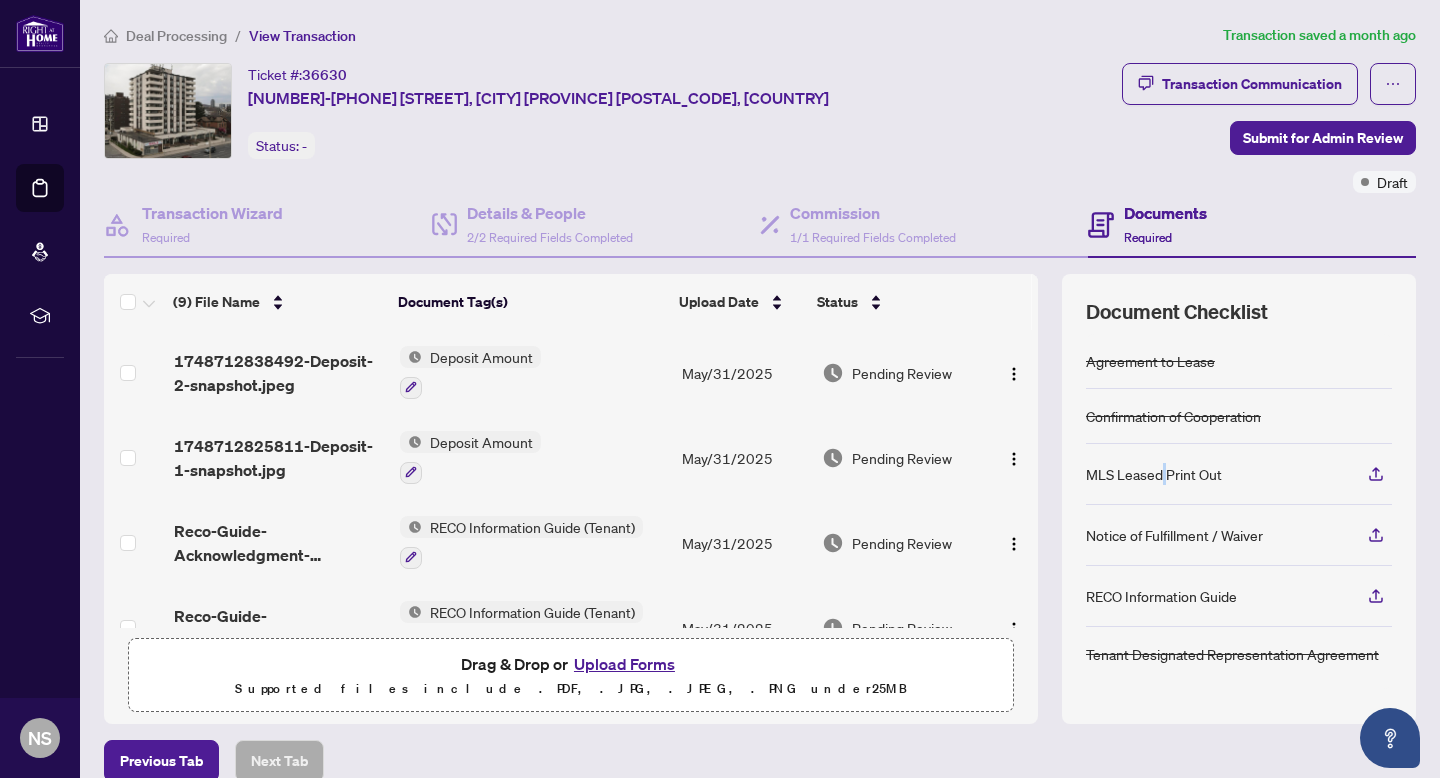 click on "MLS Leased Print Out" at bounding box center (1154, 474) 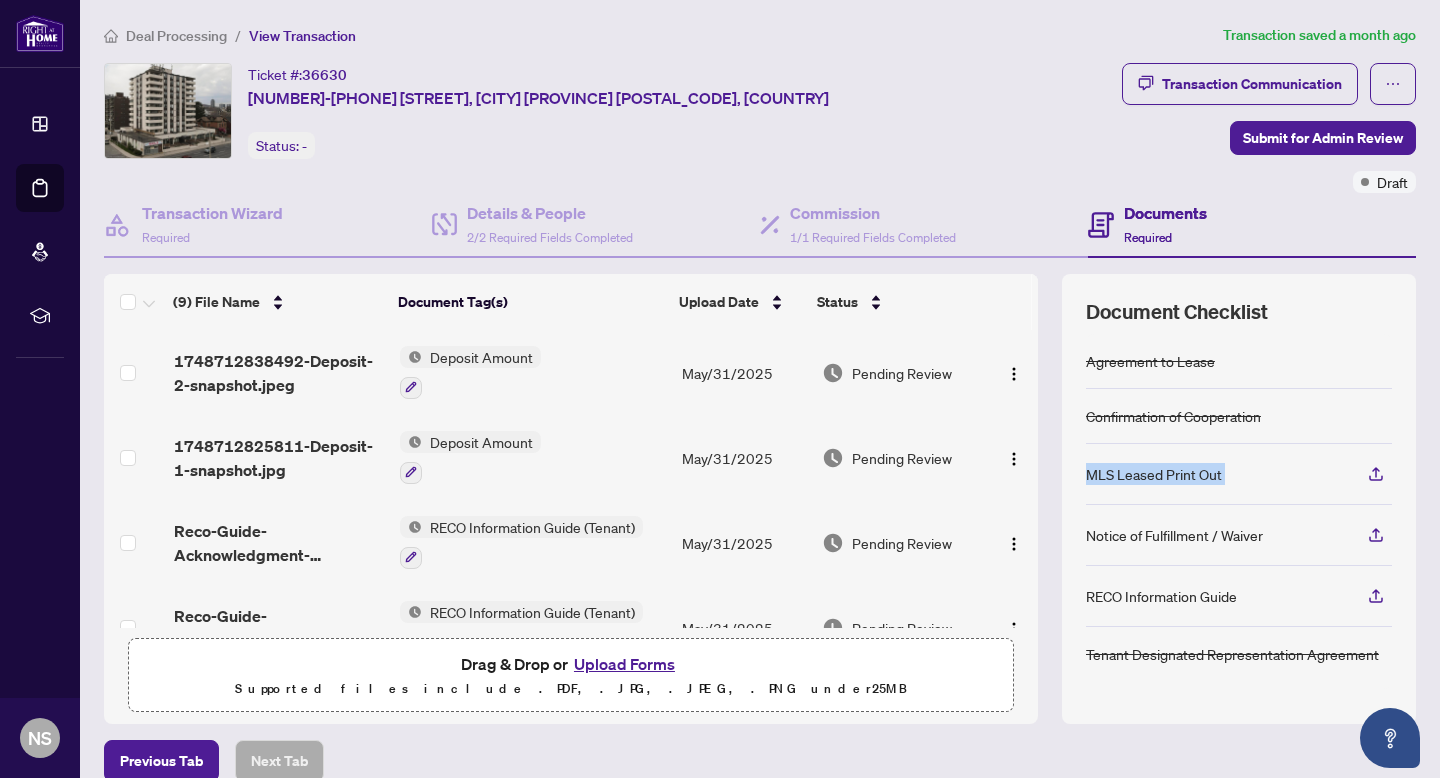 click on "MLS Leased Print Out" at bounding box center (1154, 474) 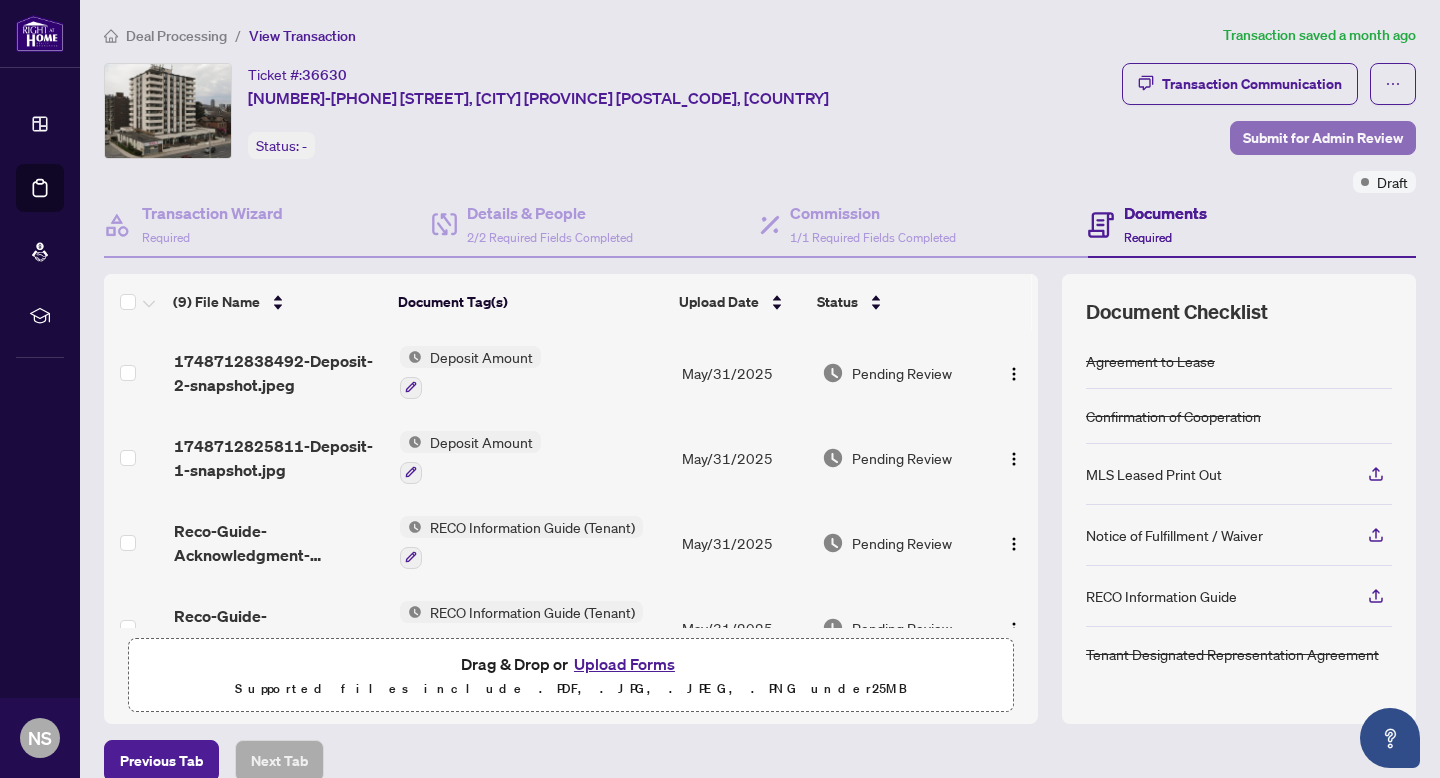 click on "Submit for Admin Review" at bounding box center (1323, 138) 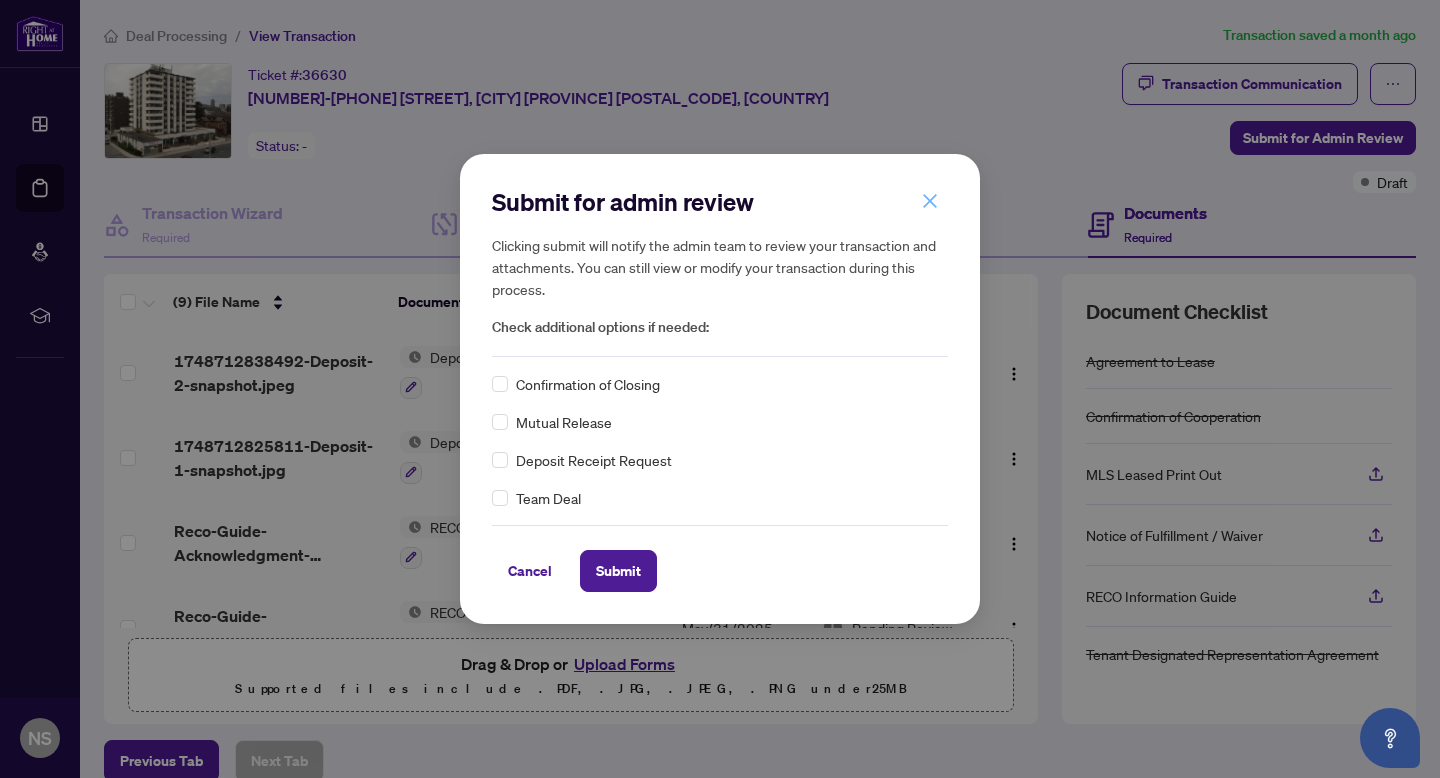 click at bounding box center (930, 201) 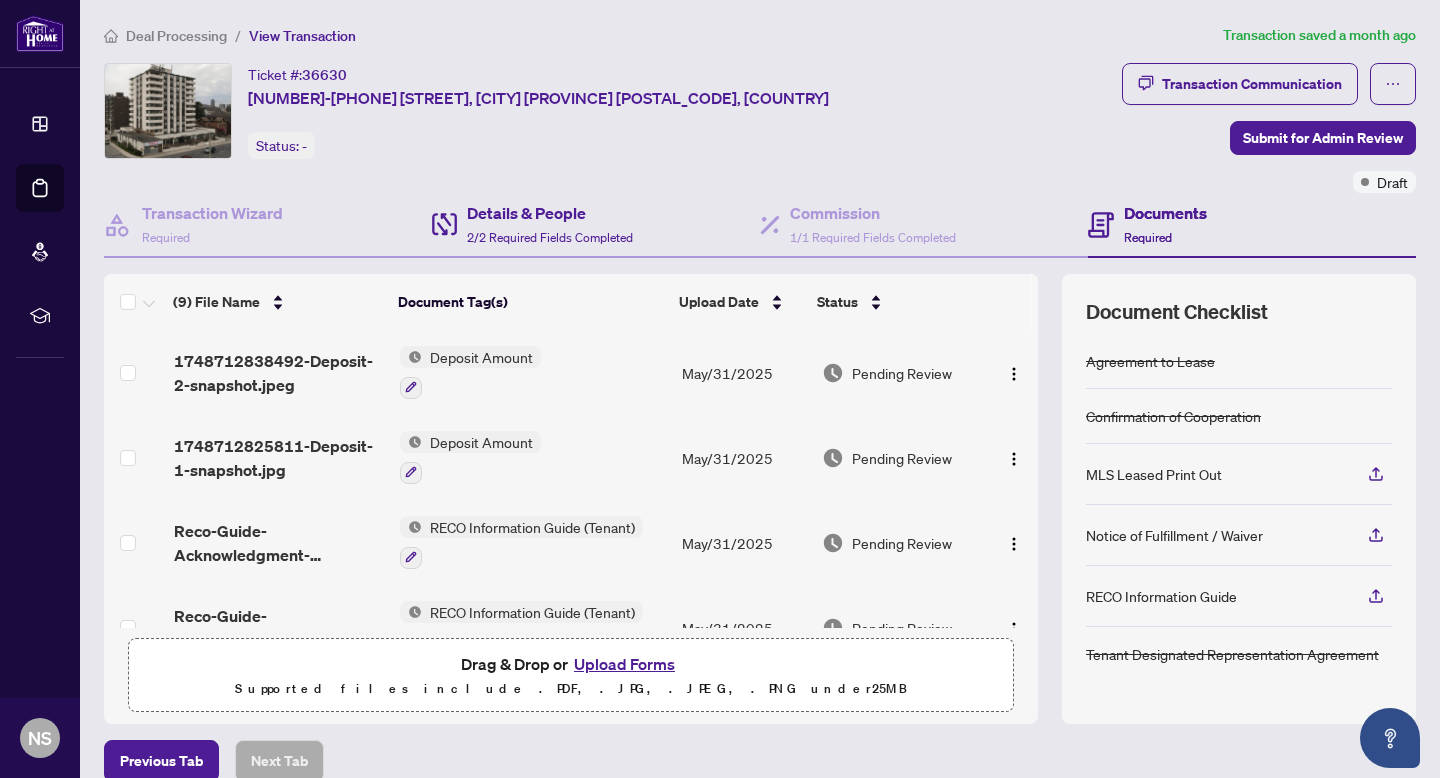 click on "Details & People 2/2 Required Fields Completed" at bounding box center [596, 225] 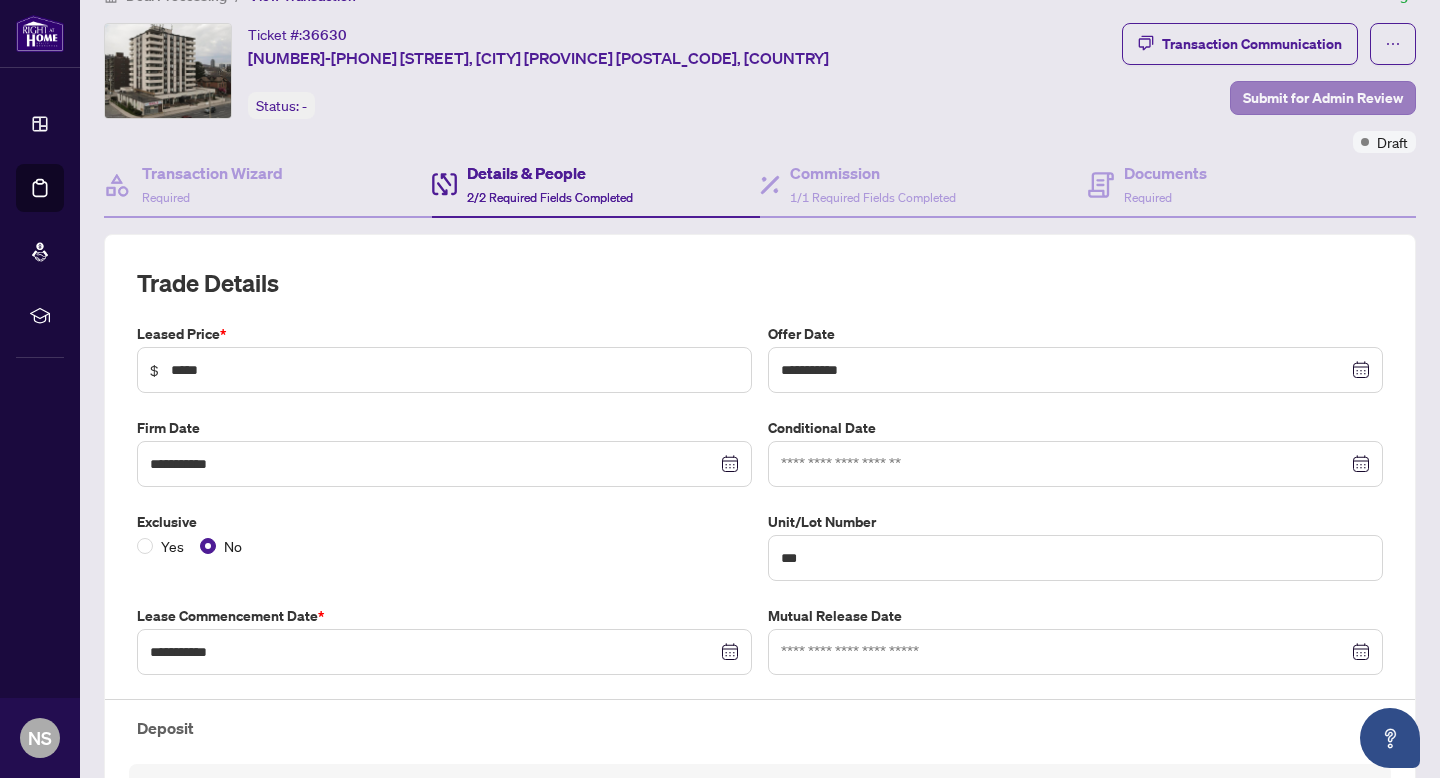 scroll, scrollTop: 0, scrollLeft: 0, axis: both 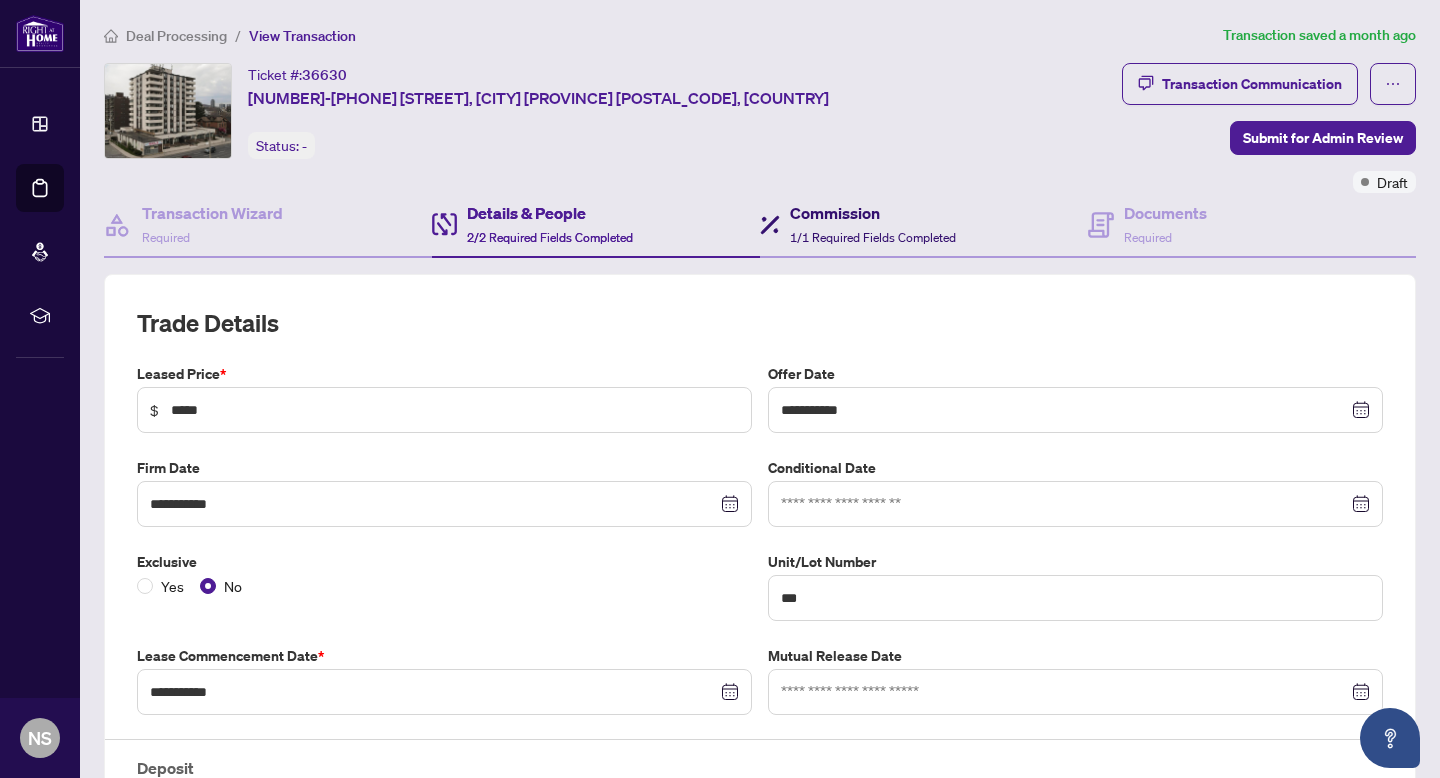 click on "1/1 Required Fields Completed" at bounding box center (873, 237) 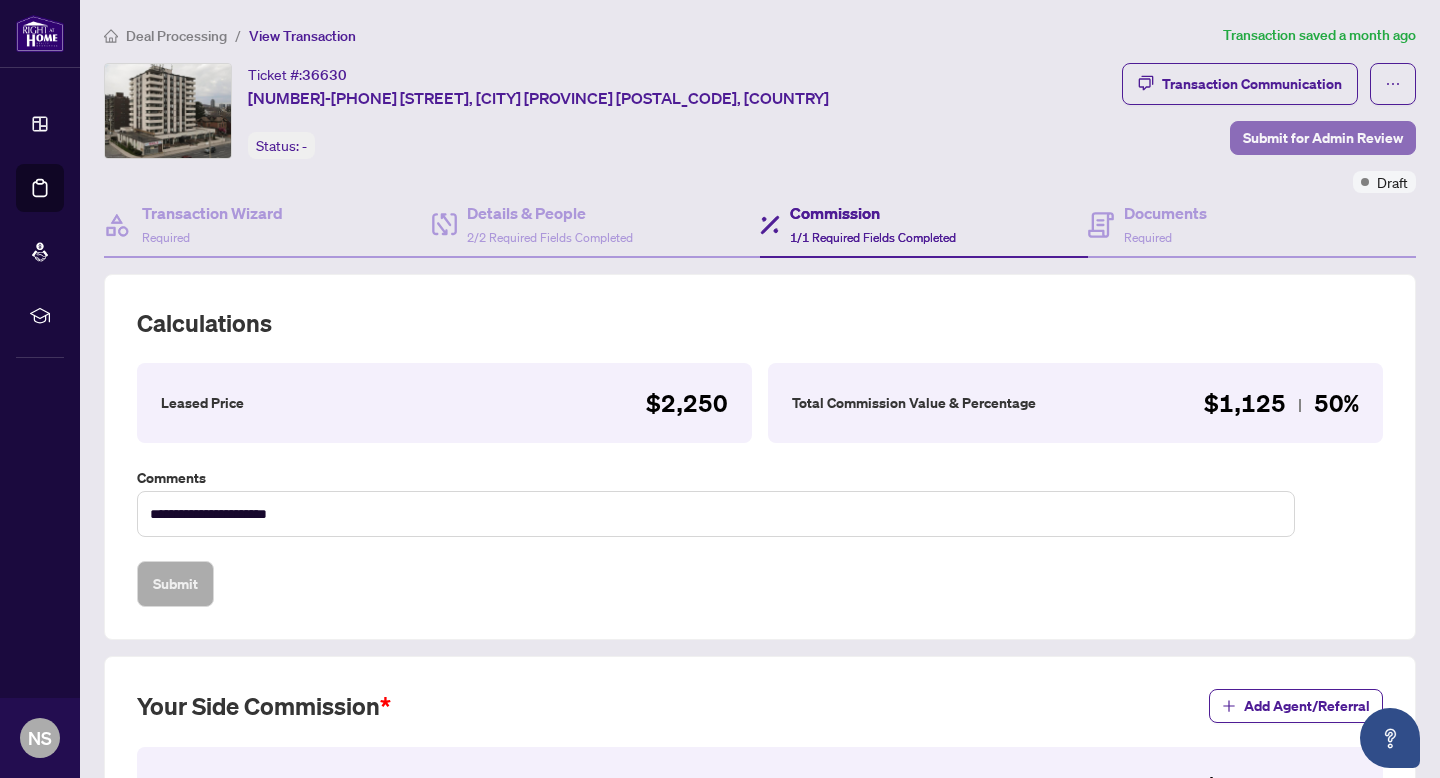 click on "Submit for Admin Review" at bounding box center [1323, 138] 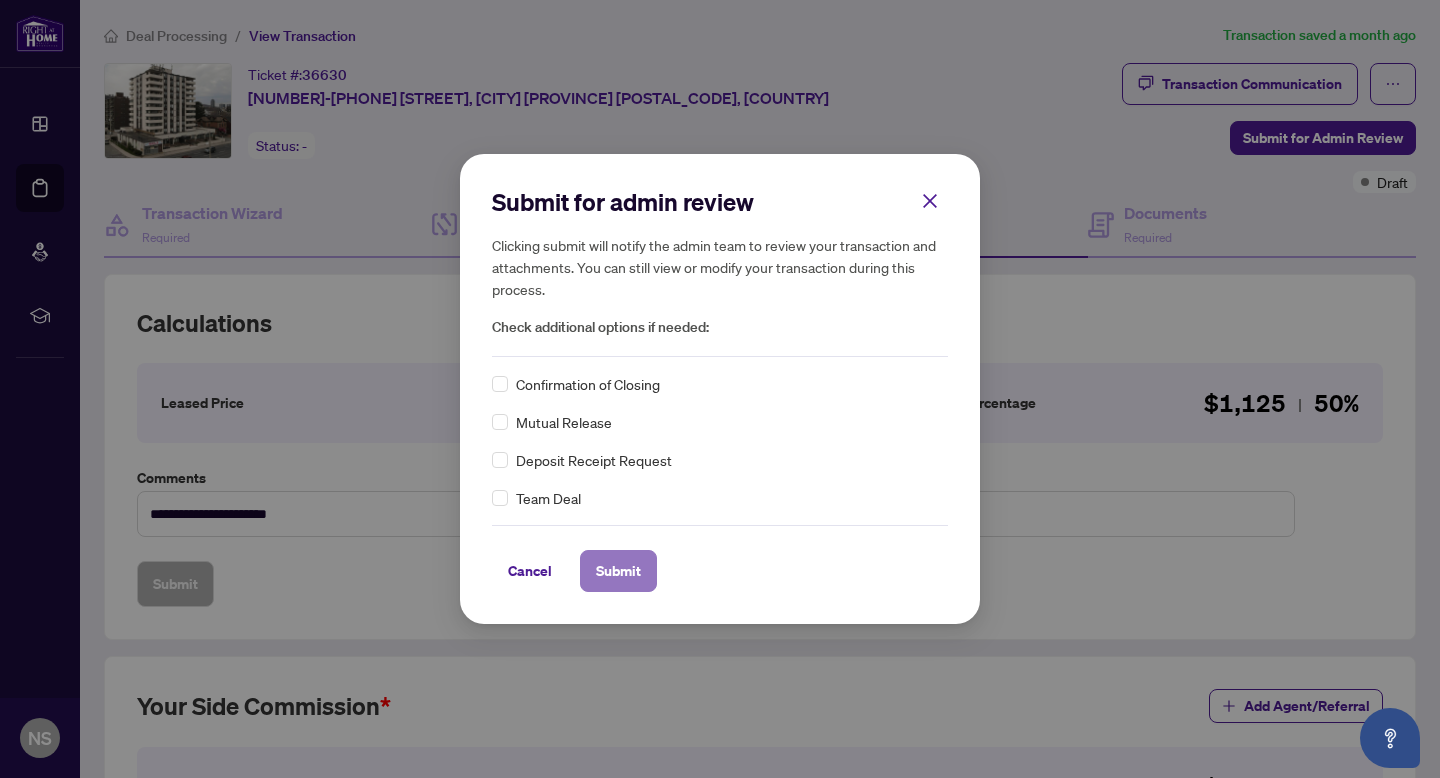 click on "Submit" at bounding box center [618, 571] 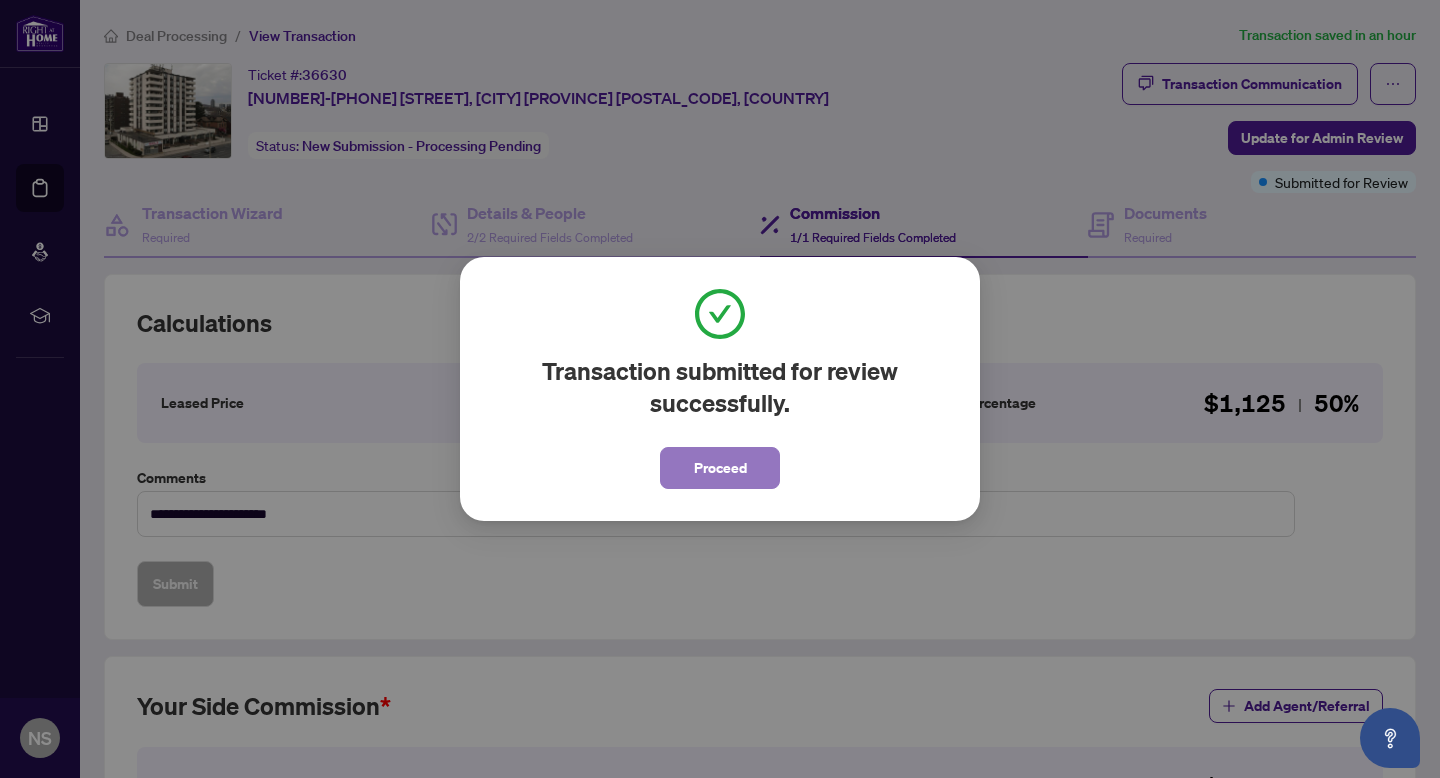 click on "Proceed" at bounding box center (720, 468) 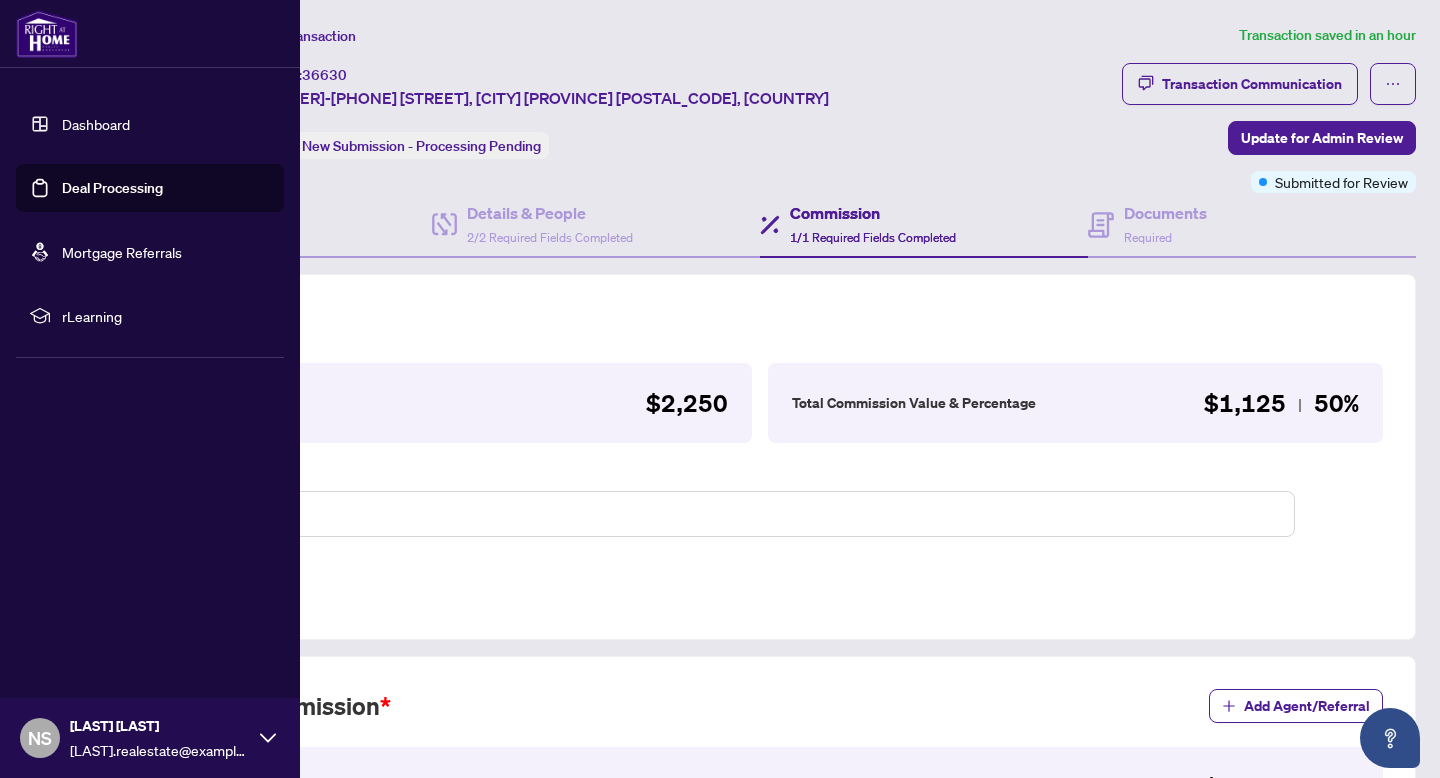 click on "Deal Processing" at bounding box center [112, 188] 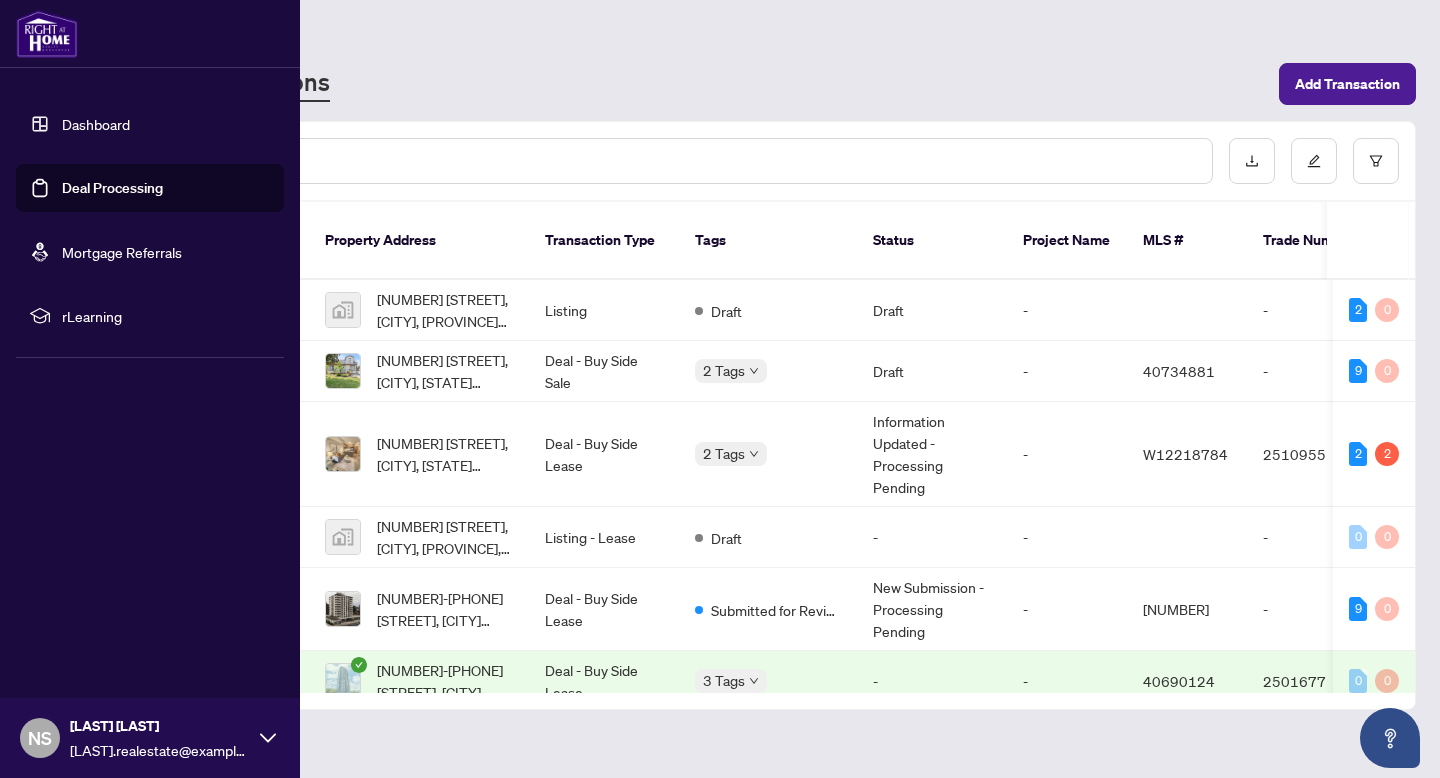click on "Deal Processing" at bounding box center (112, 188) 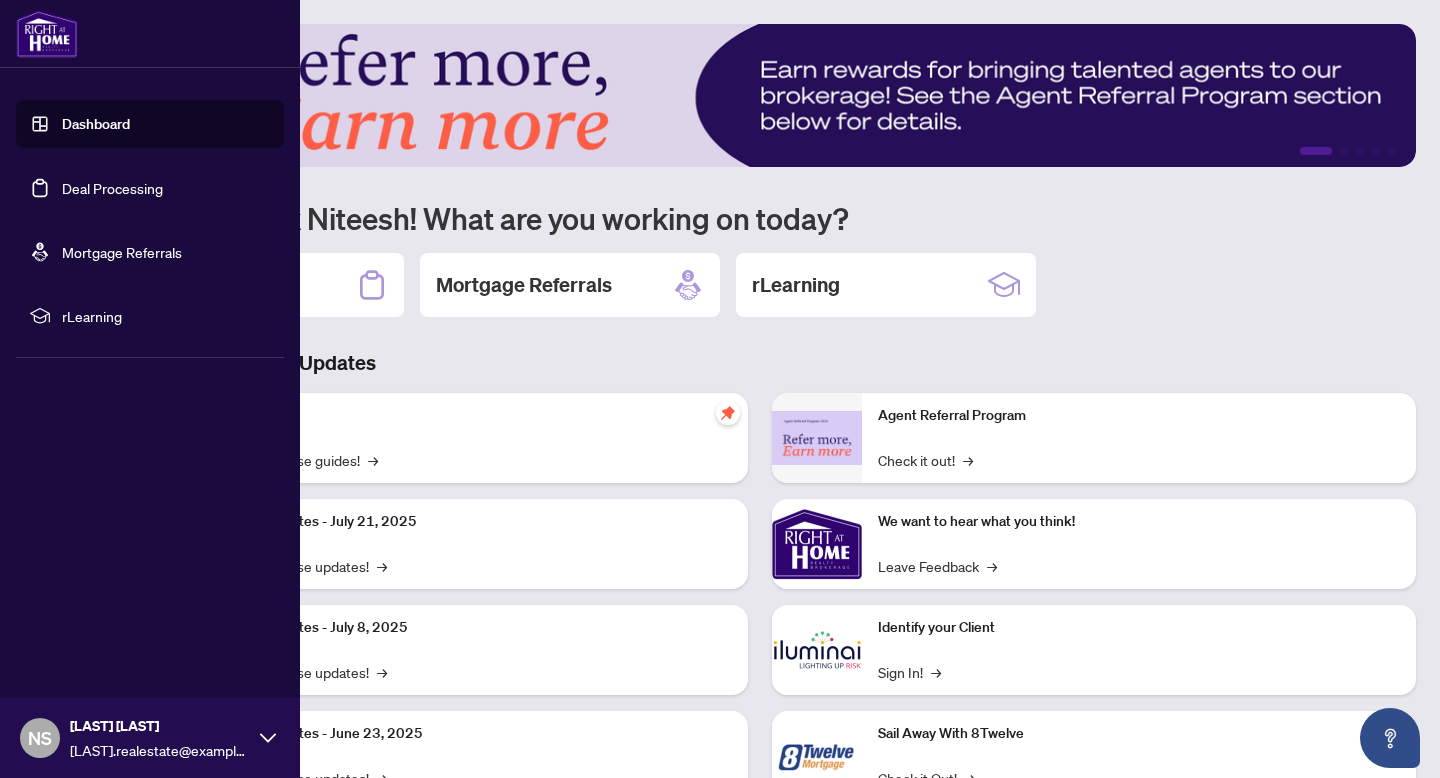 click on "Deal Processing" at bounding box center [112, 188] 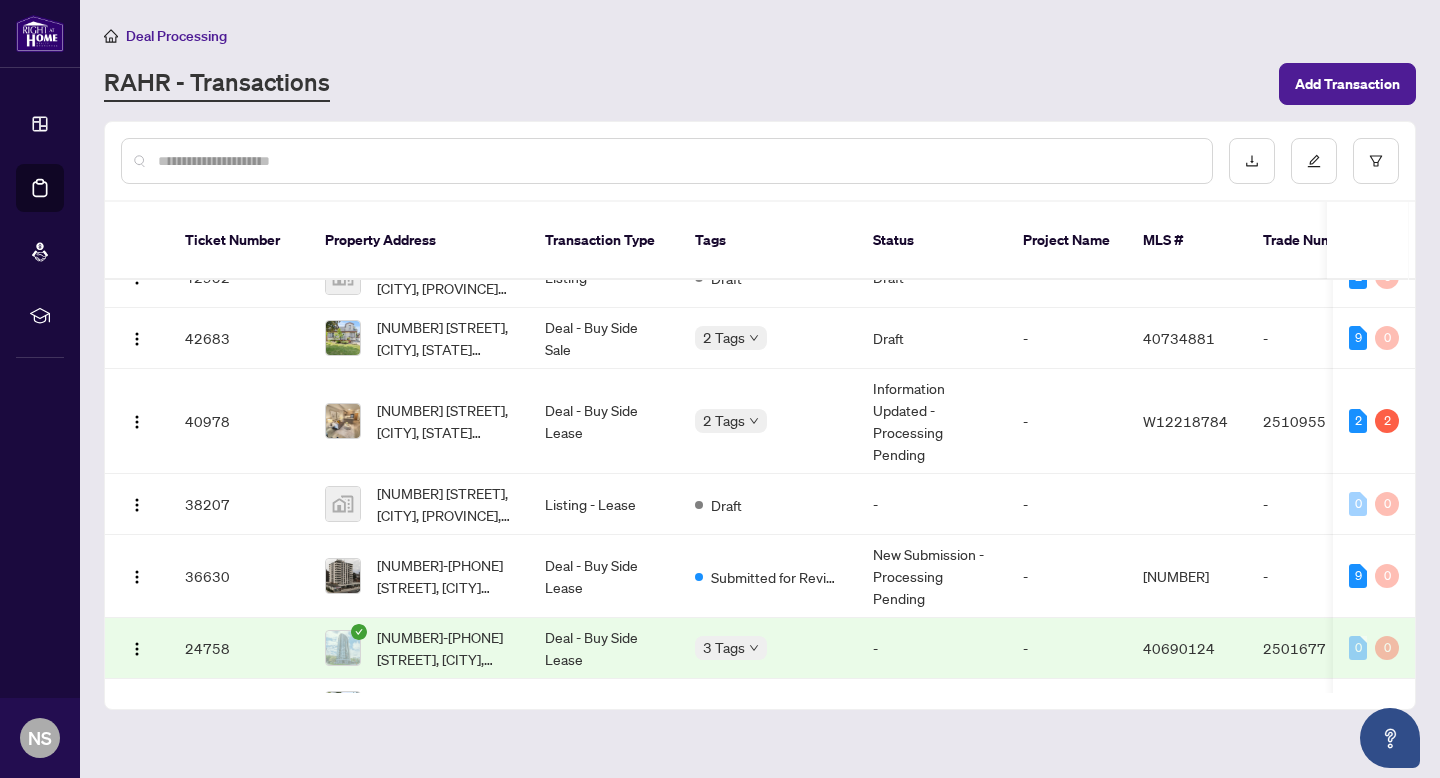 scroll, scrollTop: 0, scrollLeft: 0, axis: both 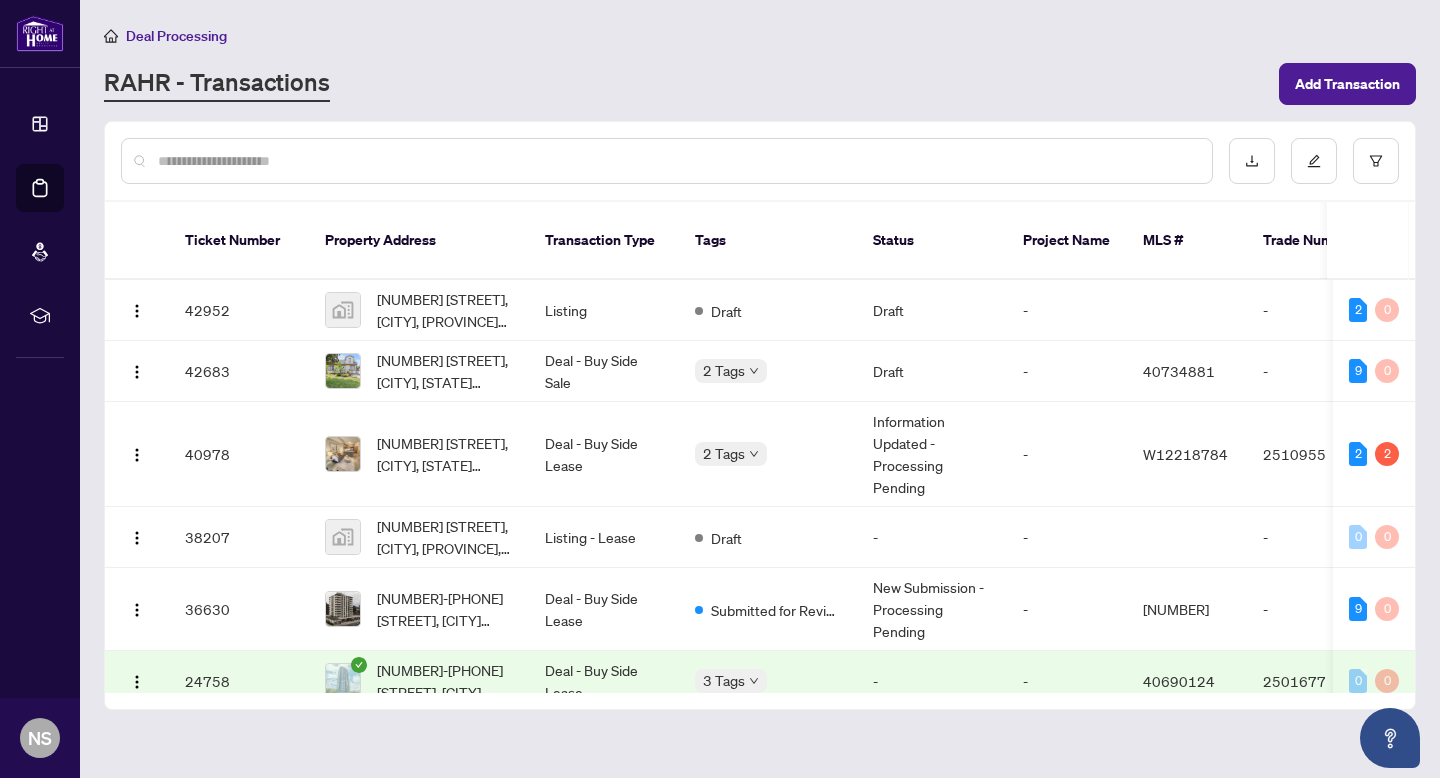 click on "RAHR - Transactions Add Transaction" at bounding box center (760, 84) 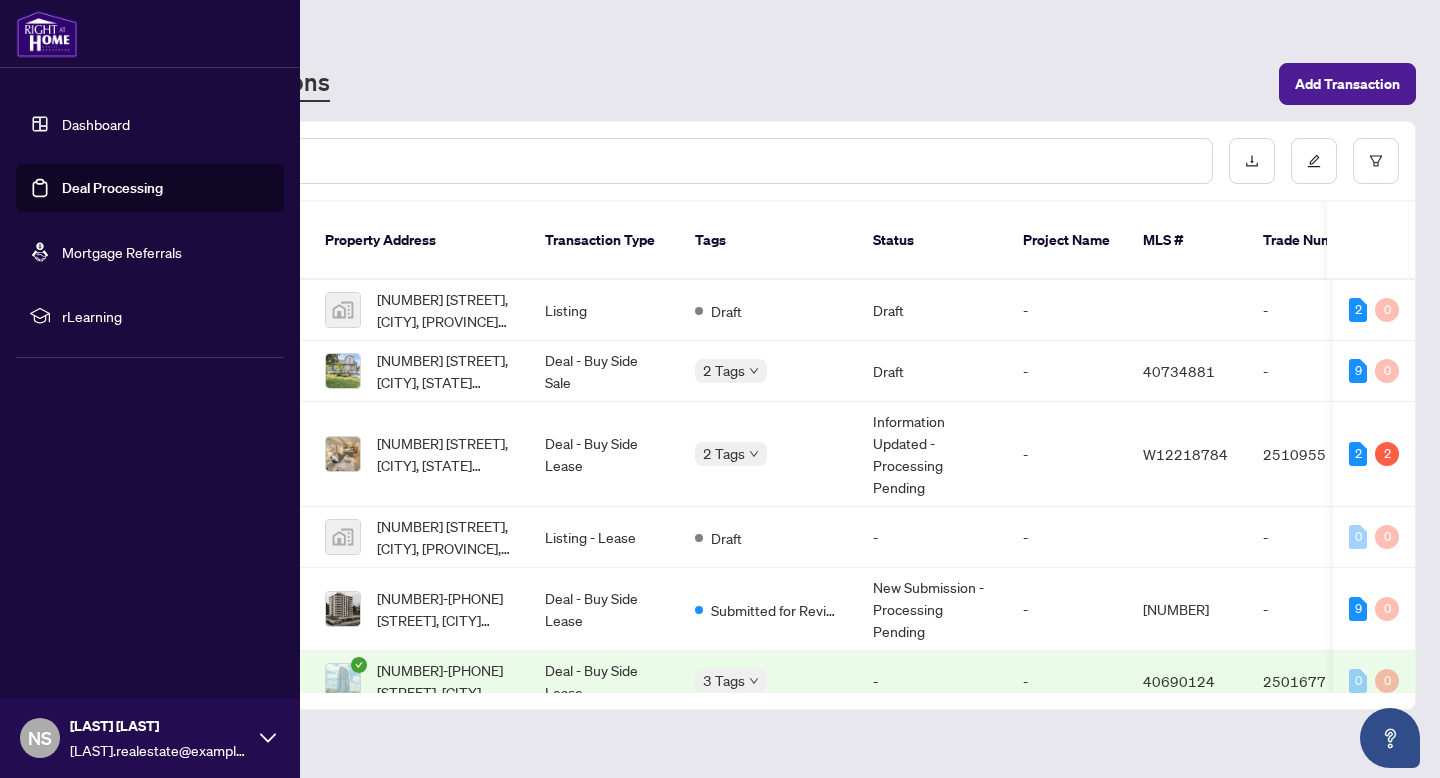 click on "Dashboard" at bounding box center (96, 124) 